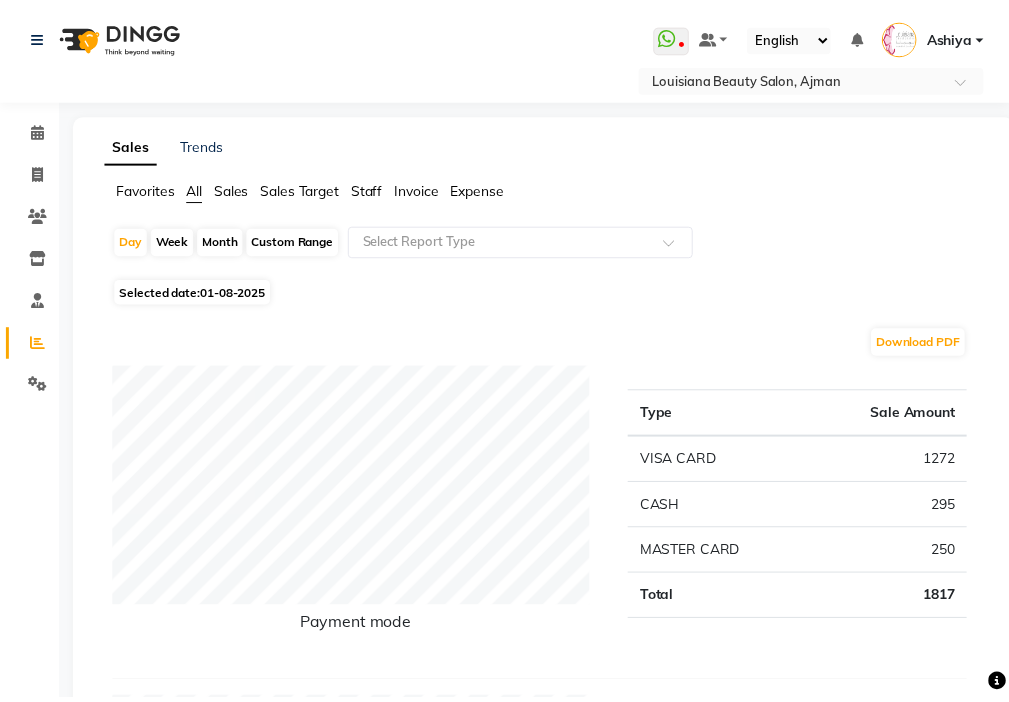 scroll, scrollTop: 0, scrollLeft: 0, axis: both 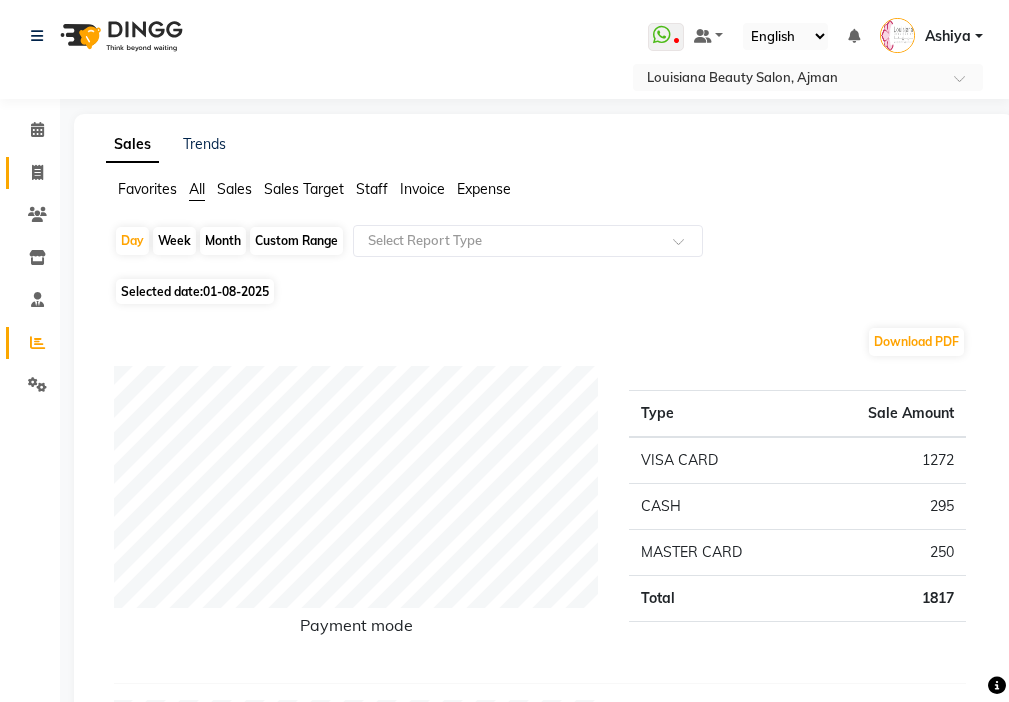 click 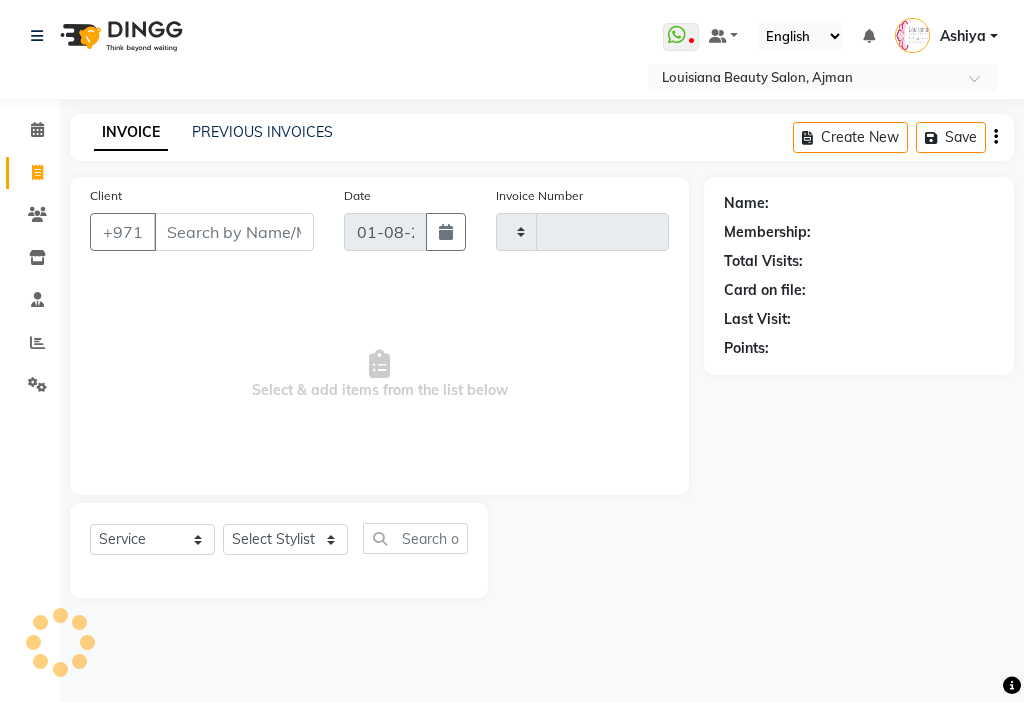type on "2490" 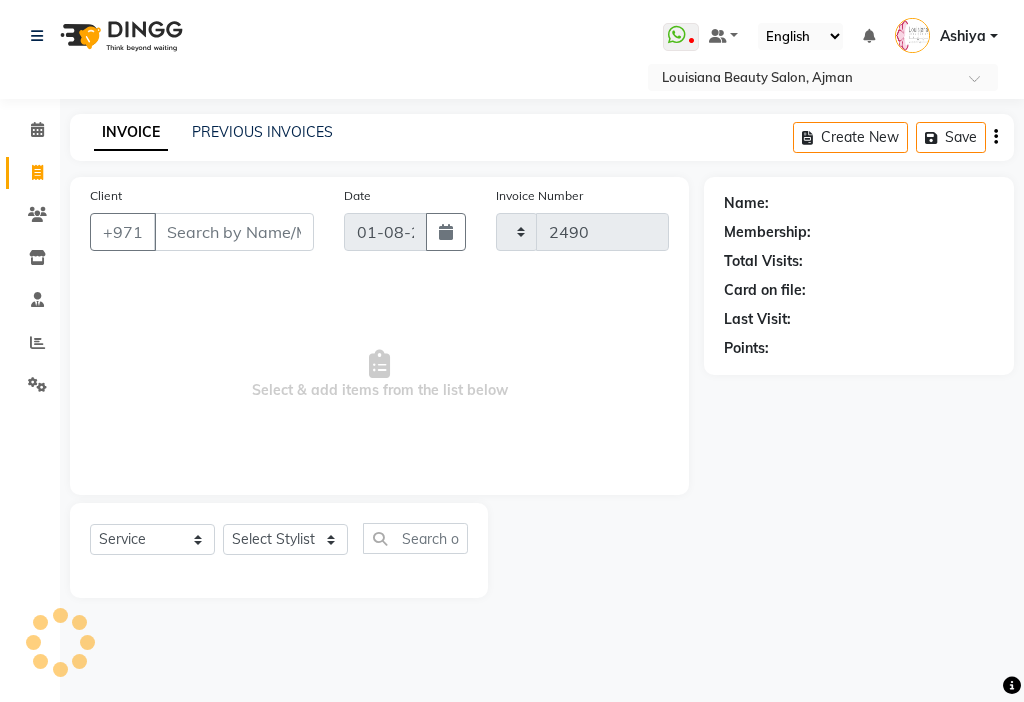 select on "637" 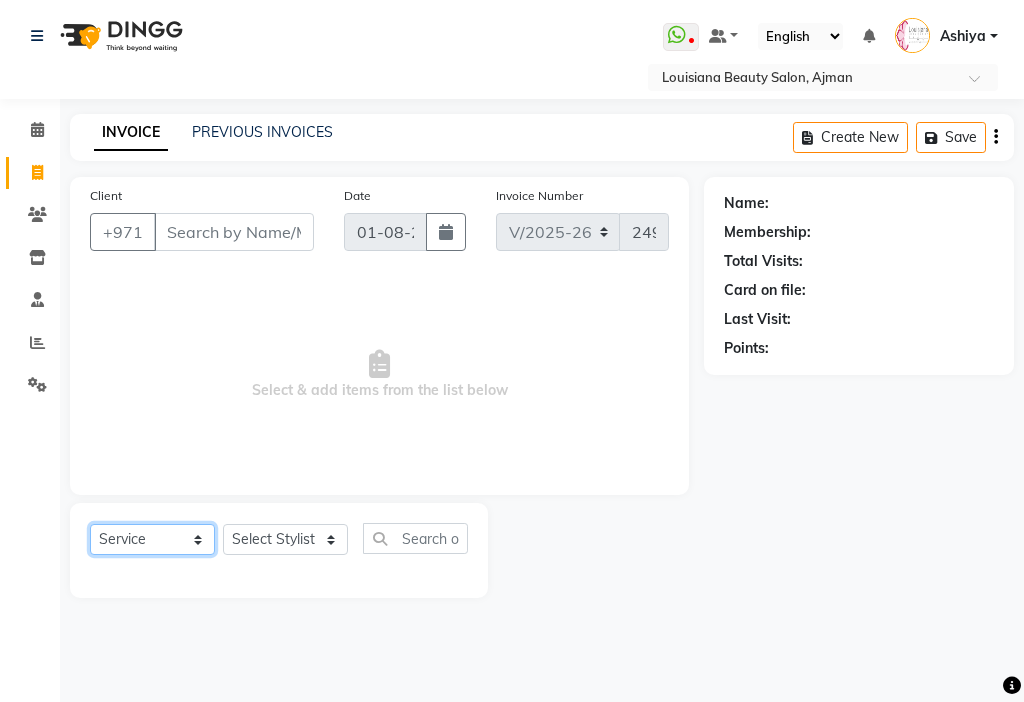 click on "Select  Service  Product  Membership  Package Voucher Prepaid Gift Card" 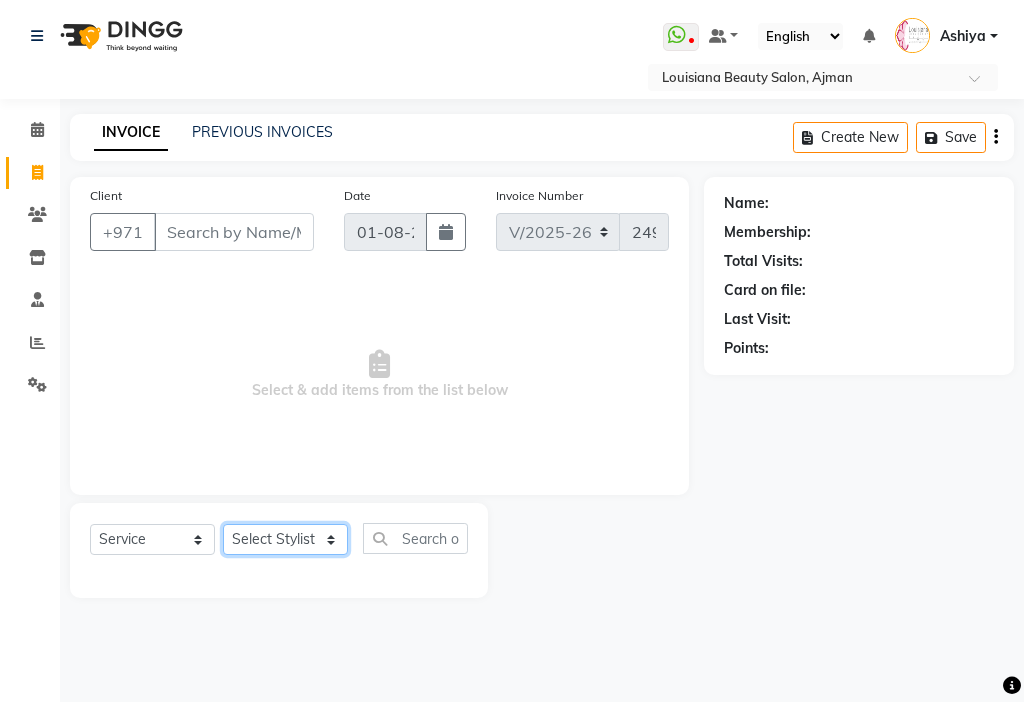 click on "Select Stylist [FIRST] [FIRST] [FIRST] [FIRST] Cashier [FIRST] [FIRST] [FIRST] [FIRST] Kbina Madam mamta [FIRST] [FIRST] [FIRST] [FIRST] [FIRST]" 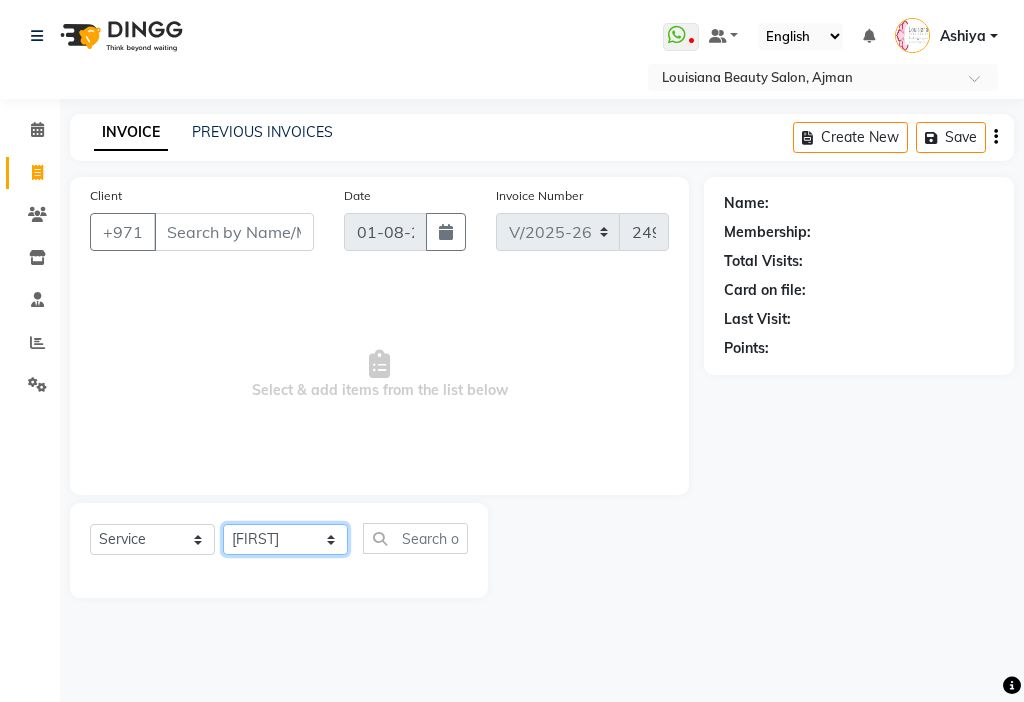 click on "Select Stylist [FIRST] [FIRST] [FIRST] [FIRST] Cashier [FIRST] [FIRST] [FIRST] [FIRST] Kbina Madam mamta [FIRST] [FIRST] [FIRST] [FIRST] [FIRST]" 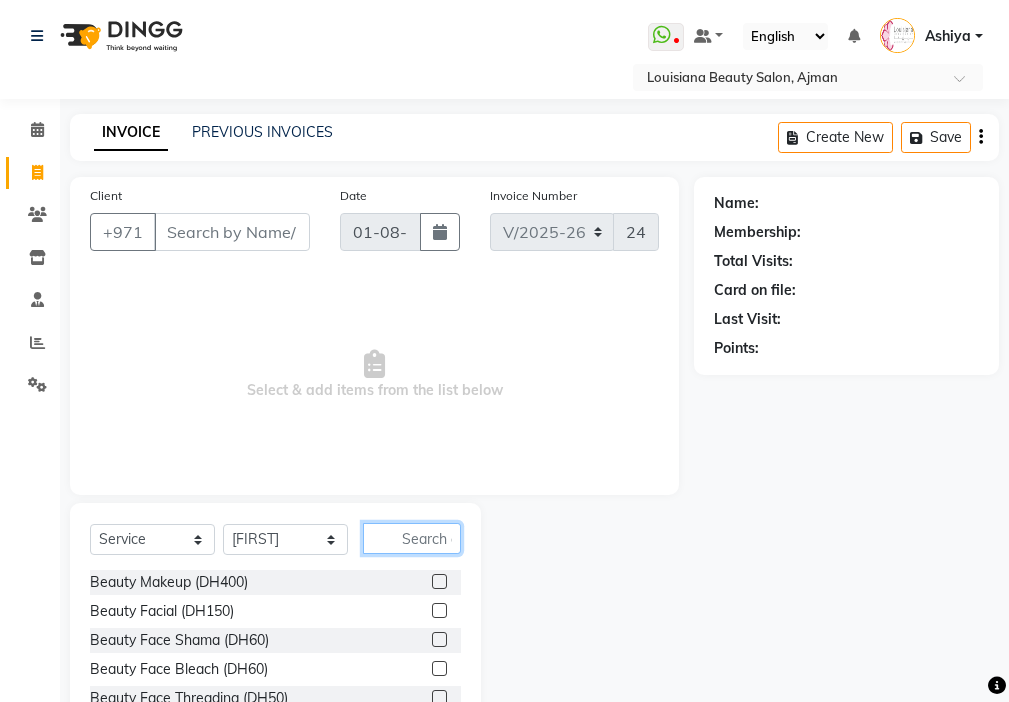 click 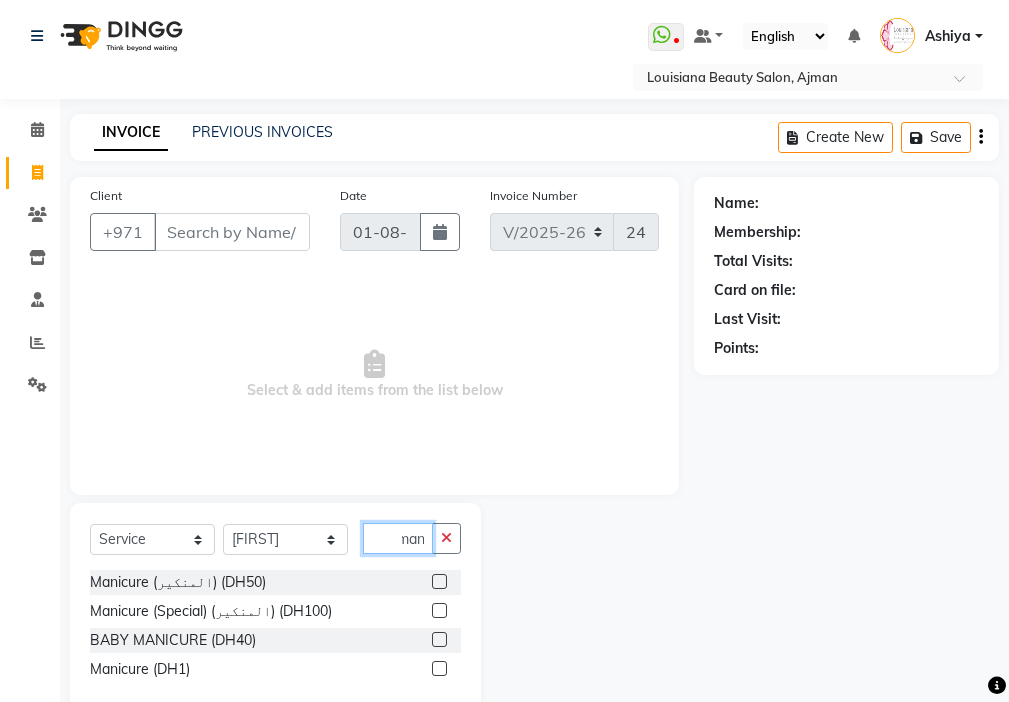 scroll, scrollTop: 0, scrollLeft: 9, axis: horizontal 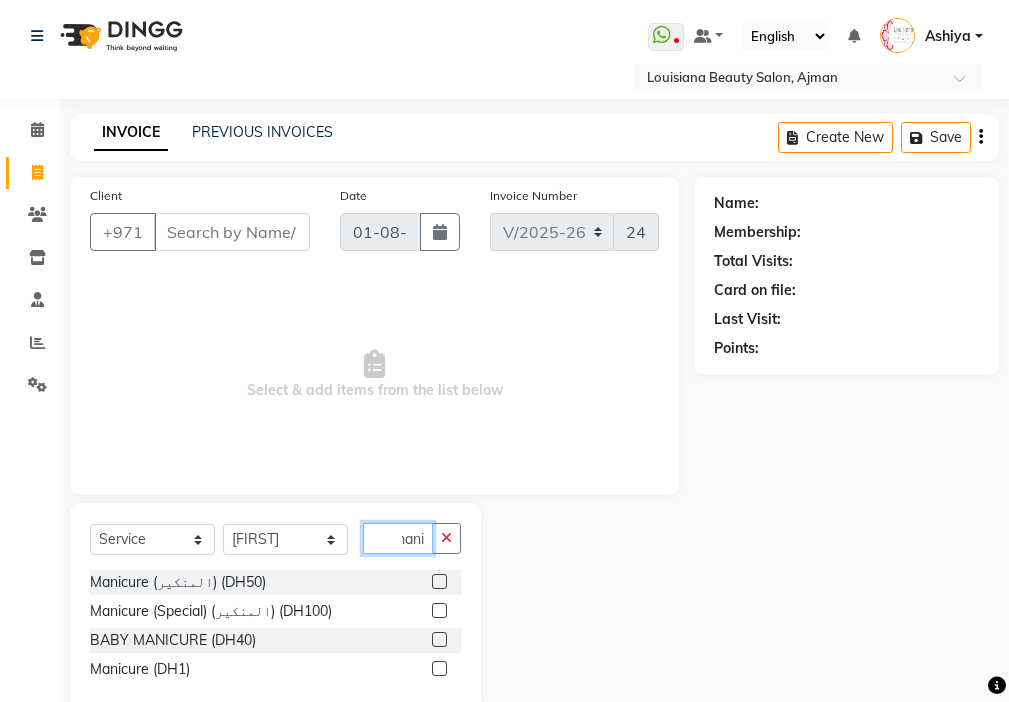 type on "mani" 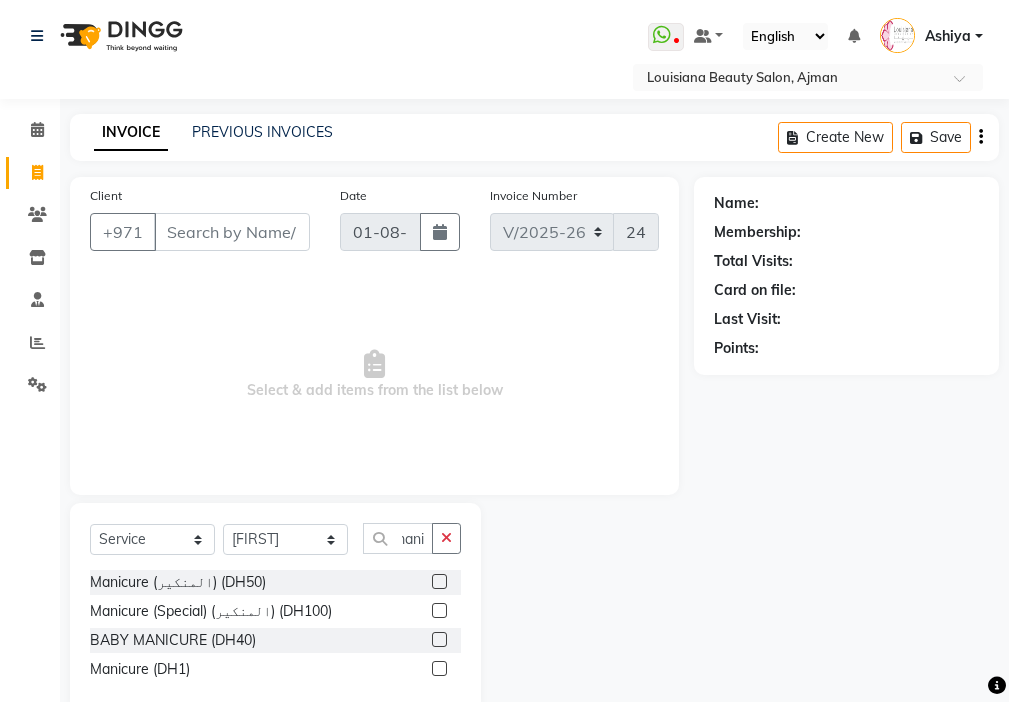 click 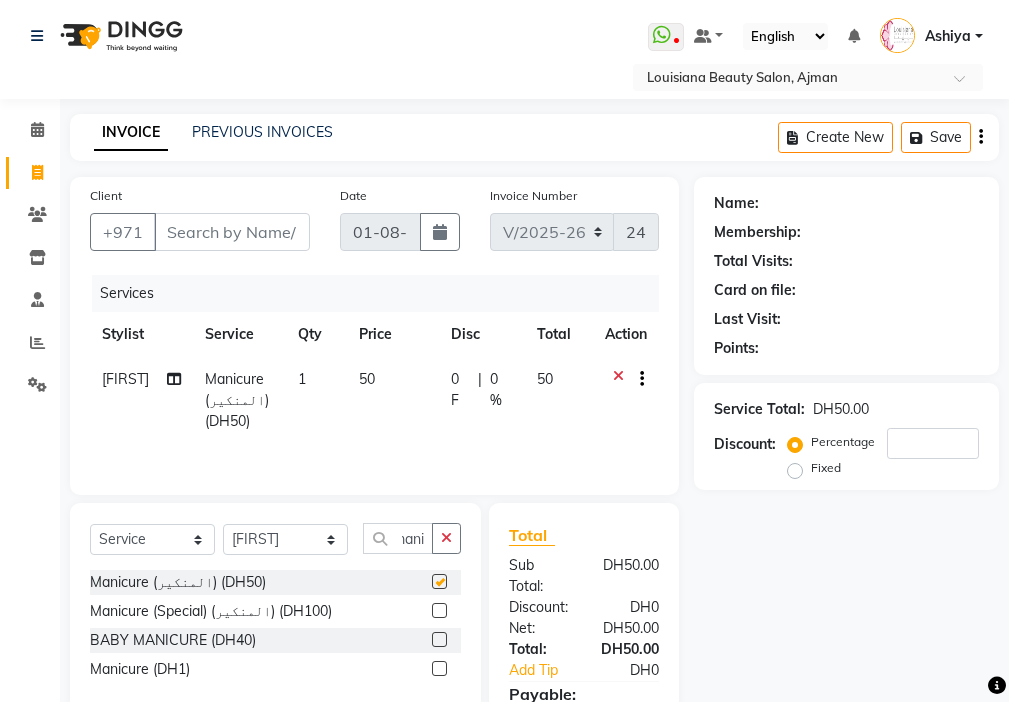 scroll, scrollTop: 0, scrollLeft: 0, axis: both 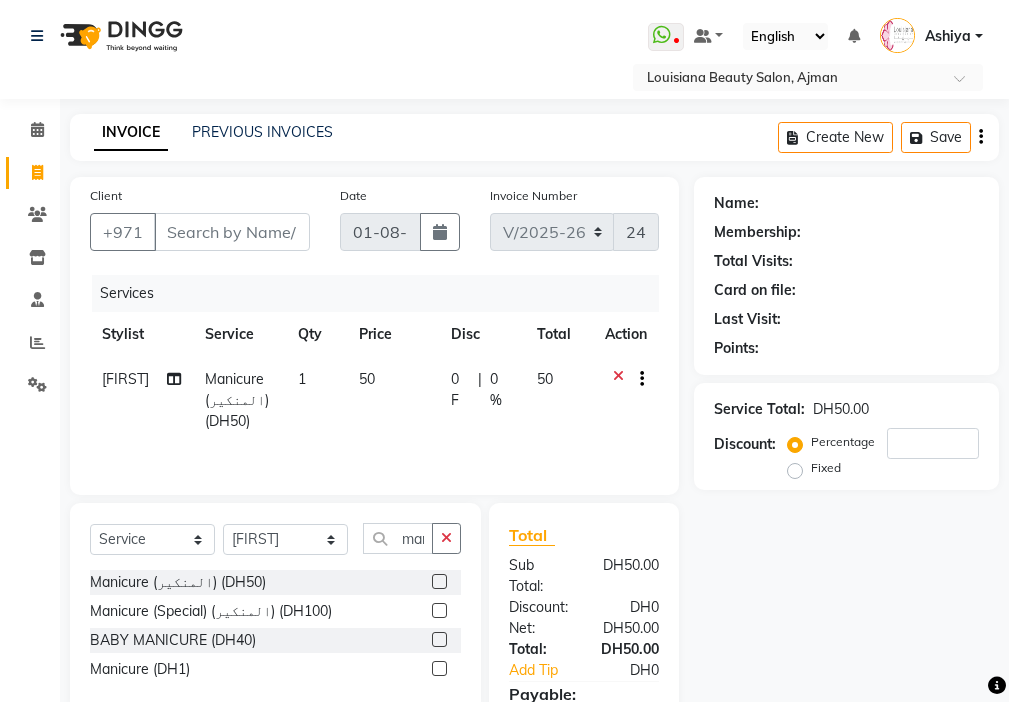 checkbox on "false" 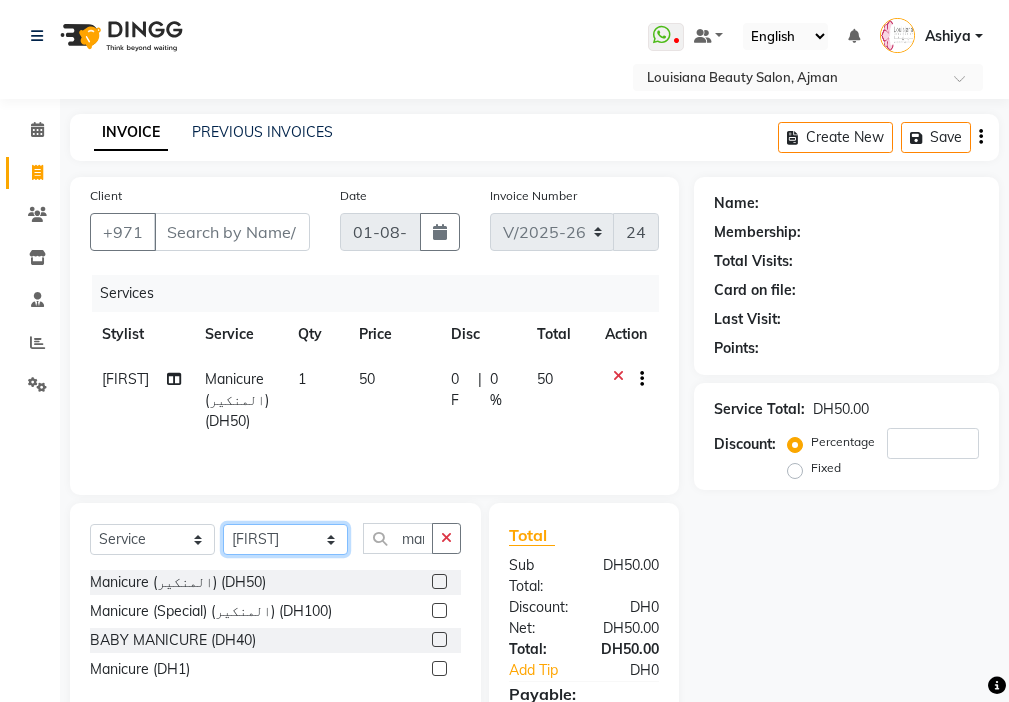 click on "Select Stylist [FIRST] [FIRST] [FIRST] [FIRST] Cashier [FIRST] [FIRST] [FIRST] [FIRST] Kbina Madam mamta [FIRST] [FIRST] [FIRST] [FIRST] [FIRST]" 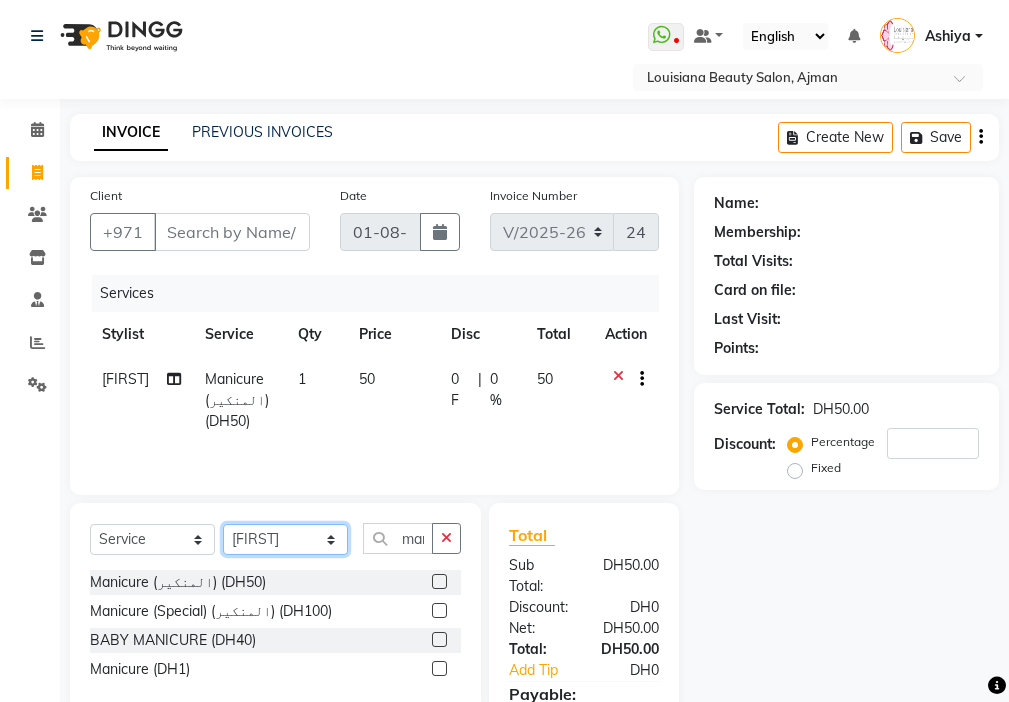 select on "48085" 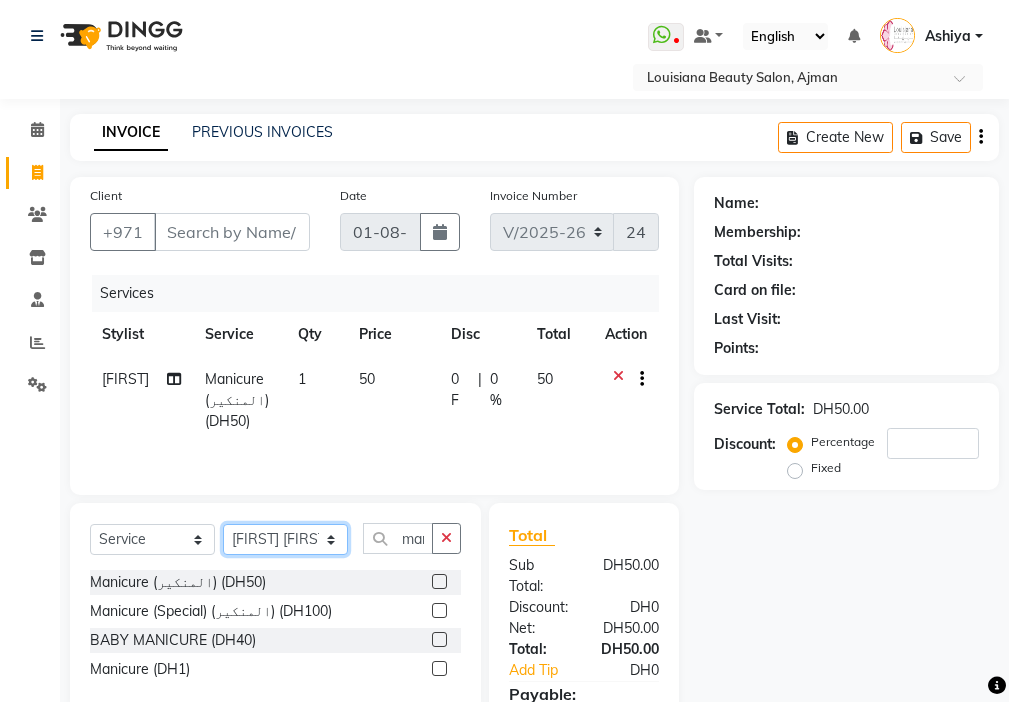 click on "Select Stylist [FIRST] [FIRST] [FIRST] [FIRST] Cashier [FIRST] [FIRST] [FIRST] [FIRST] Kbina Madam mamta [FIRST] [FIRST] [FIRST] [FIRST] [FIRST]" 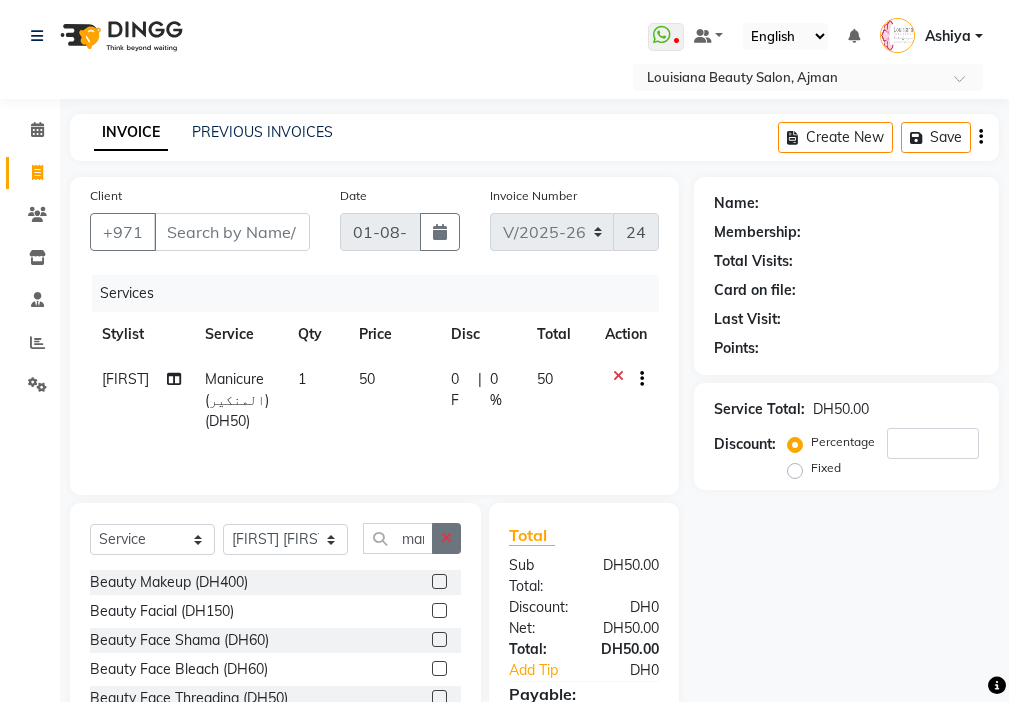 click 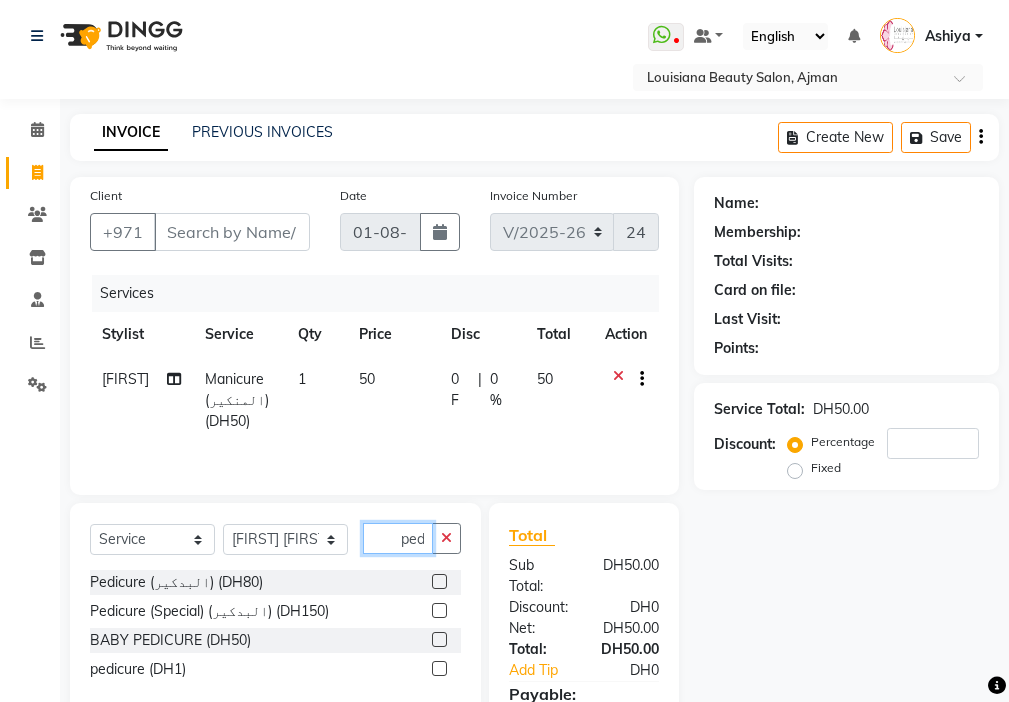 scroll, scrollTop: 0, scrollLeft: 4, axis: horizontal 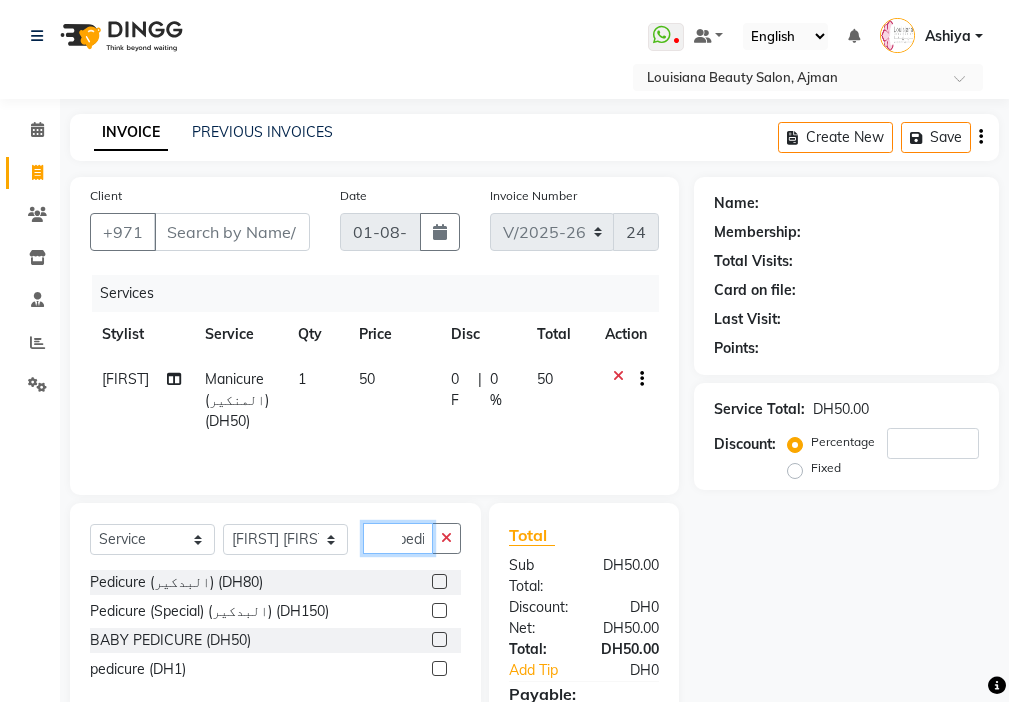 type on "pedi" 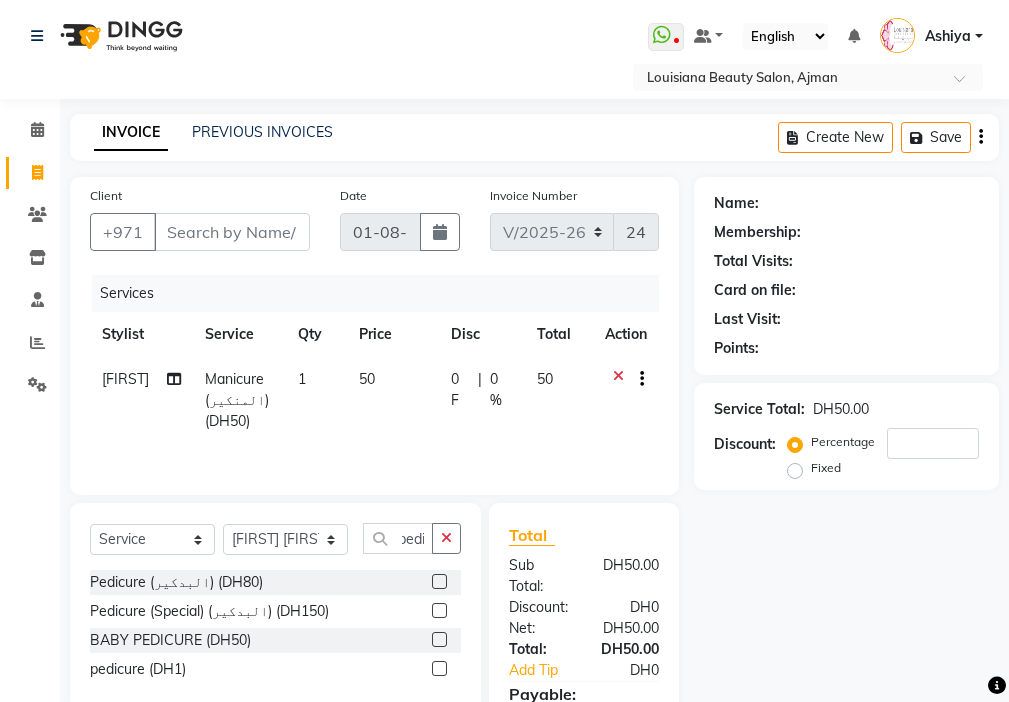 click 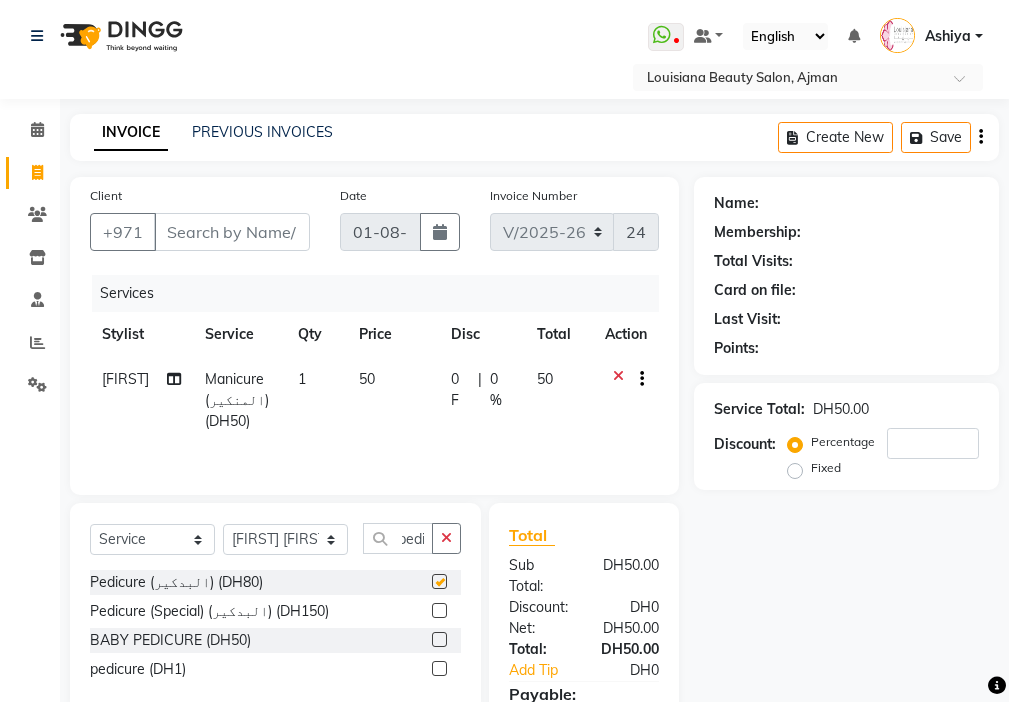 scroll, scrollTop: 0, scrollLeft: 0, axis: both 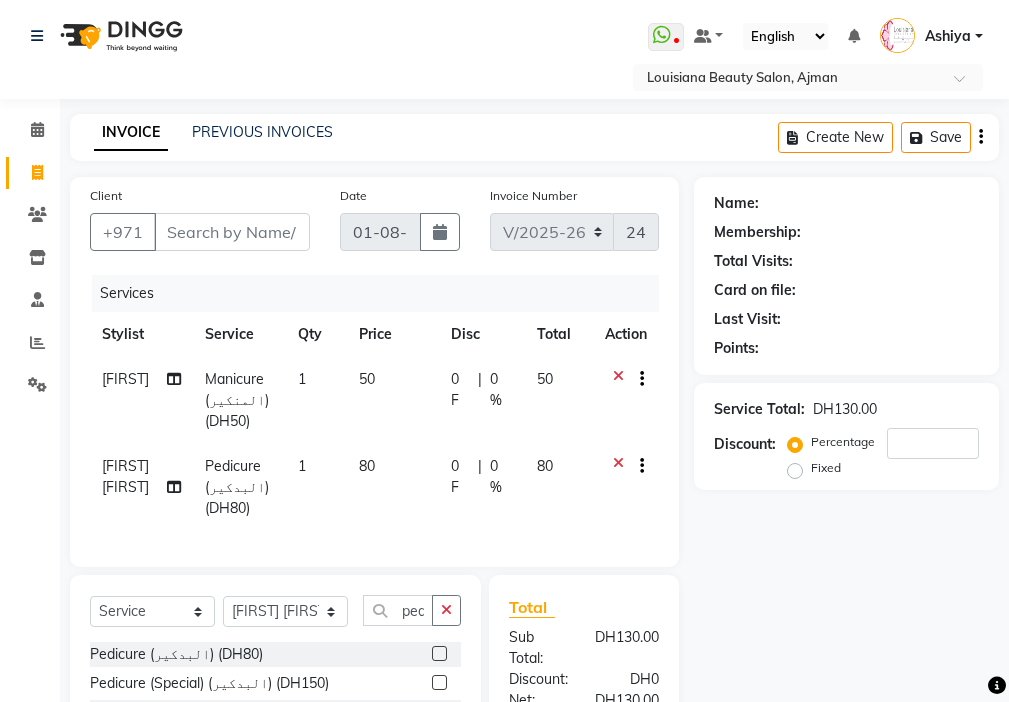 checkbox on "false" 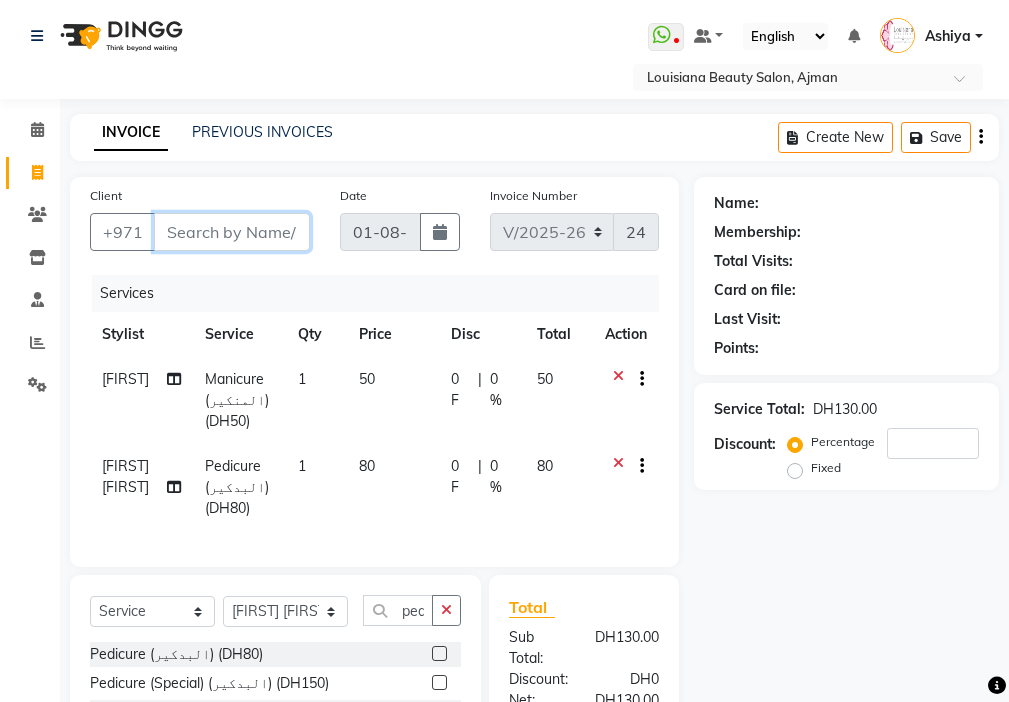 click on "Client" at bounding box center [232, 232] 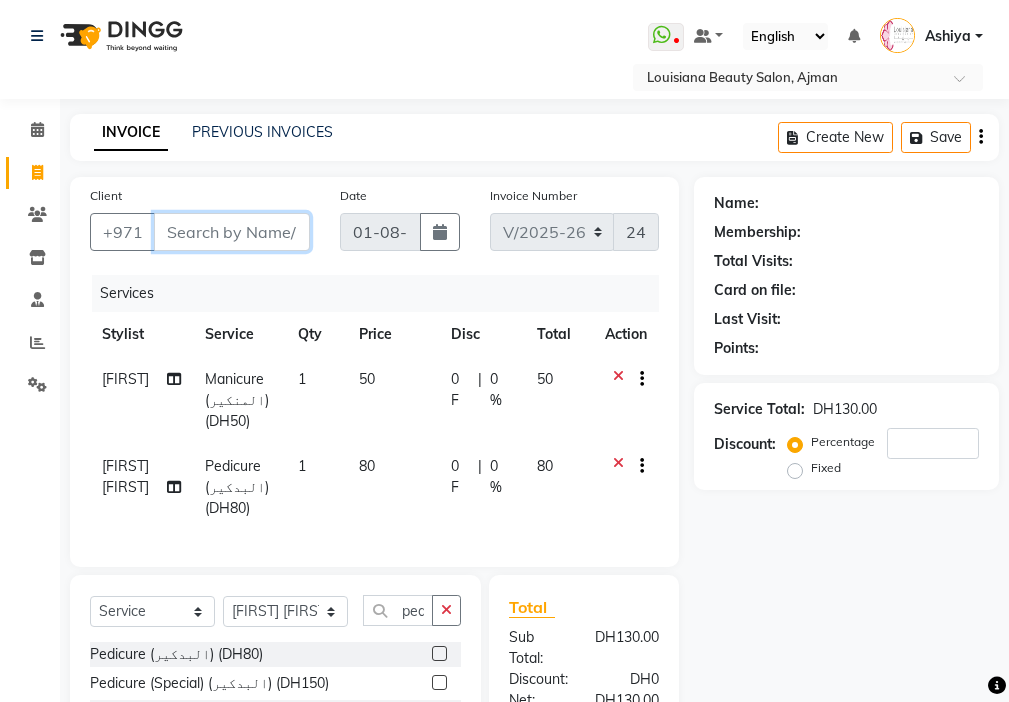 type on "5" 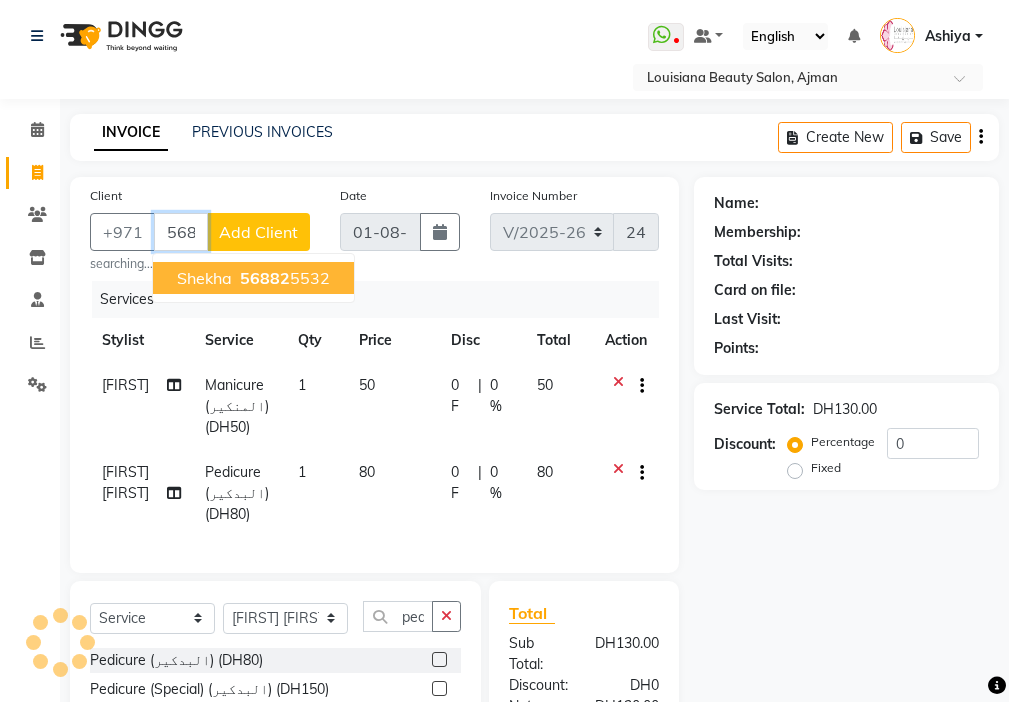 click on "56882" at bounding box center (265, 278) 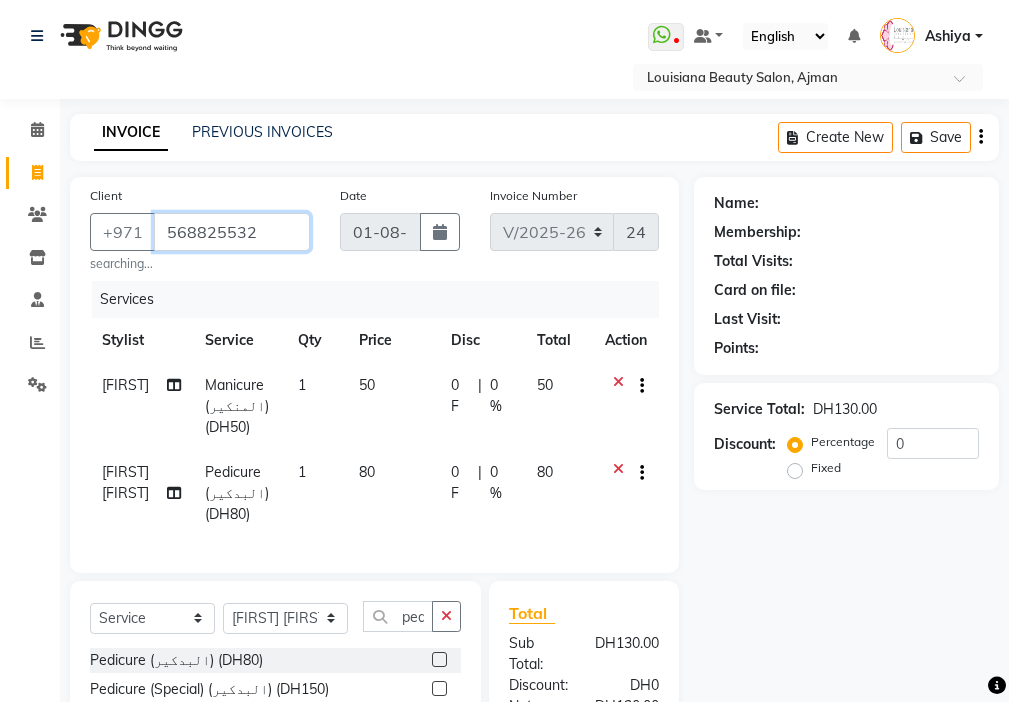 type on "568825532" 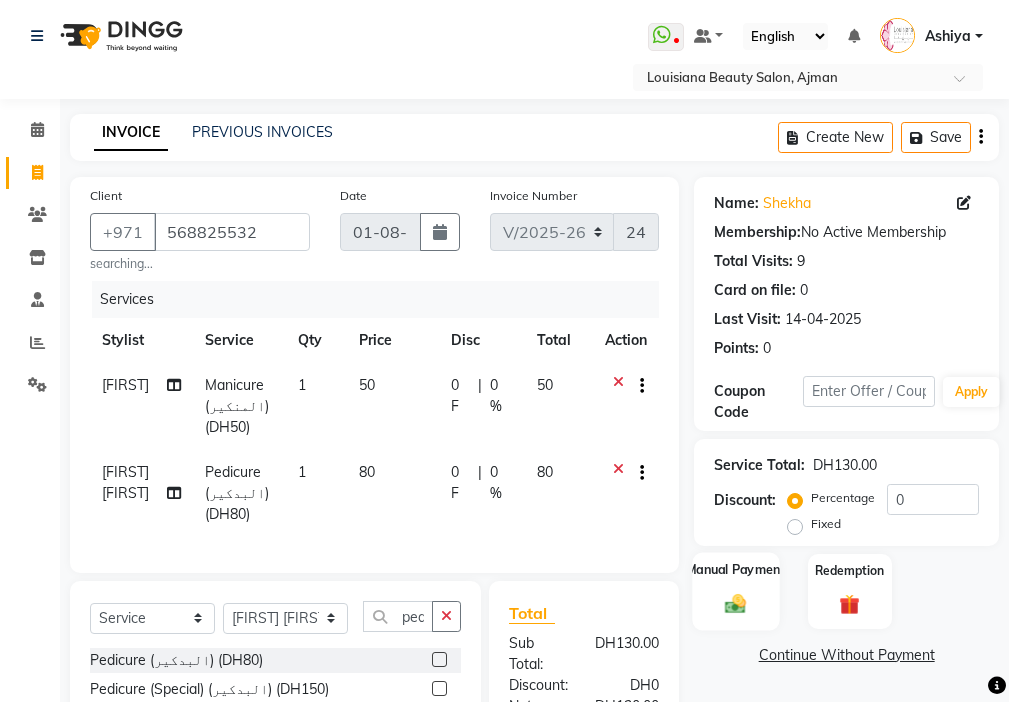 click 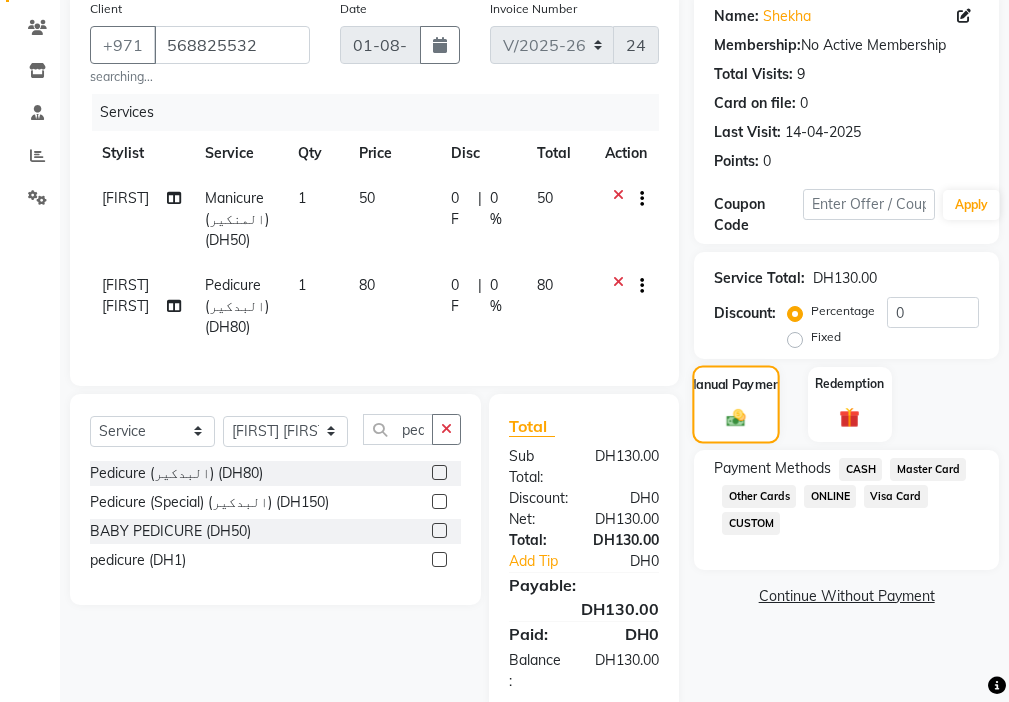 scroll, scrollTop: 242, scrollLeft: 0, axis: vertical 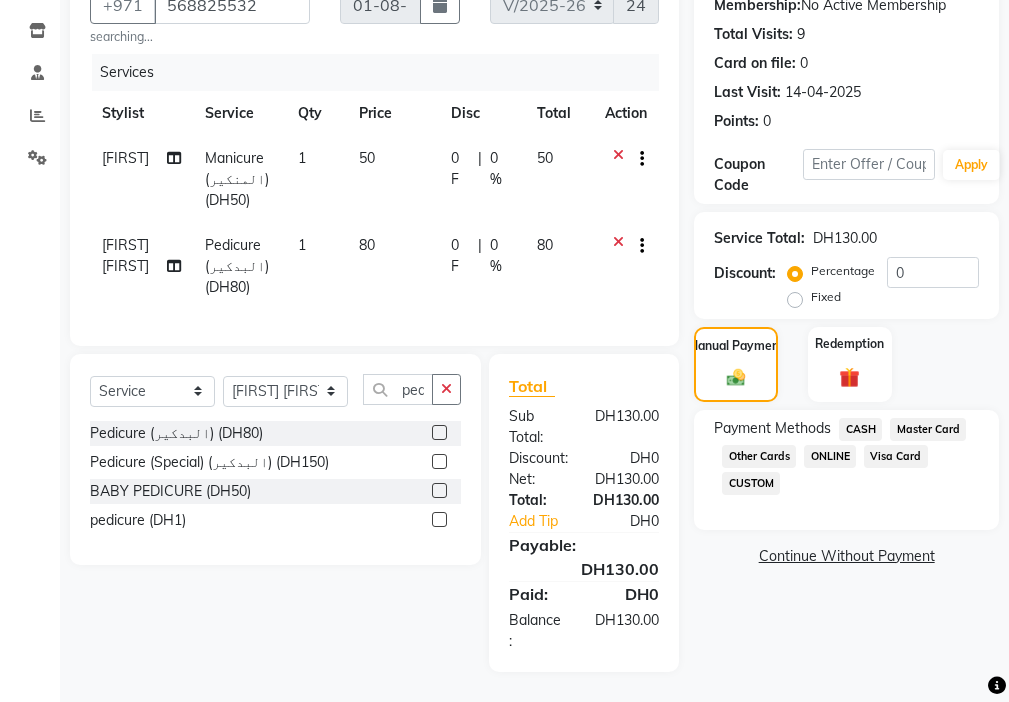 click on "Visa Card" 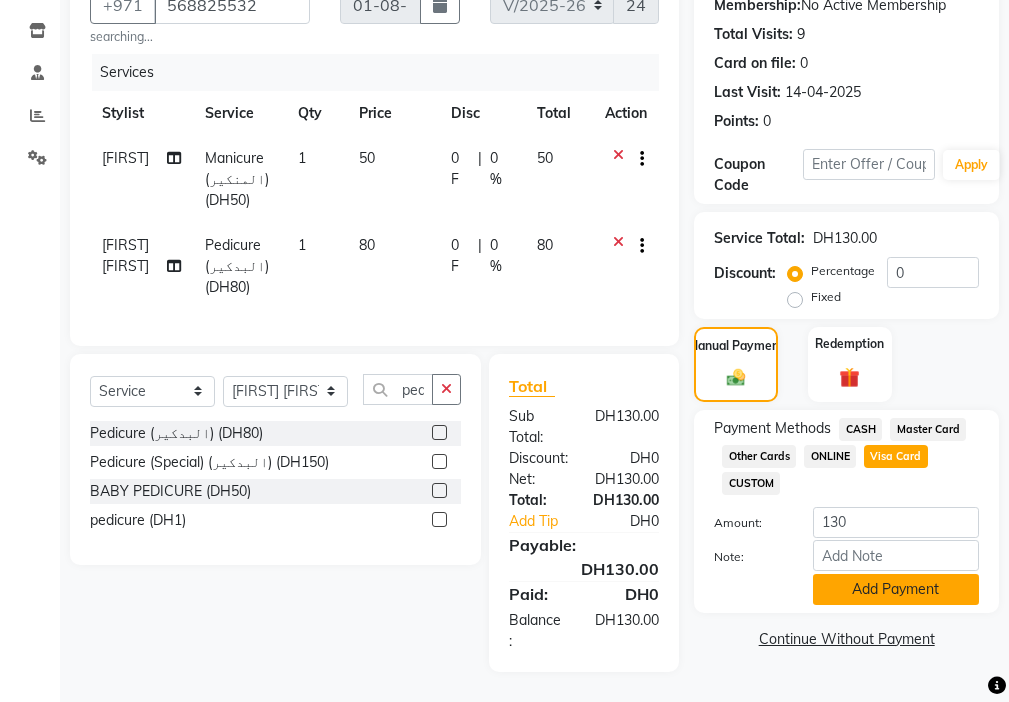 click on "Add Payment" 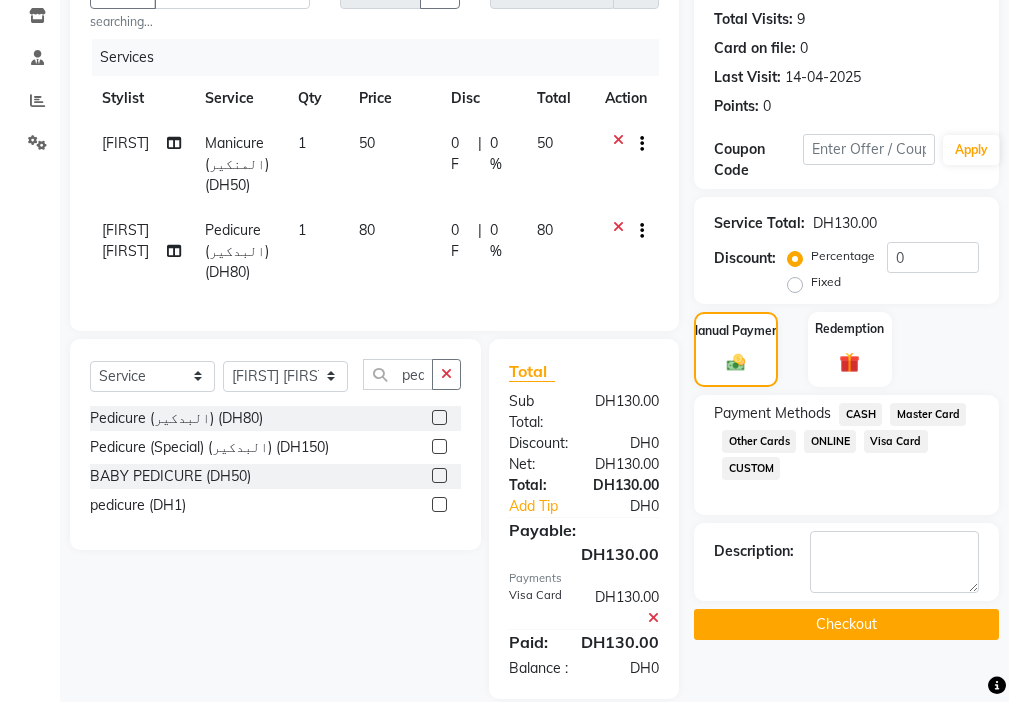 click on "Checkout" 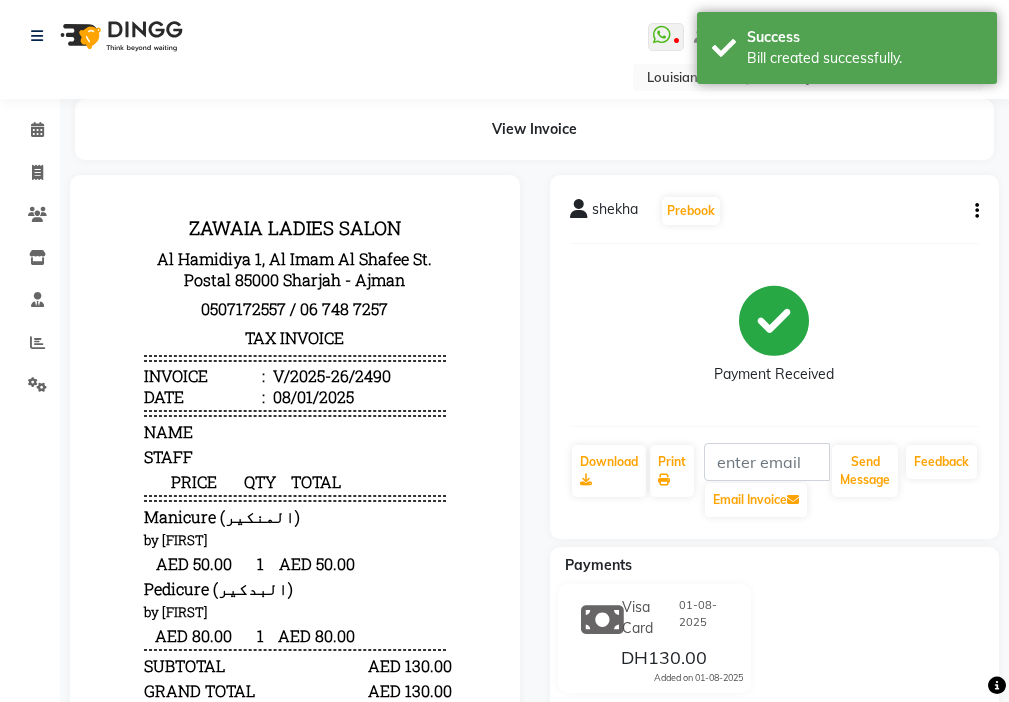 scroll, scrollTop: 0, scrollLeft: 0, axis: both 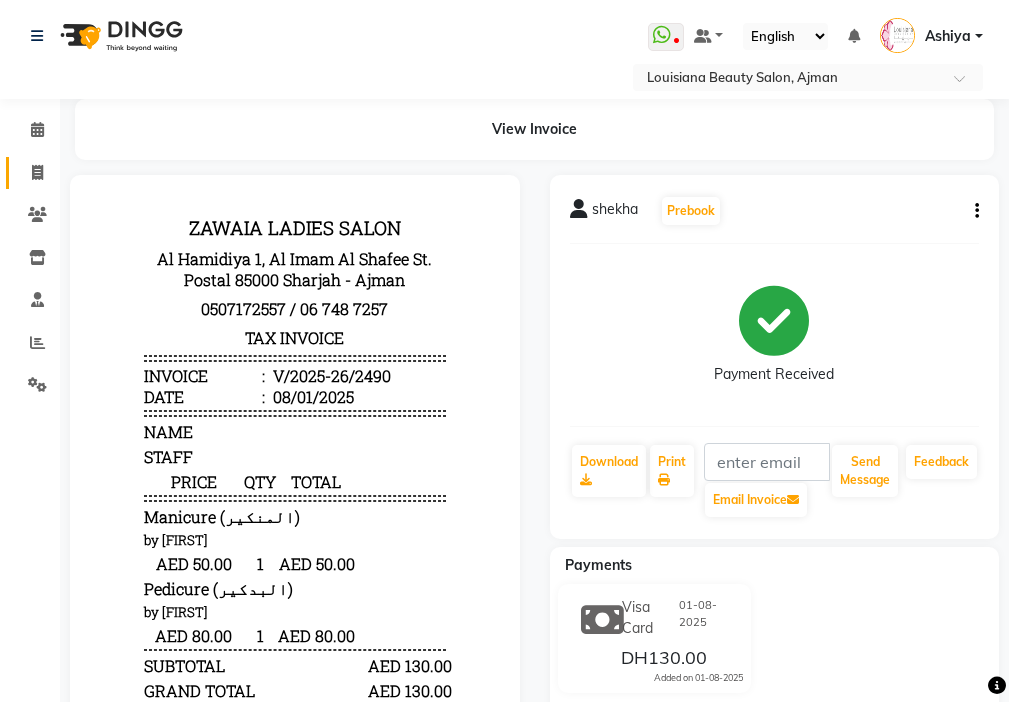 click 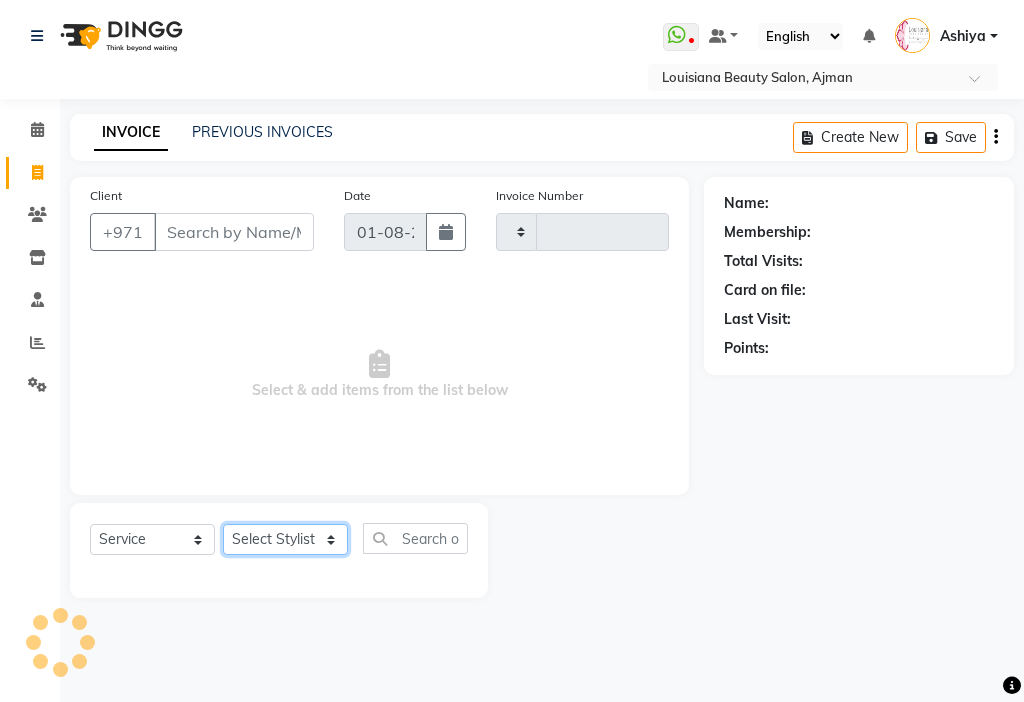 click on "Select Stylist" 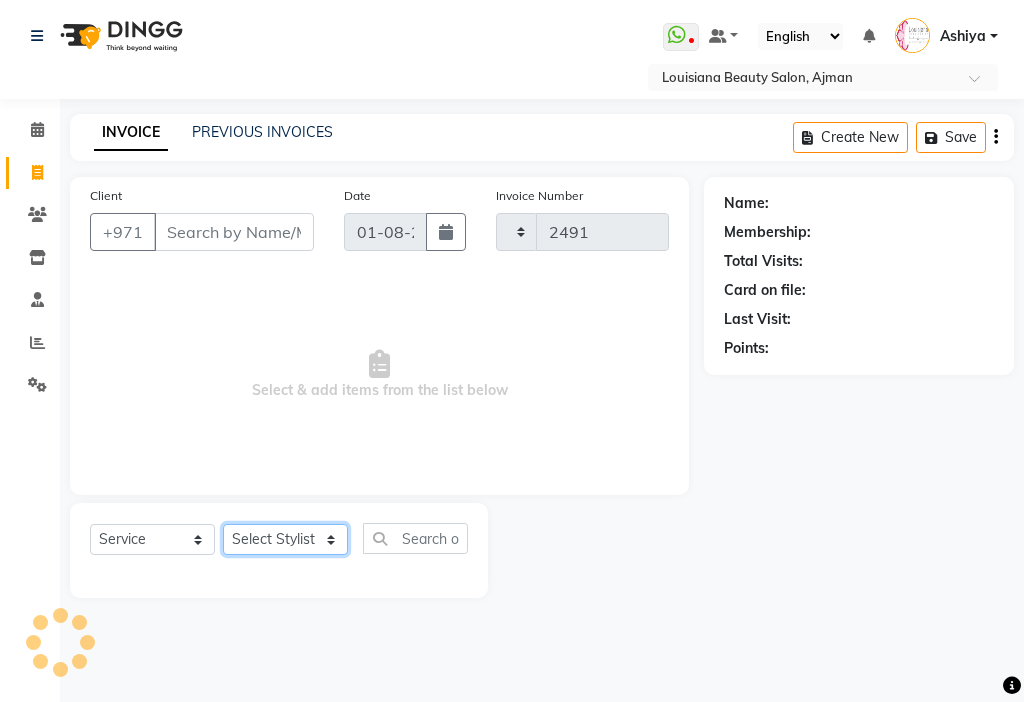 click on "Select Stylist [FIRST] [FIRST] [FIRST] [FIRST] Cashier [FIRST] [FIRST] [FIRST] [FIRST] Kbina Madam mamta [FIRST] [FIRST] [FIRST] [FIRST] [FIRST]" 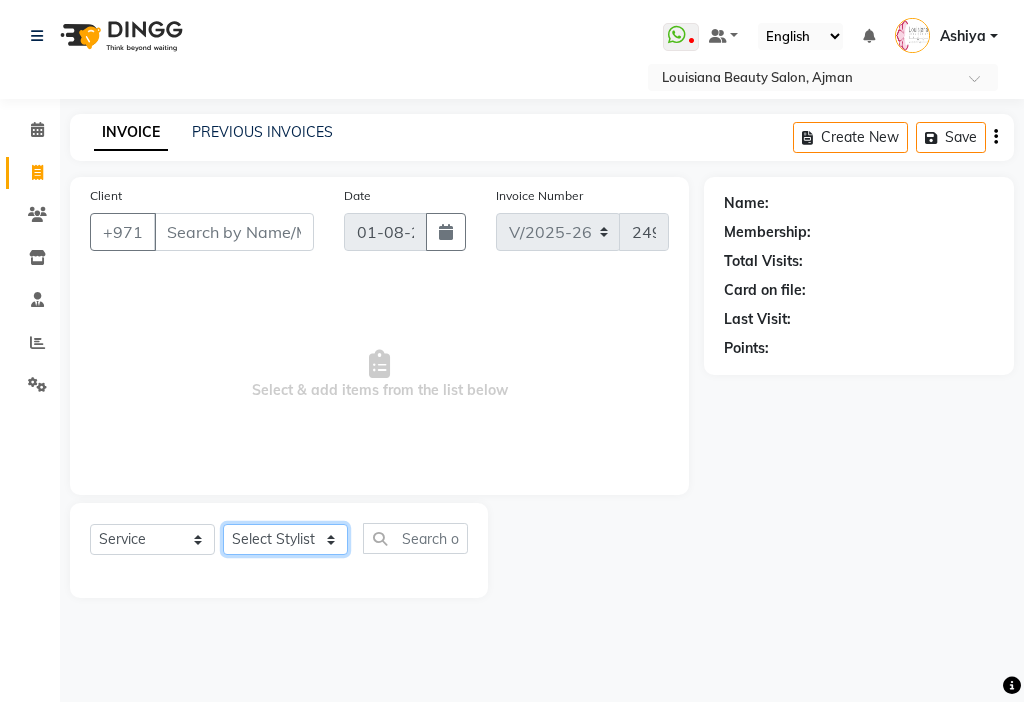 click on "Select Stylist [FIRST] [FIRST] [FIRST] [FIRST] Cashier [FIRST] [FIRST] [FIRST] [FIRST] Kbina Madam mamta [FIRST] [FIRST] [FIRST] [FIRST] [FIRST]" 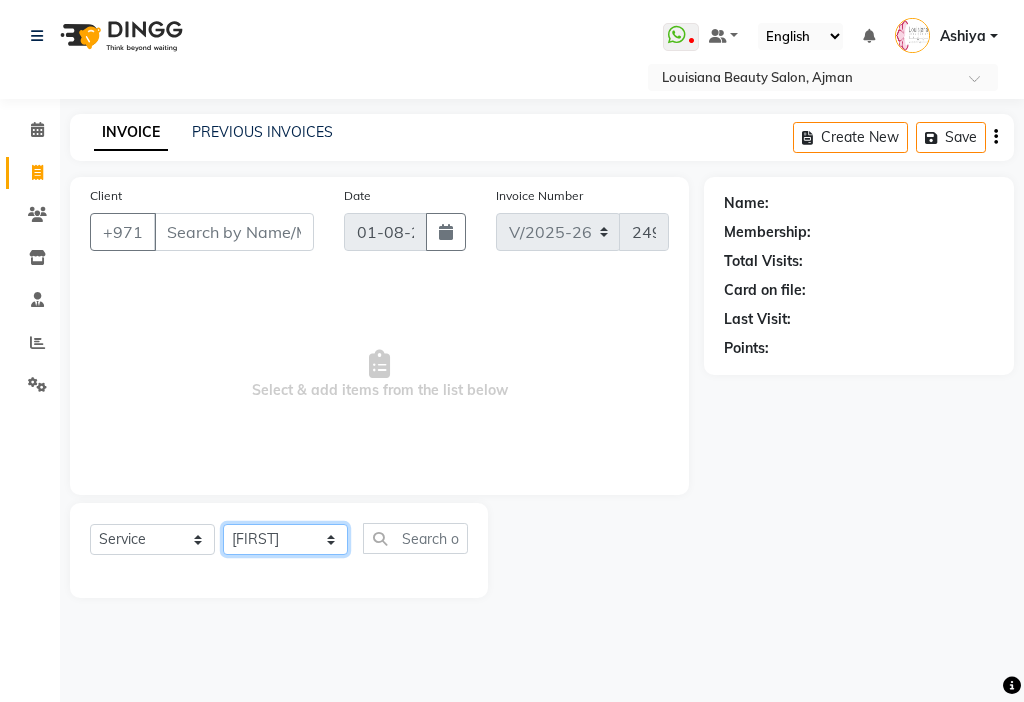 click on "Select Stylist [FIRST] [FIRST] [FIRST] [FIRST] Cashier [FIRST] [FIRST] [FIRST] [FIRST] Kbina Madam mamta [FIRST] [FIRST] [FIRST] [FIRST] [FIRST]" 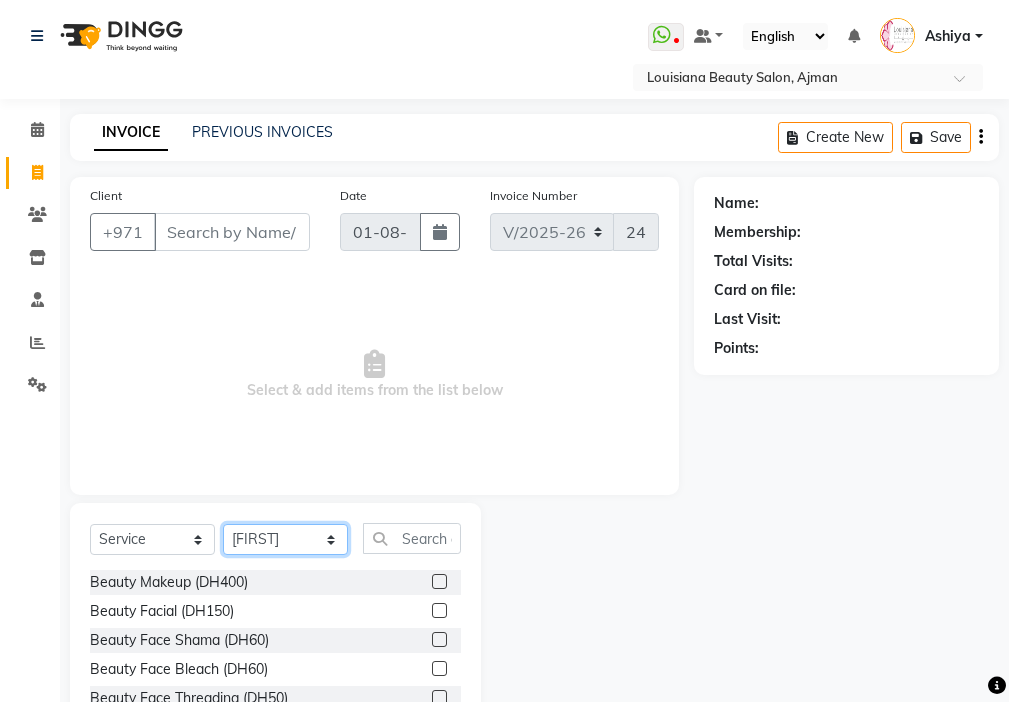 click on "Select Stylist [FIRST] [FIRST] [FIRST] [FIRST] Cashier [FIRST] [FIRST] [FIRST] [FIRST] Kbina Madam mamta [FIRST] [FIRST] [FIRST] [FIRST] [FIRST]" 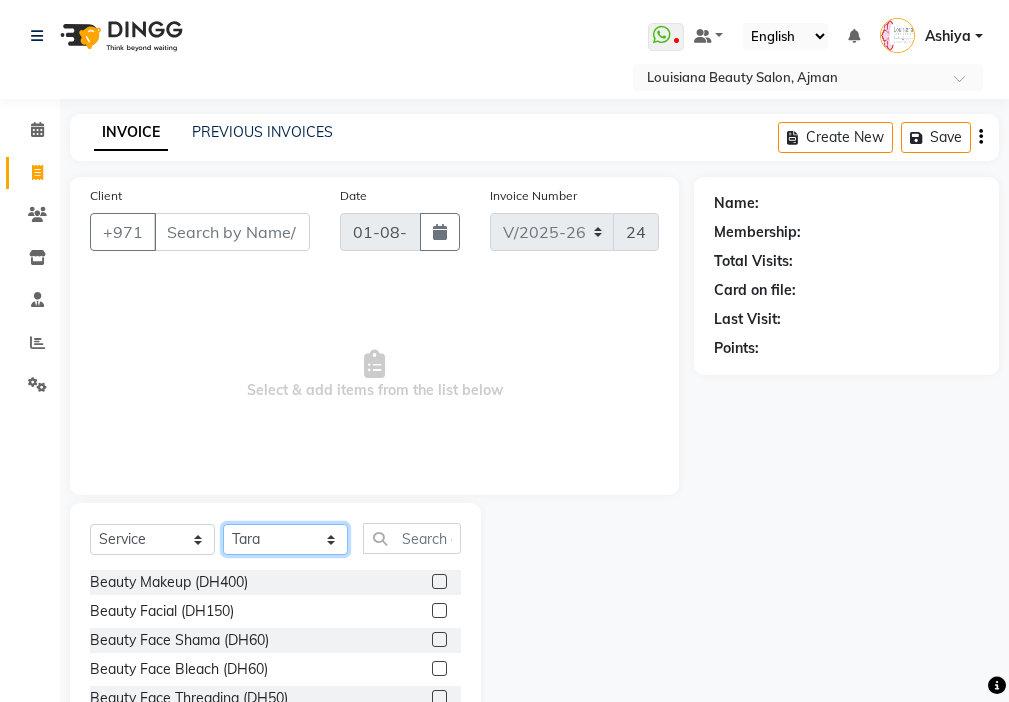 click on "Select Stylist [FIRST] [FIRST] [FIRST] [FIRST] Cashier [FIRST] [FIRST] [FIRST] [FIRST] Kbina Madam mamta [FIRST] [FIRST] [FIRST] [FIRST] [FIRST]" 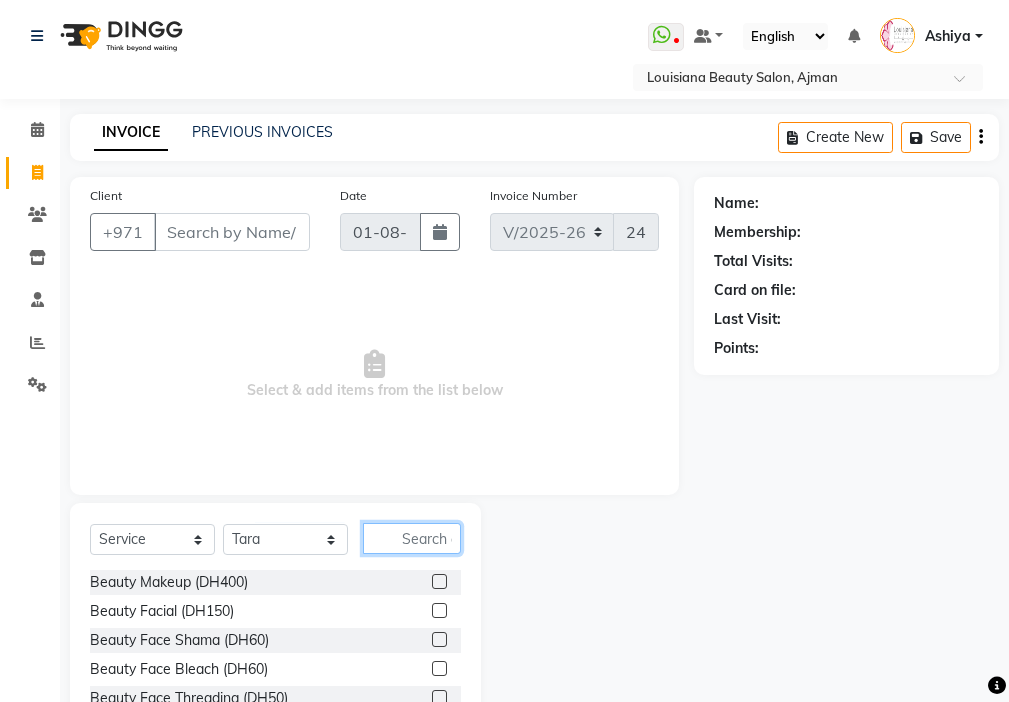 click 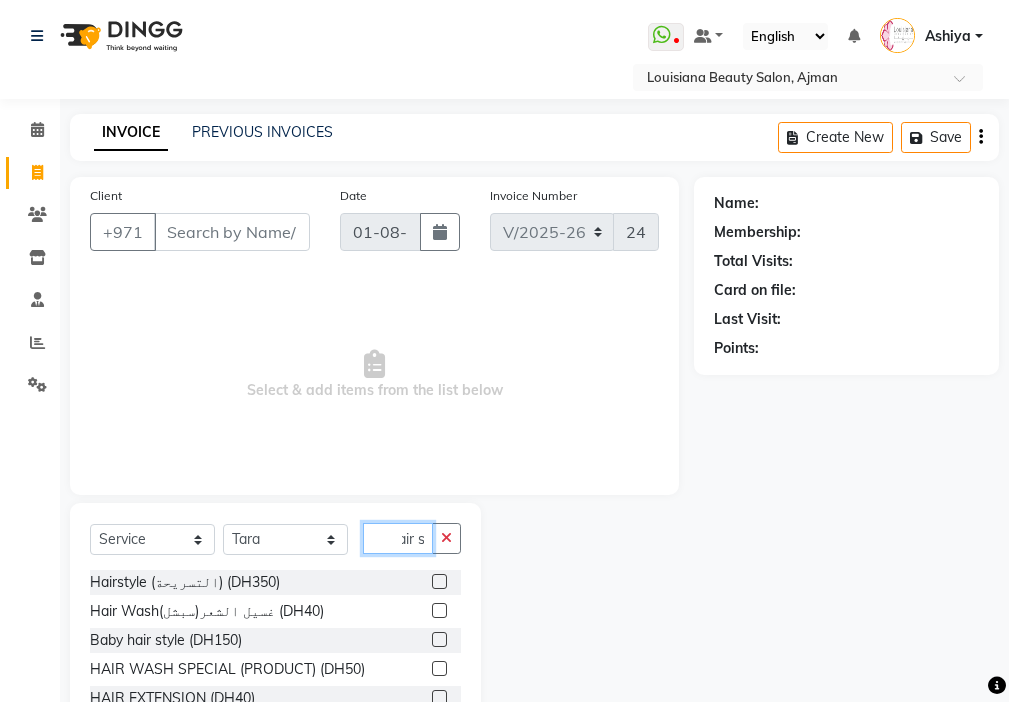 scroll, scrollTop: 0, scrollLeft: 11, axis: horizontal 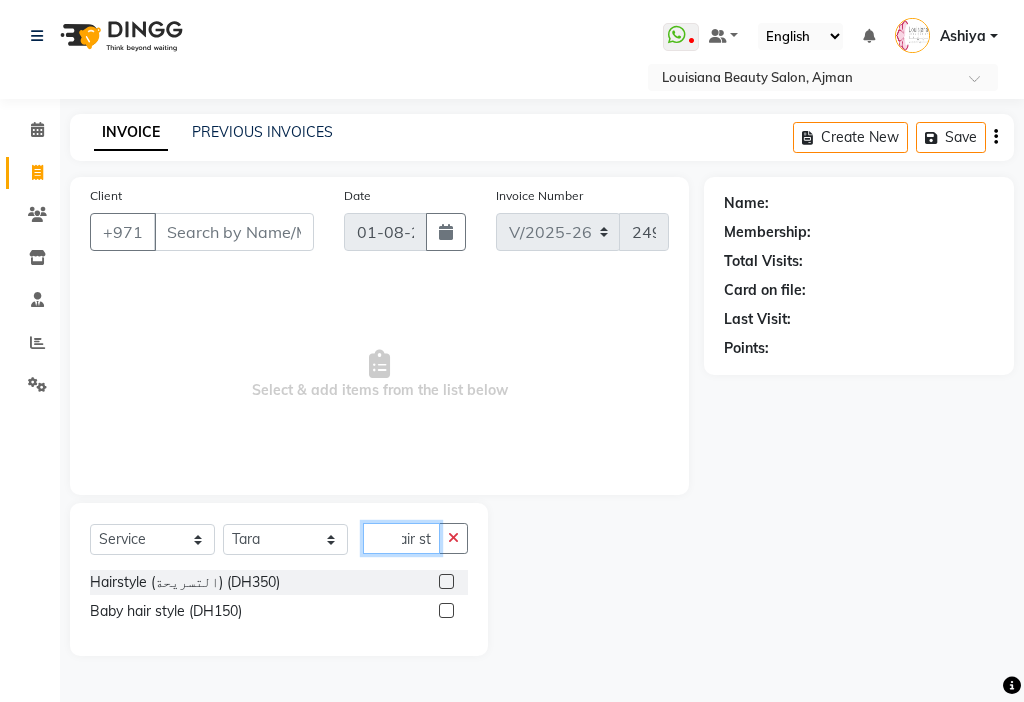 type on "hair st" 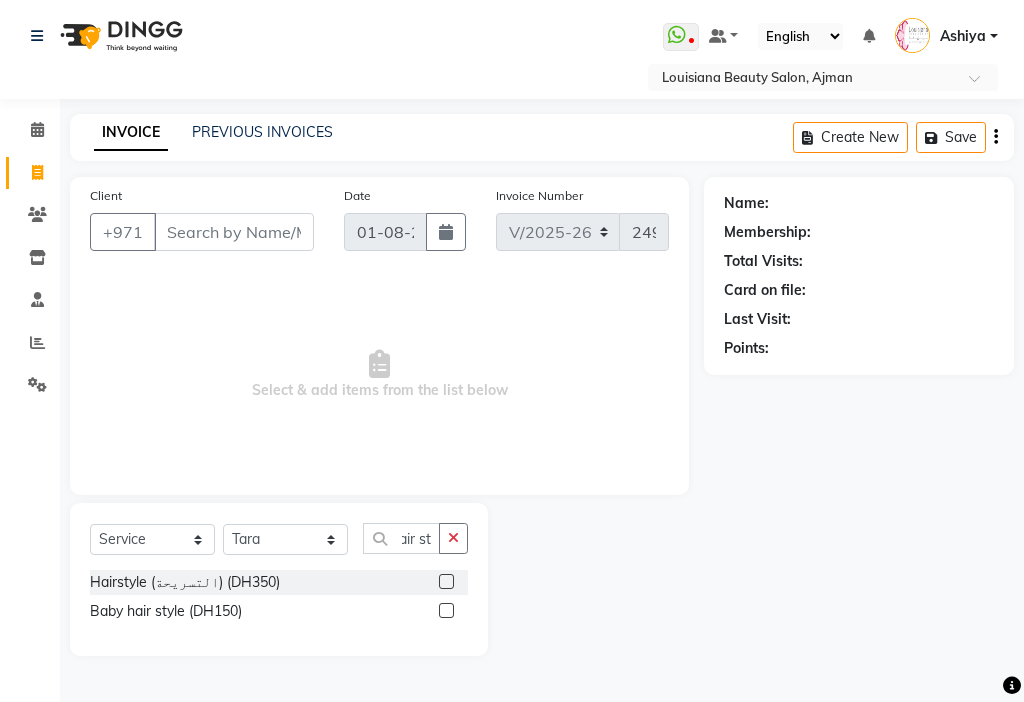 click 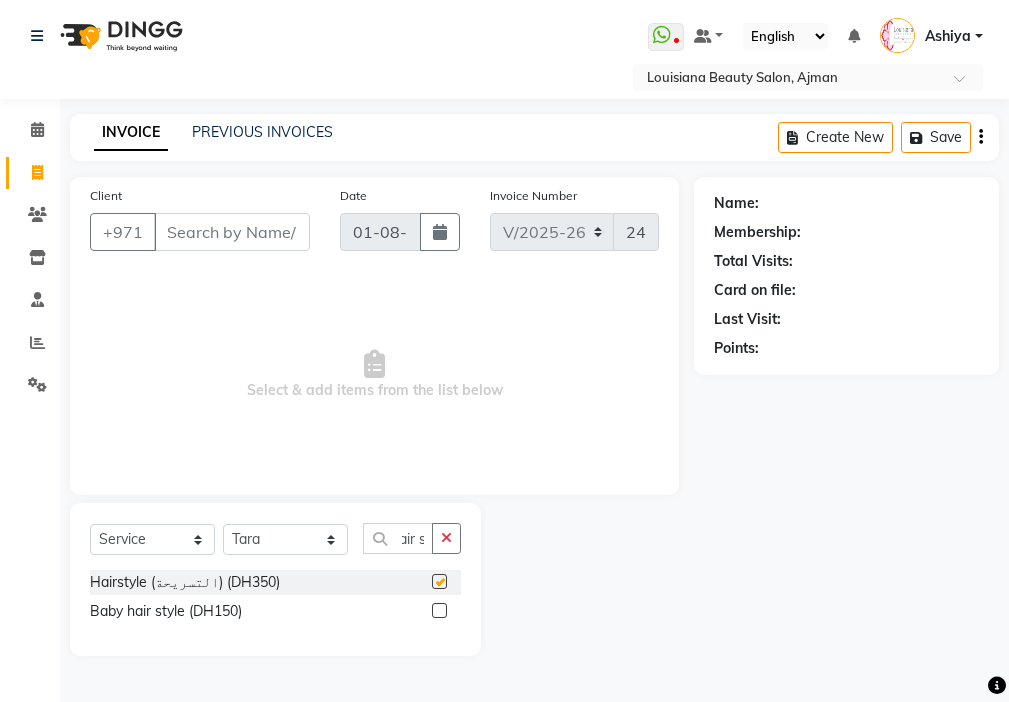 scroll, scrollTop: 0, scrollLeft: 0, axis: both 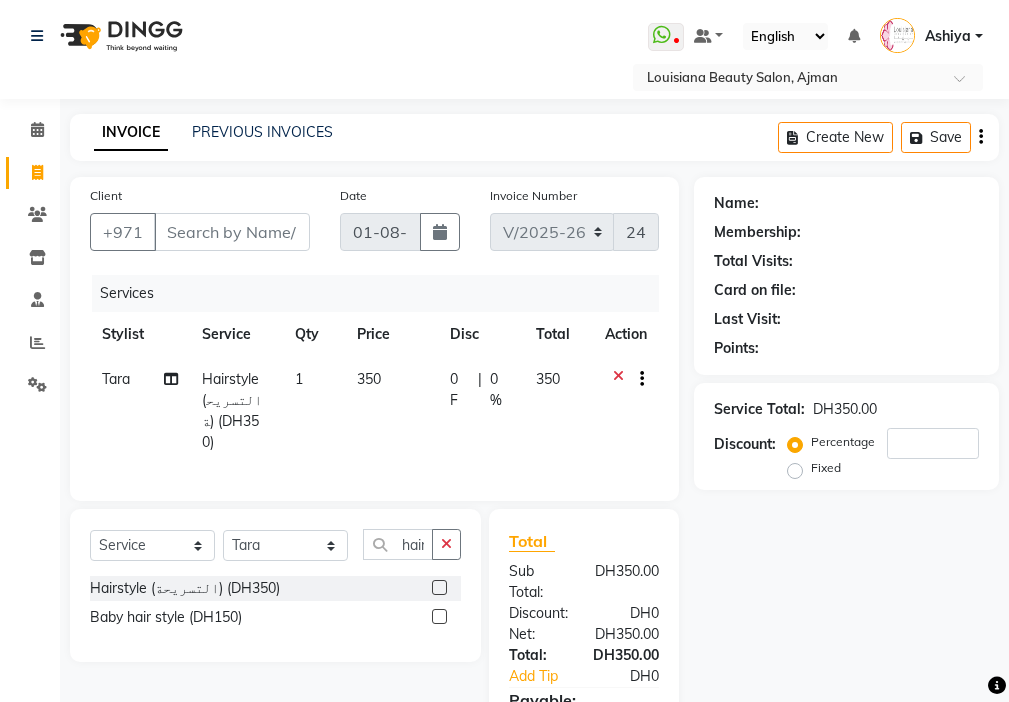 checkbox on "false" 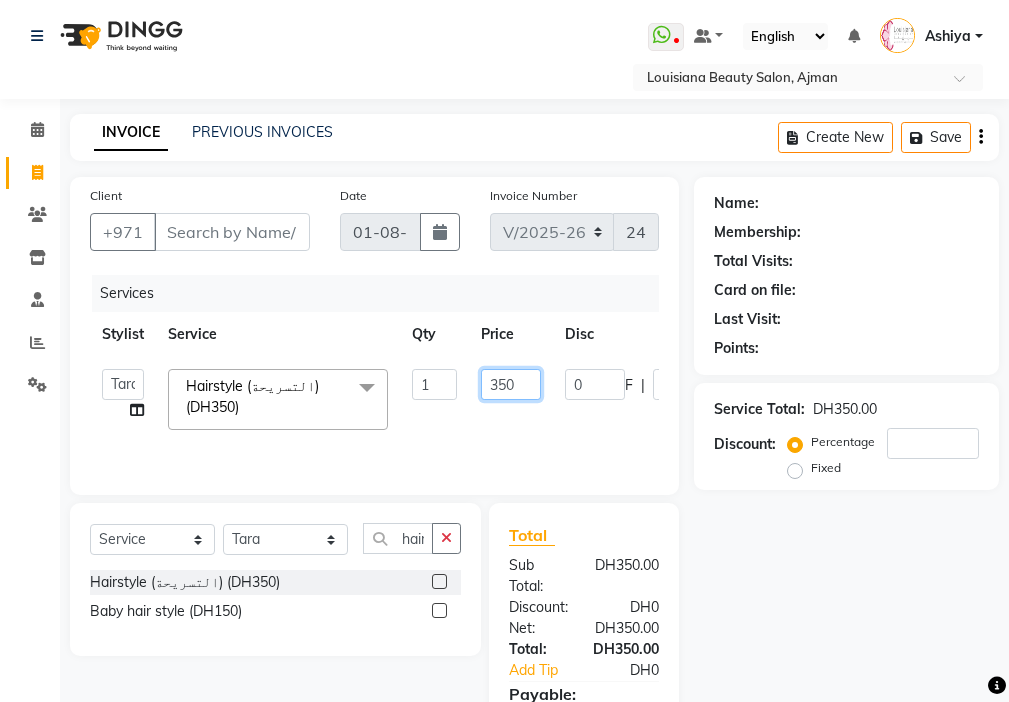click on "350" 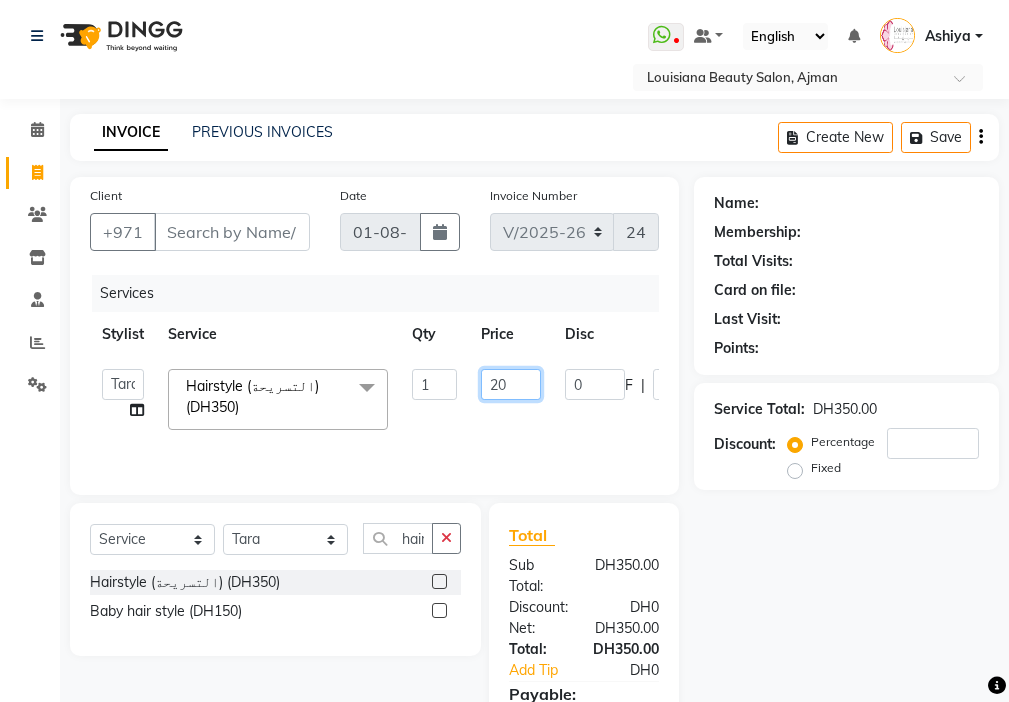type on "250" 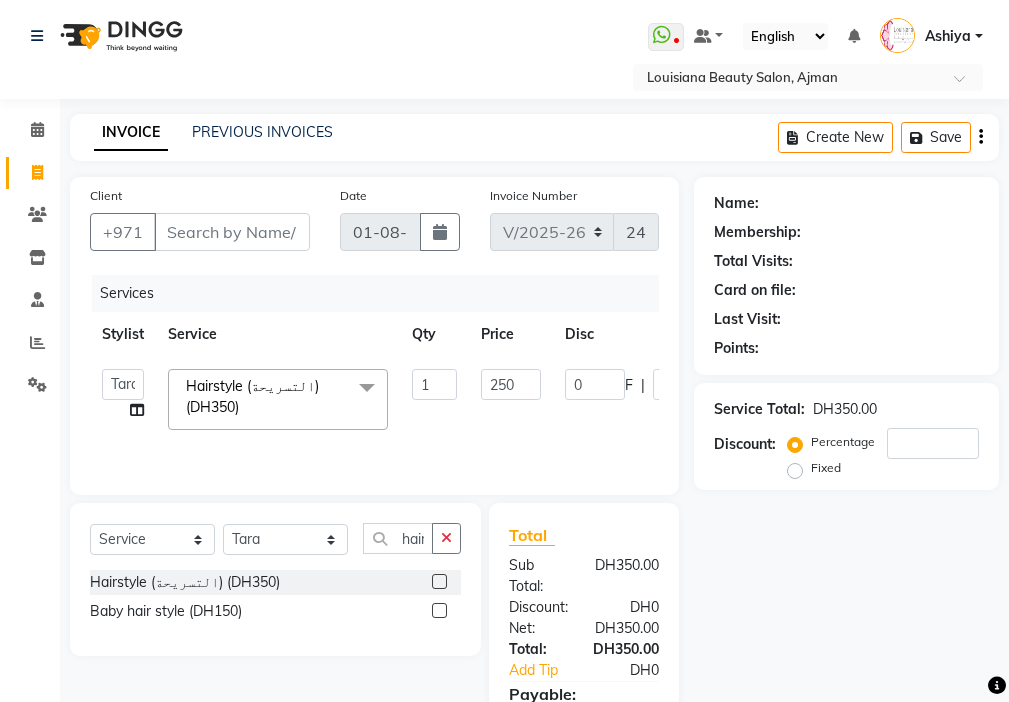 click on "[FIRST] [FIRST] [FIRST] [FIRST] Cashier [FIRST] [FIRST] [FIRST] [FIRST] Kbina Madam mamta [FIRST] [FIRST] [FIRST] [FIRST] [FIRST] Hairstyle (التسريحة) (DH350)  x Beauty Makeup (DH400) Beauty Facial (DH150) Beauty Face Shama (DH60) Beauty Face Bleach (DH60) Beauty Face Threading (DH50) Beauty Upper Lips Bleach (DH20) Forhead Waxing (DH10) Nose Waxing (DH10) Upper Lip Waxing (DH10) Hand Waxing Full (DH70) Beauty Eyelashes Adhesive (DH30) Beauty Eye Makeup (DH150) Beauty Hand Henna (حناء اليد) (DH50) Beauty Legs Henna(حناء الرجل) (DH50) paraffin wax hand (DH30) paraffin  wax leg  (DH50) chin threading (DH15) Extra Pin (DH20) ROOT HALF DYE (DH80) Beauty Gasha (DH50) Baby Start (DH20) Rinceage  (DH200) Enercose (DH200) Rosemary (DH80) Filler (DH0) Sedar (DH80) photo (DH10) Al mashat (DH80) Half leg Waxing (شمع نصف الرجل) (DH50) Half Hand Waxing (شمع اليدين) (DH40) Under Arms Waxing (شمع الابط) (DH20) SCRUB LEG (DH30) 1 250" 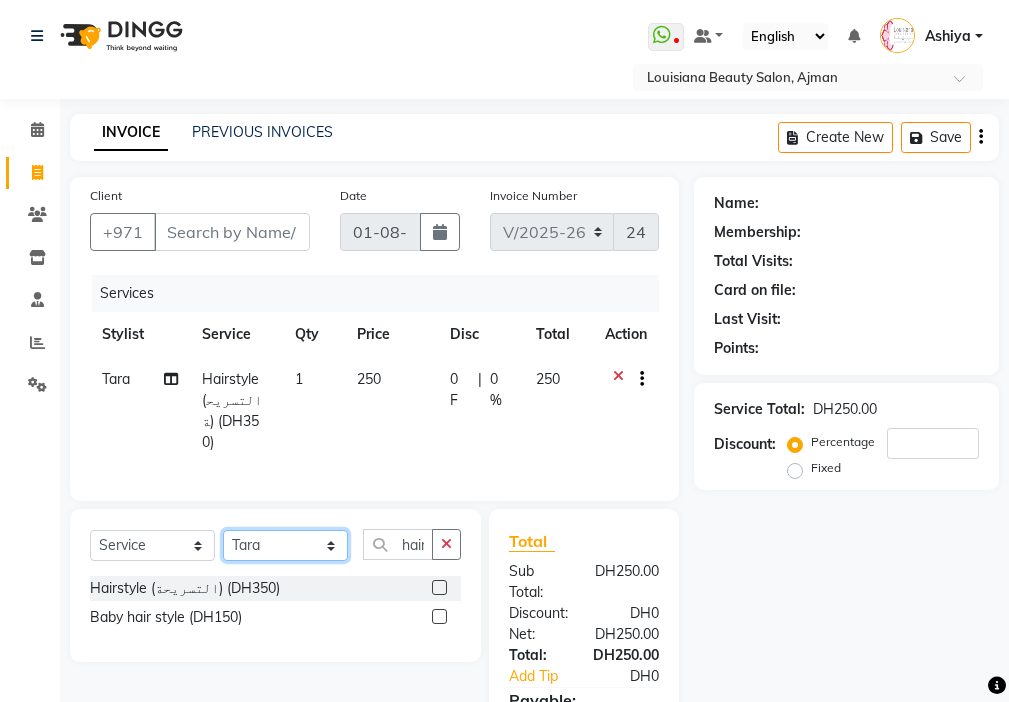 click on "Select Stylist [FIRST] [FIRST] [FIRST] [FIRST] Cashier [FIRST] [FIRST] [FIRST] [FIRST] Kbina Madam mamta [FIRST] [FIRST] [FIRST] [FIRST] [FIRST]" 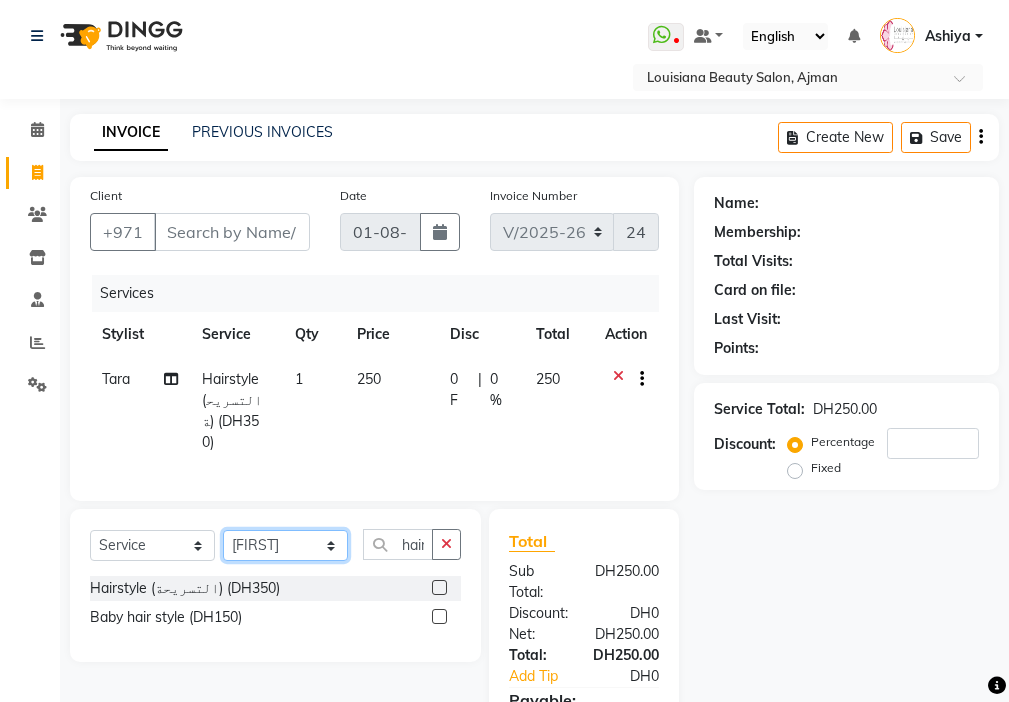 click on "Select Stylist [FIRST] [FIRST] [FIRST] [FIRST] Cashier [FIRST] [FIRST] [FIRST] [FIRST] Kbina Madam mamta [FIRST] [FIRST] [FIRST] [FIRST] [FIRST]" 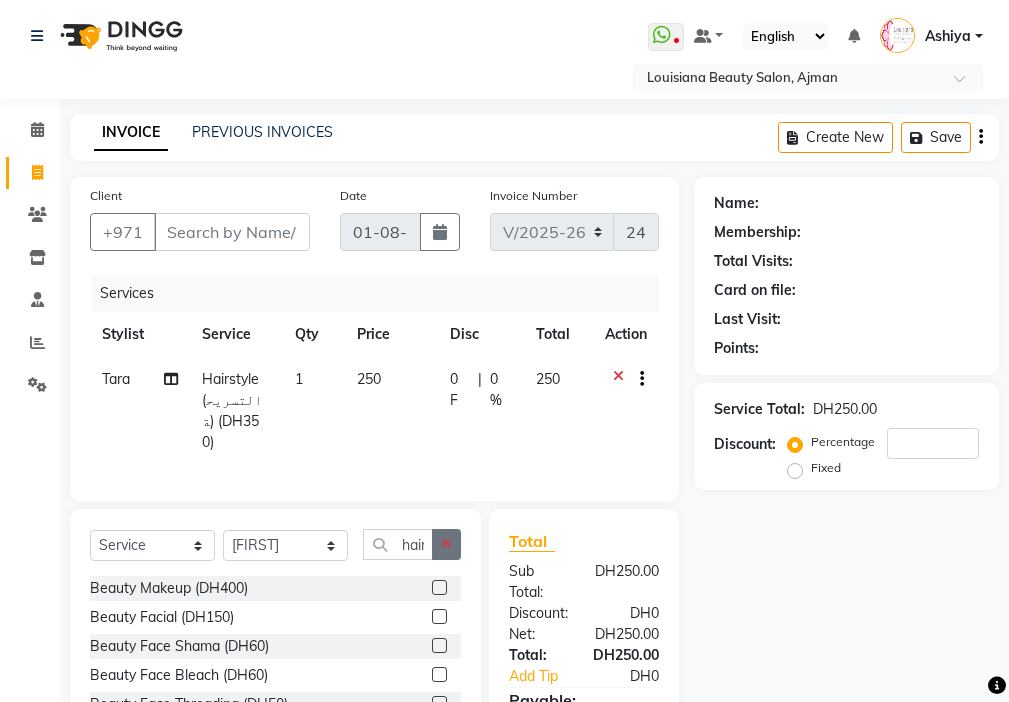 click 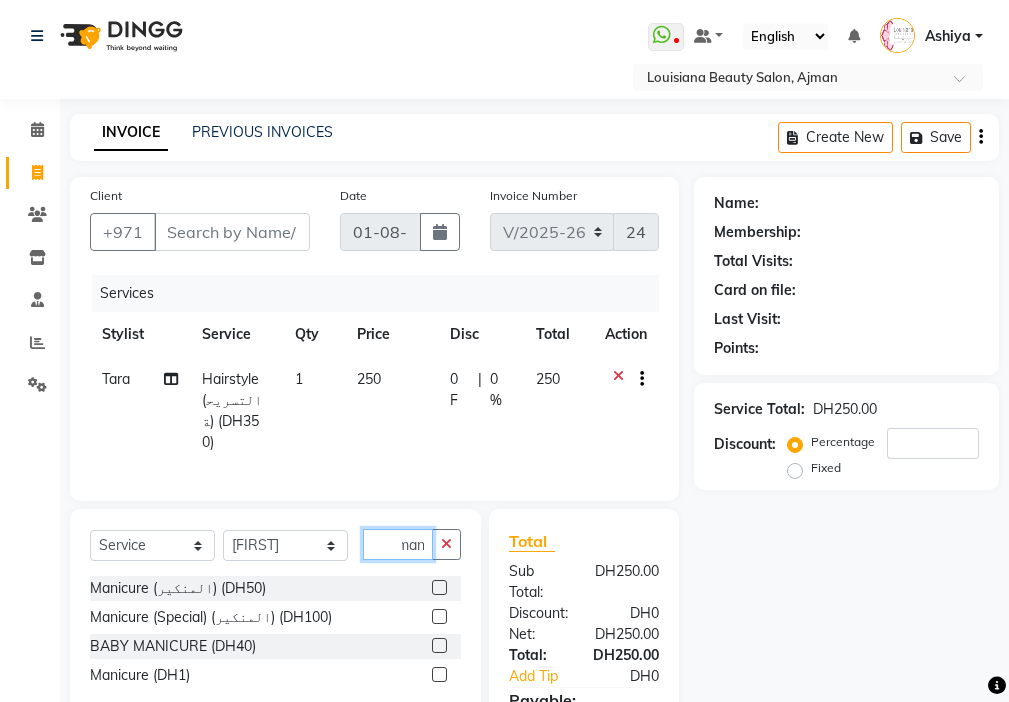 scroll, scrollTop: 0, scrollLeft: 9, axis: horizontal 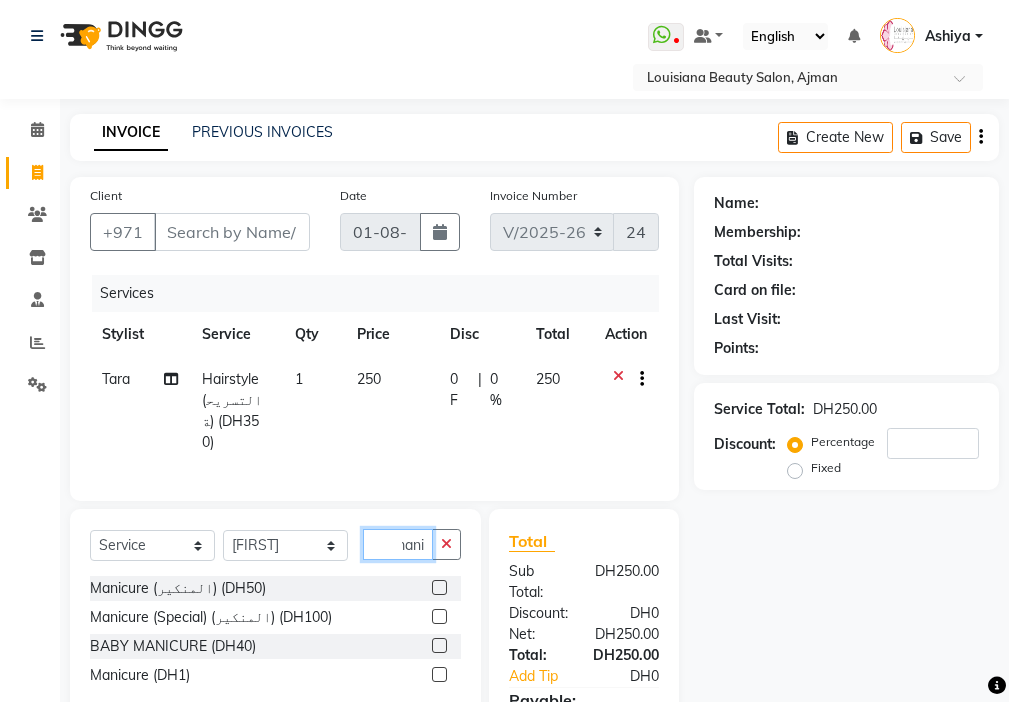 type on "mani" 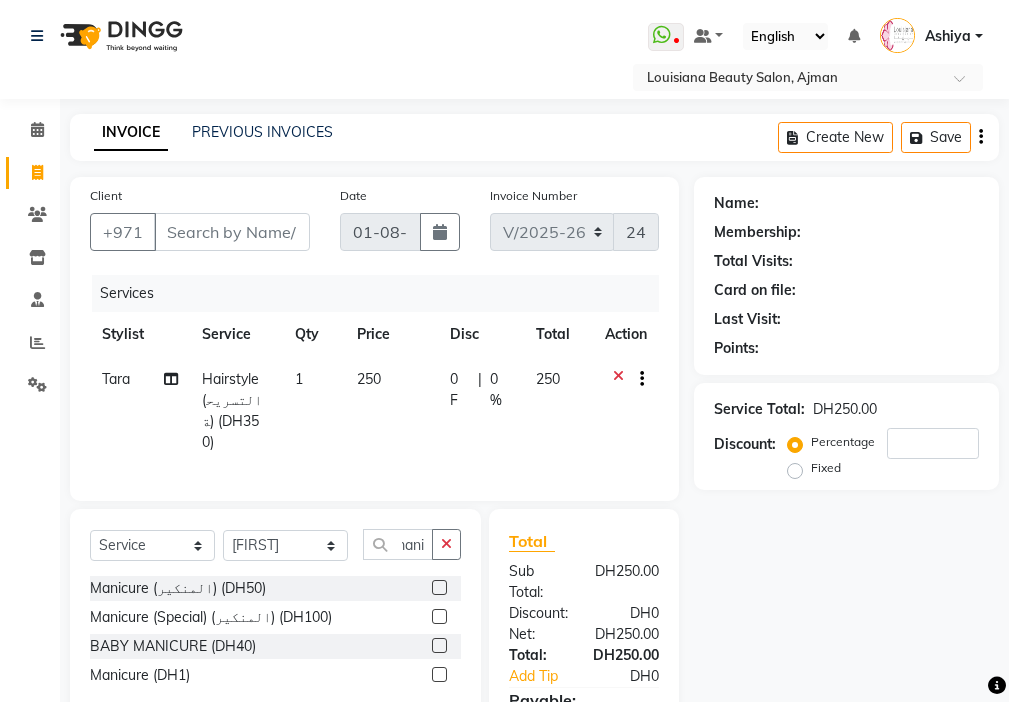 click 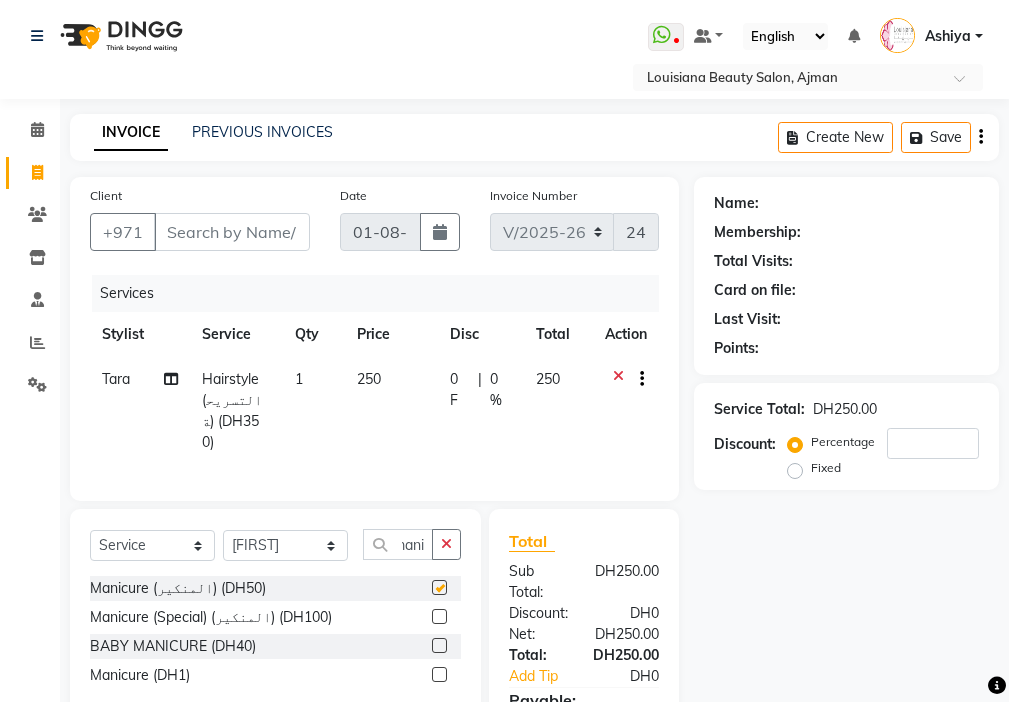 scroll, scrollTop: 0, scrollLeft: 0, axis: both 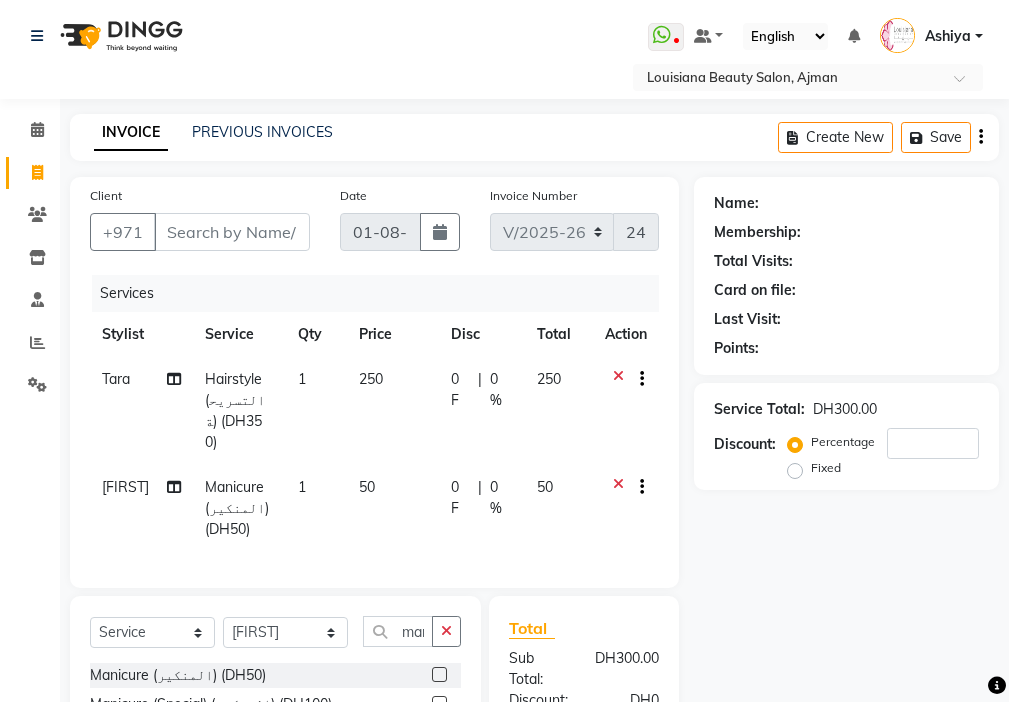 checkbox on "false" 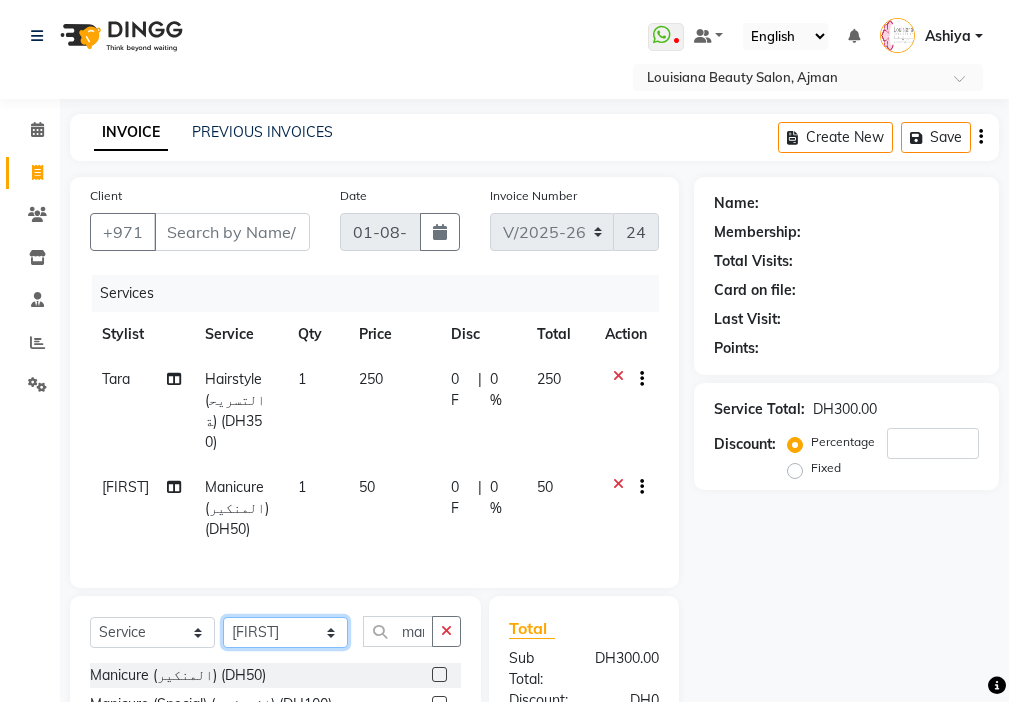 click on "Select Stylist [FIRST] [FIRST] [FIRST] [FIRST] Cashier [FIRST] [FIRST] [FIRST] [FIRST] Kbina Madam mamta [FIRST] [FIRST] [FIRST] [FIRST] [FIRST]" 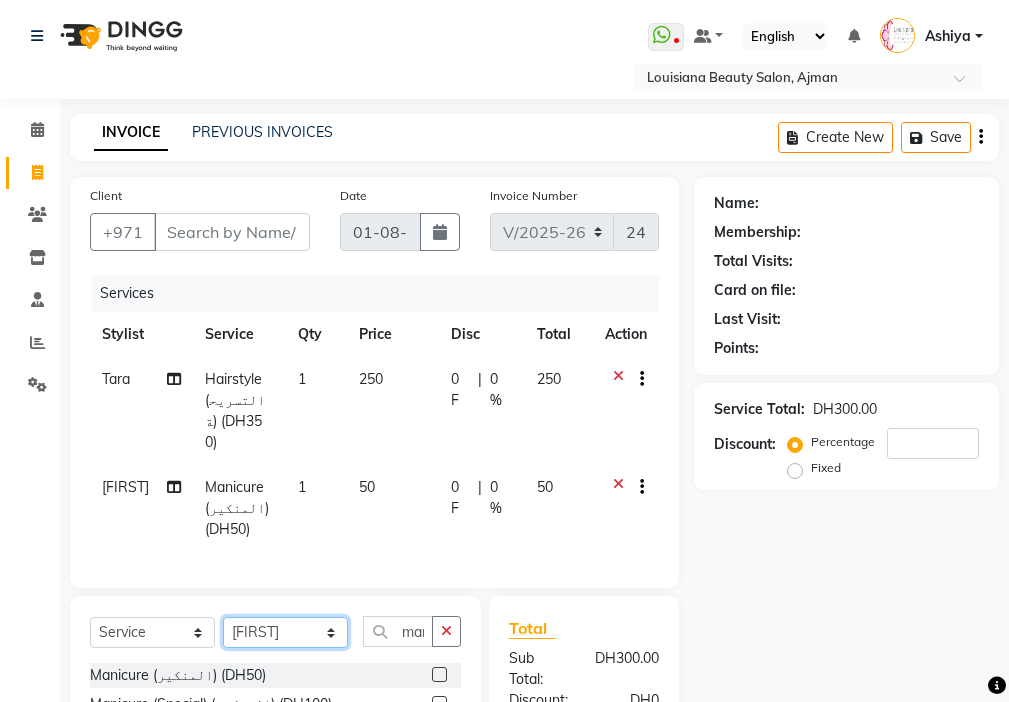 select on "68424" 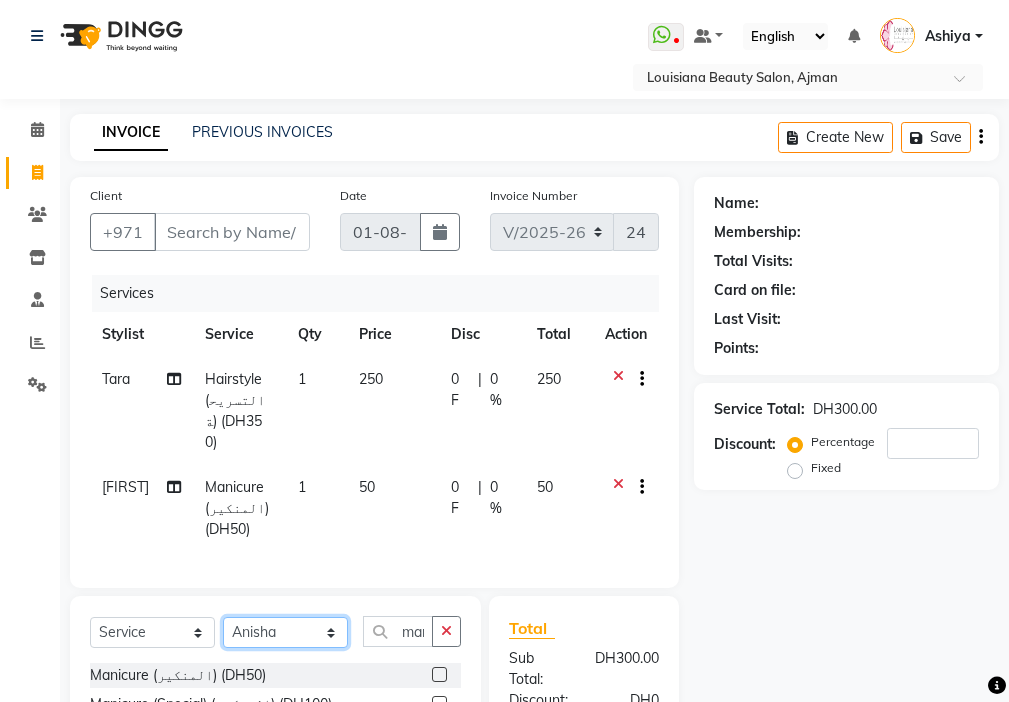 click on "Select Stylist [FIRST] [FIRST] [FIRST] [FIRST] Cashier [FIRST] [FIRST] [FIRST] [FIRST] Kbina Madam mamta [FIRST] [FIRST] [FIRST] [FIRST] [FIRST]" 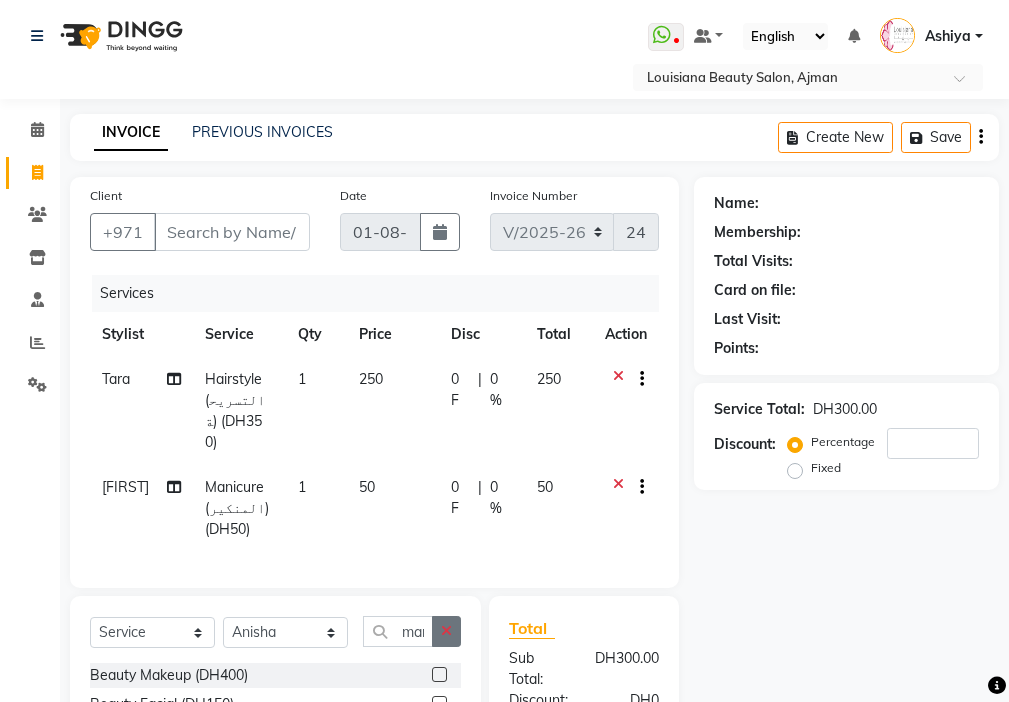 click 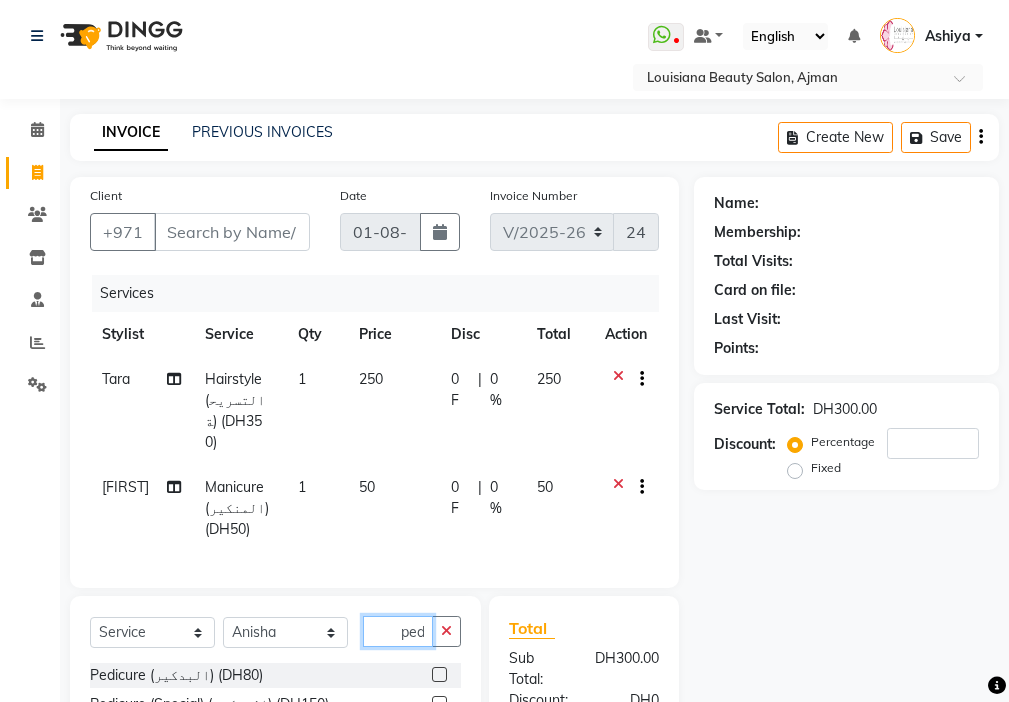 scroll, scrollTop: 0, scrollLeft: 4, axis: horizontal 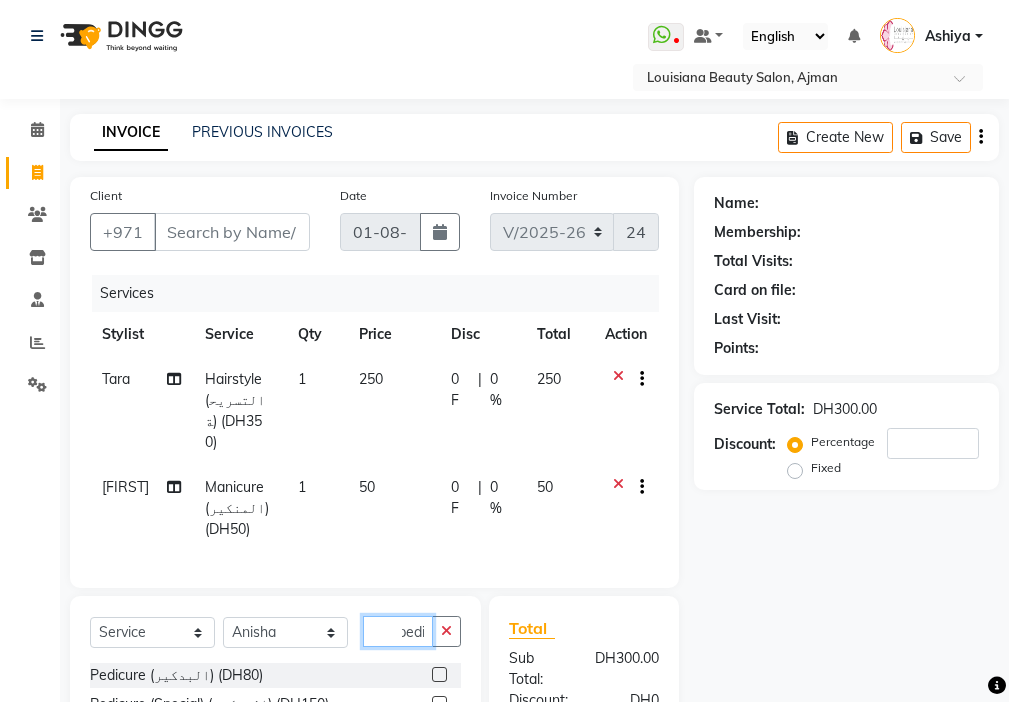 type on "pedi" 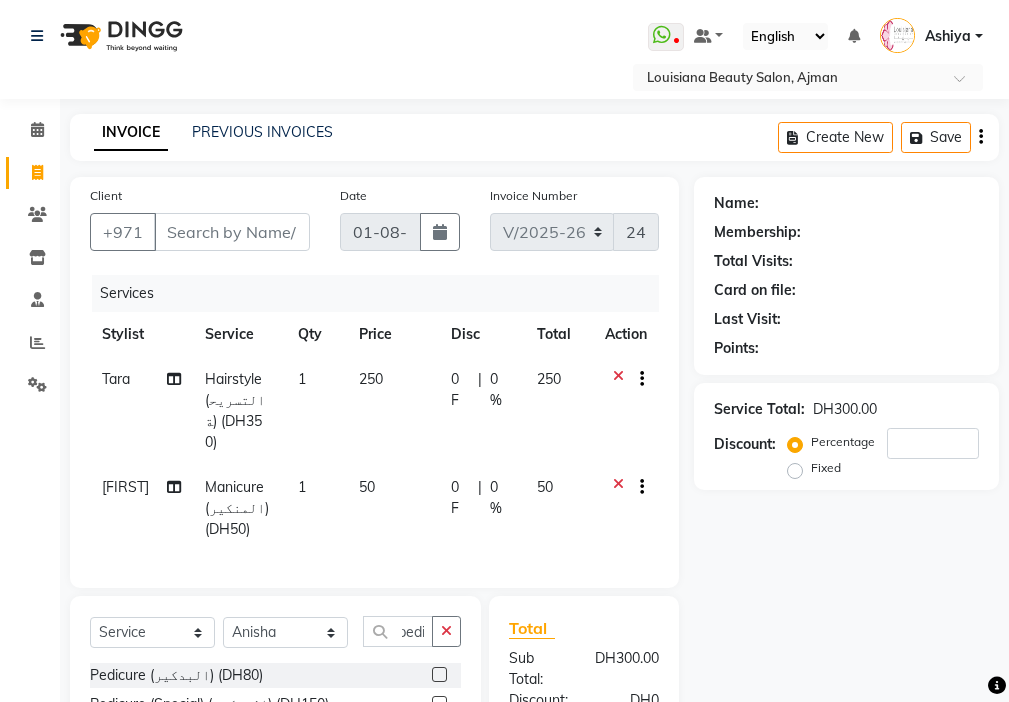 click 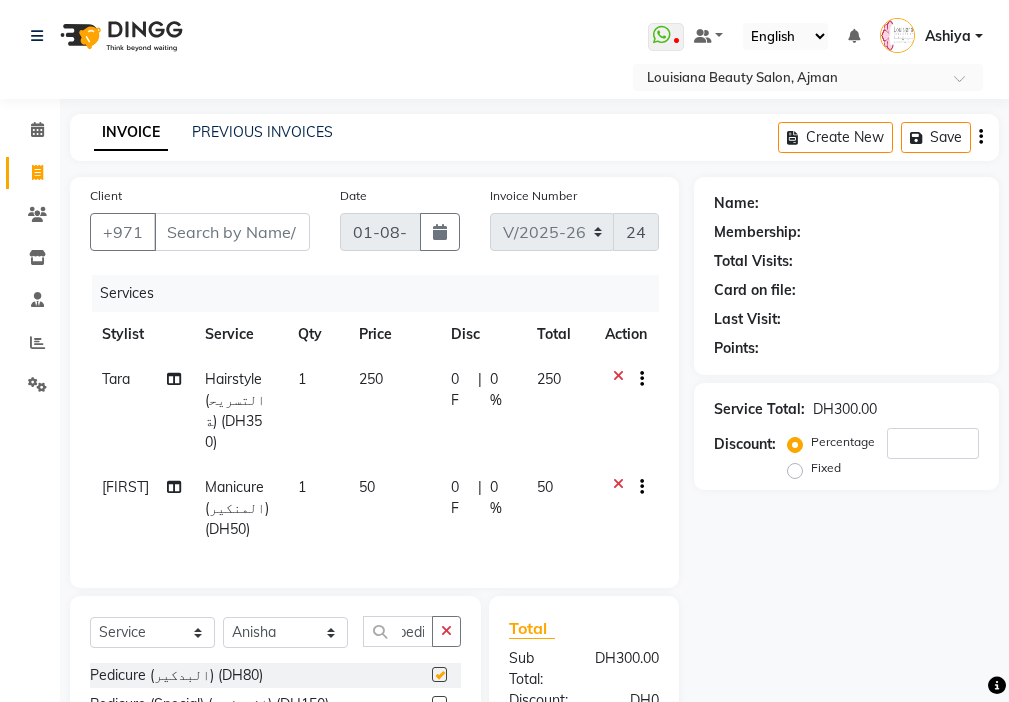 scroll, scrollTop: 0, scrollLeft: 0, axis: both 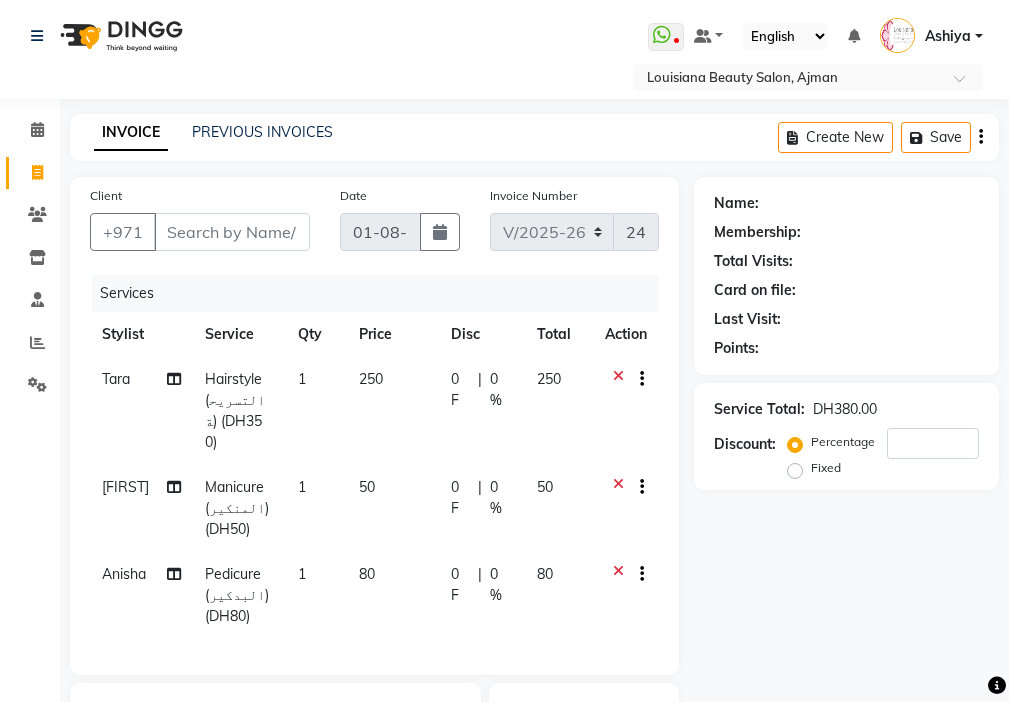 checkbox on "false" 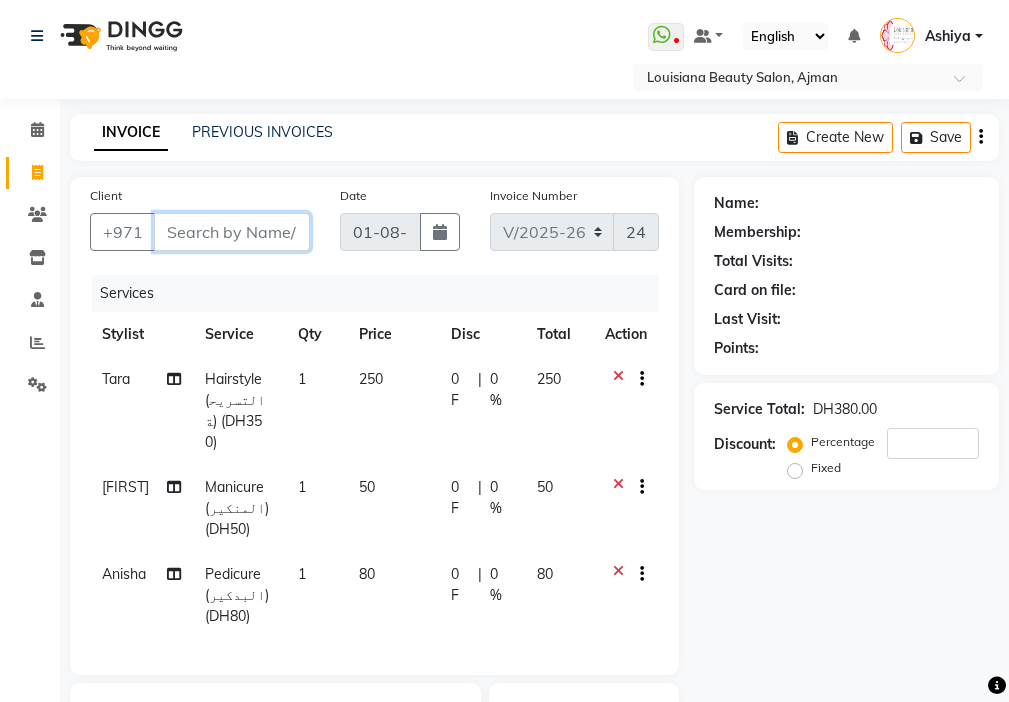 click on "Client" at bounding box center [232, 232] 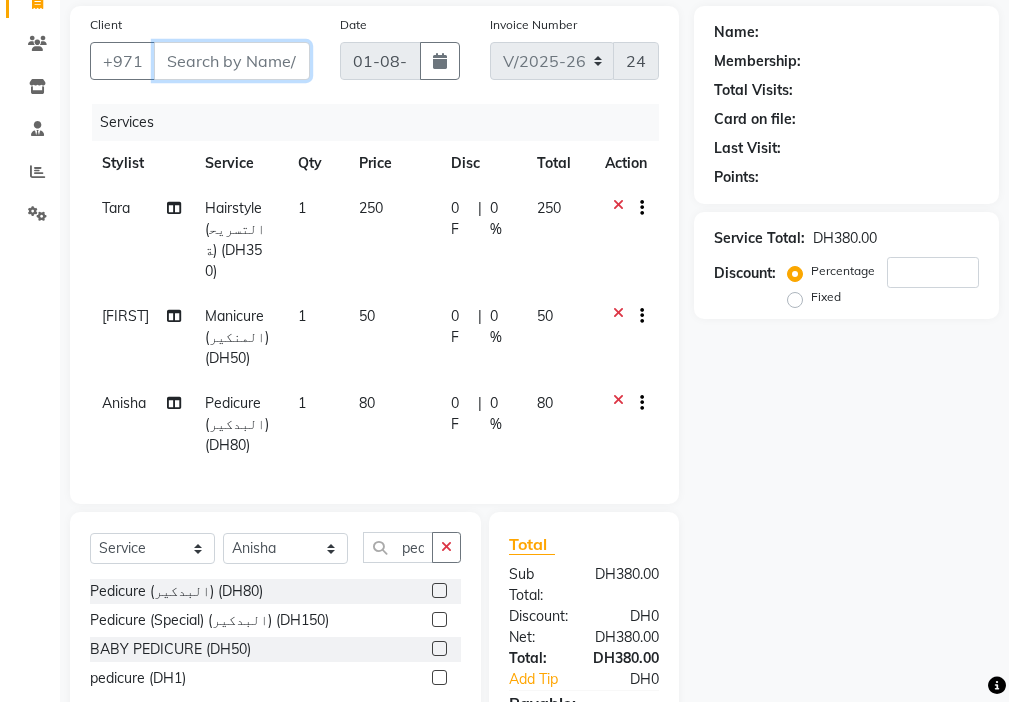 scroll, scrollTop: 172, scrollLeft: 0, axis: vertical 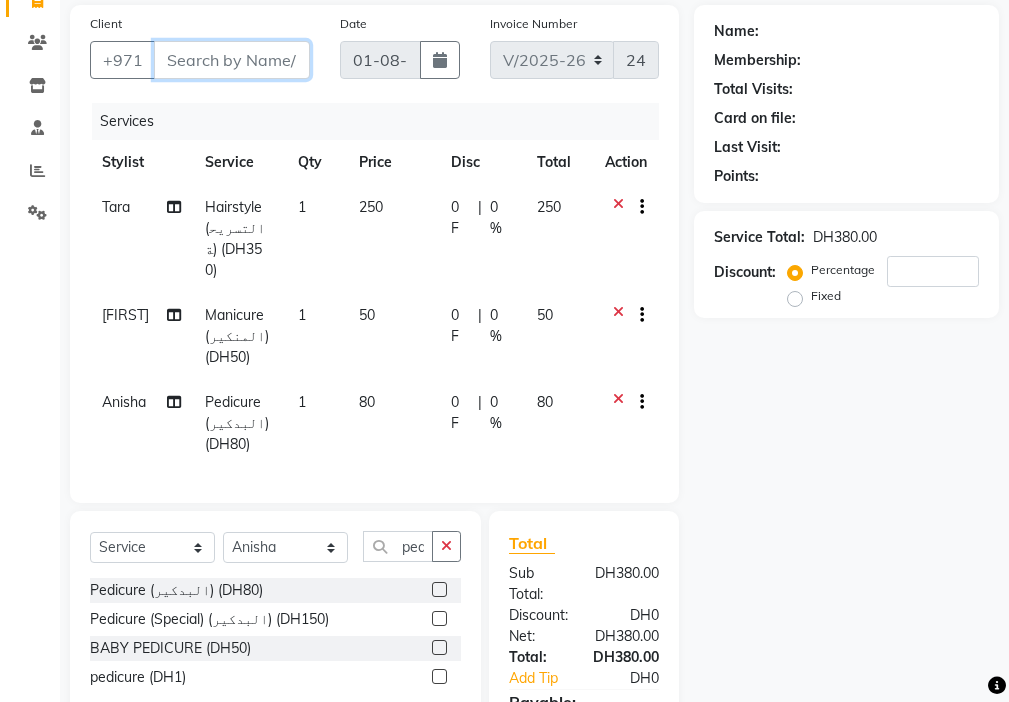 click on "Client" at bounding box center (232, 60) 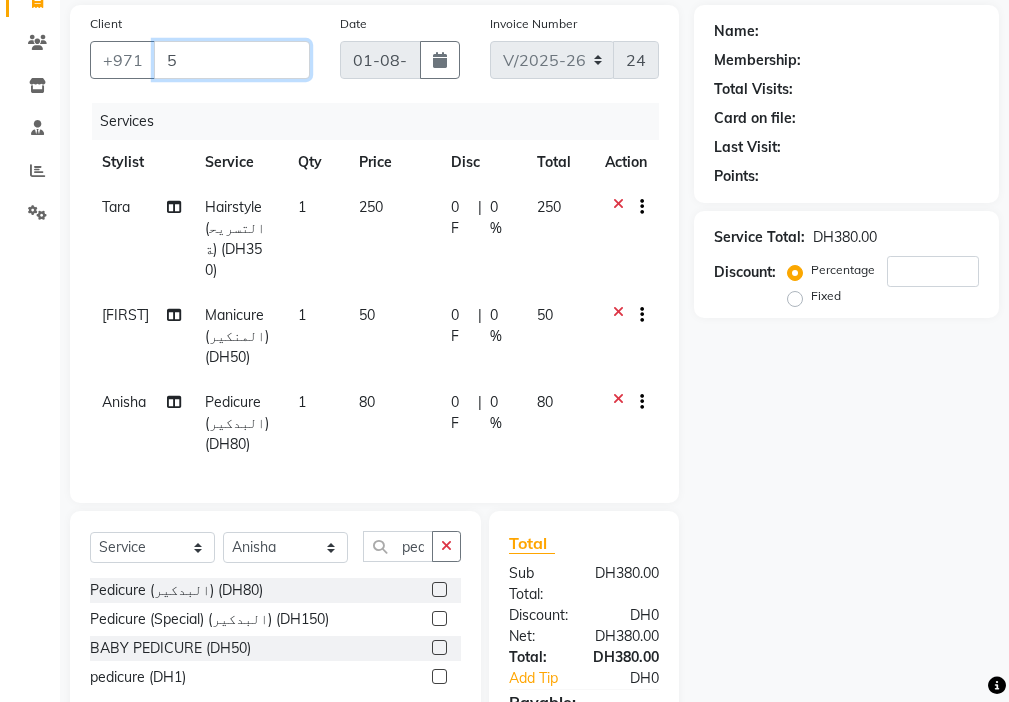 type on "0" 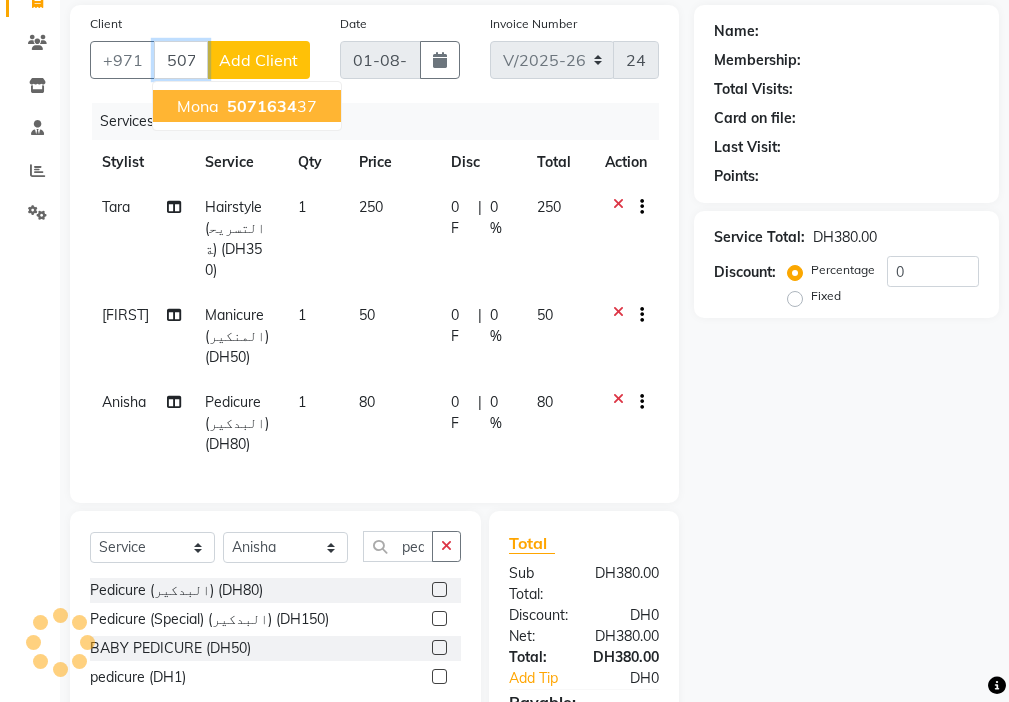 click on "5071634" at bounding box center (262, 106) 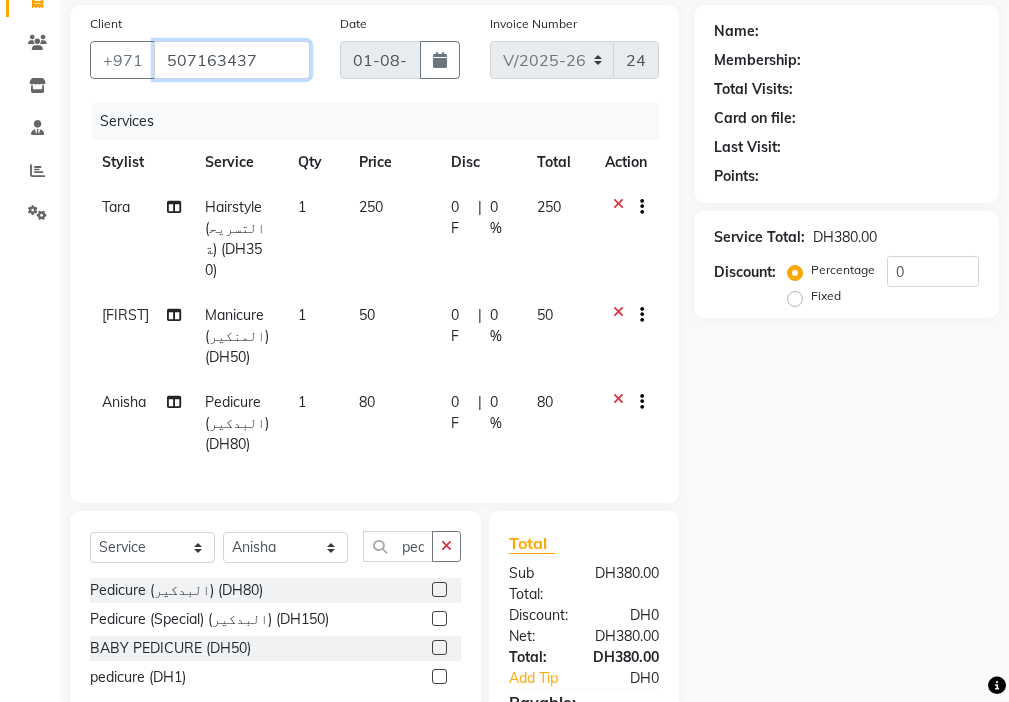 type on "507163437" 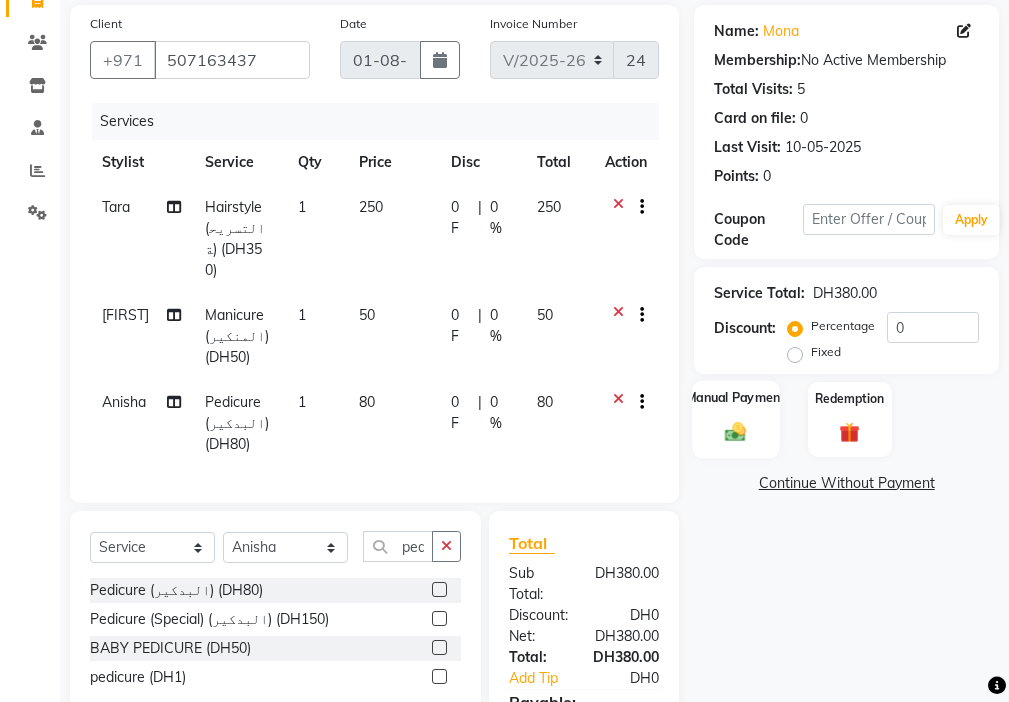 click 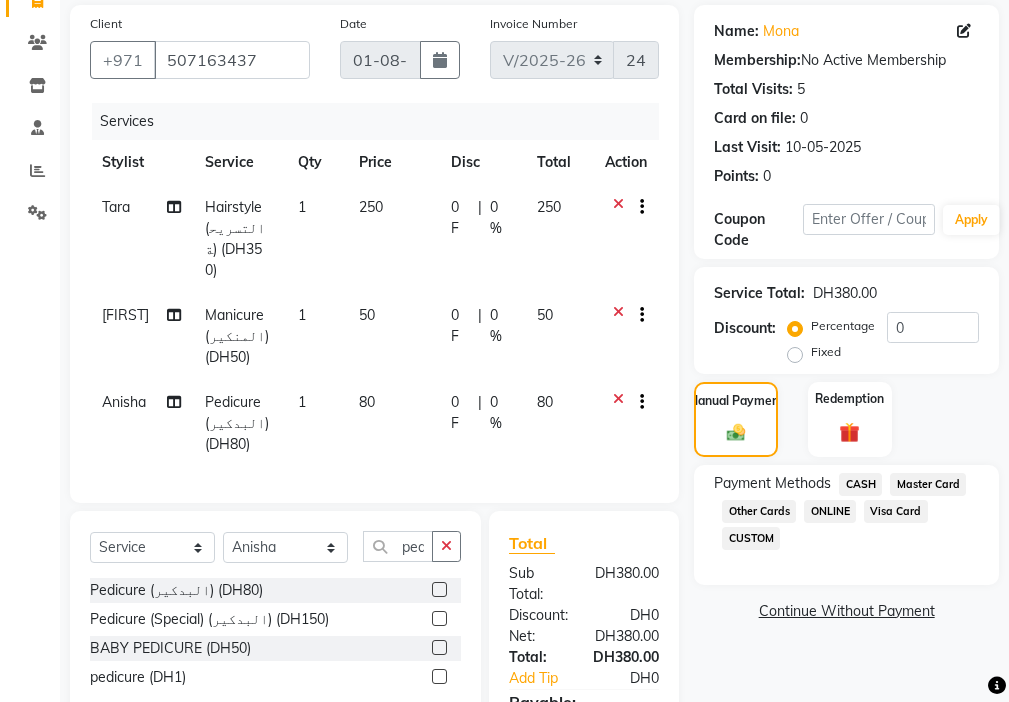 click on "Visa Card" 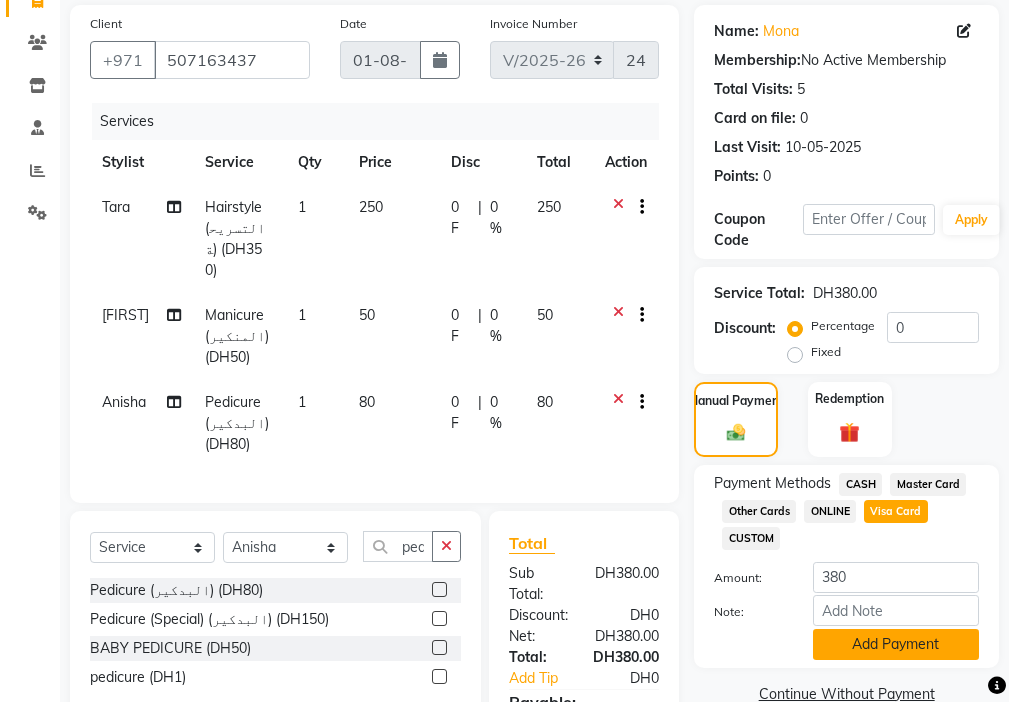 click on "Add Payment" 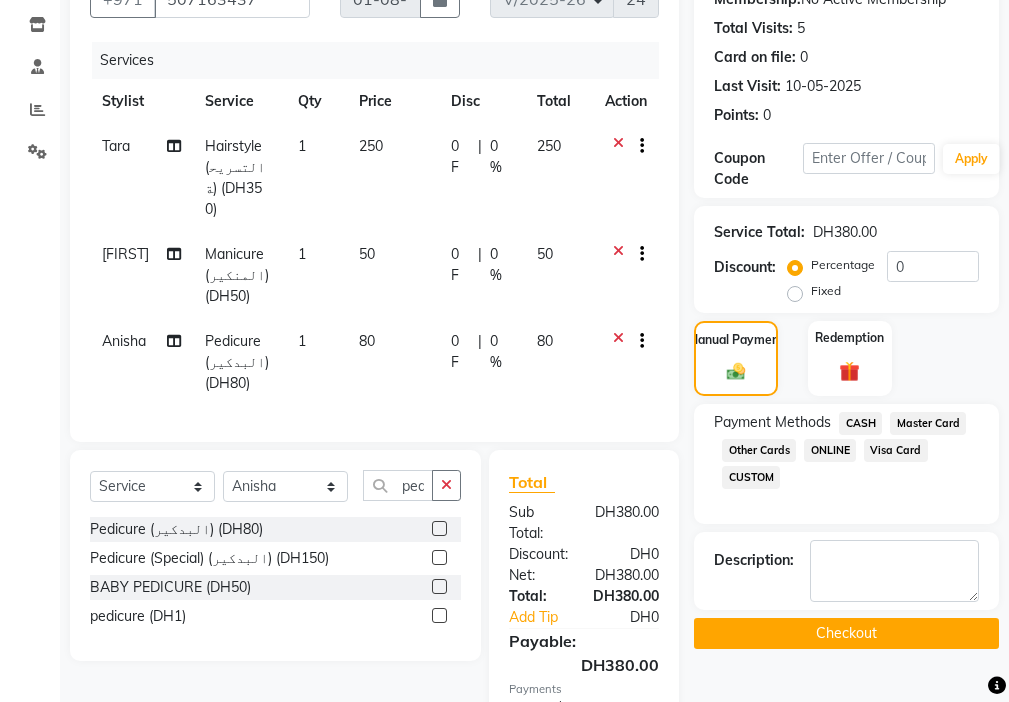 scroll, scrollTop: 386, scrollLeft: 0, axis: vertical 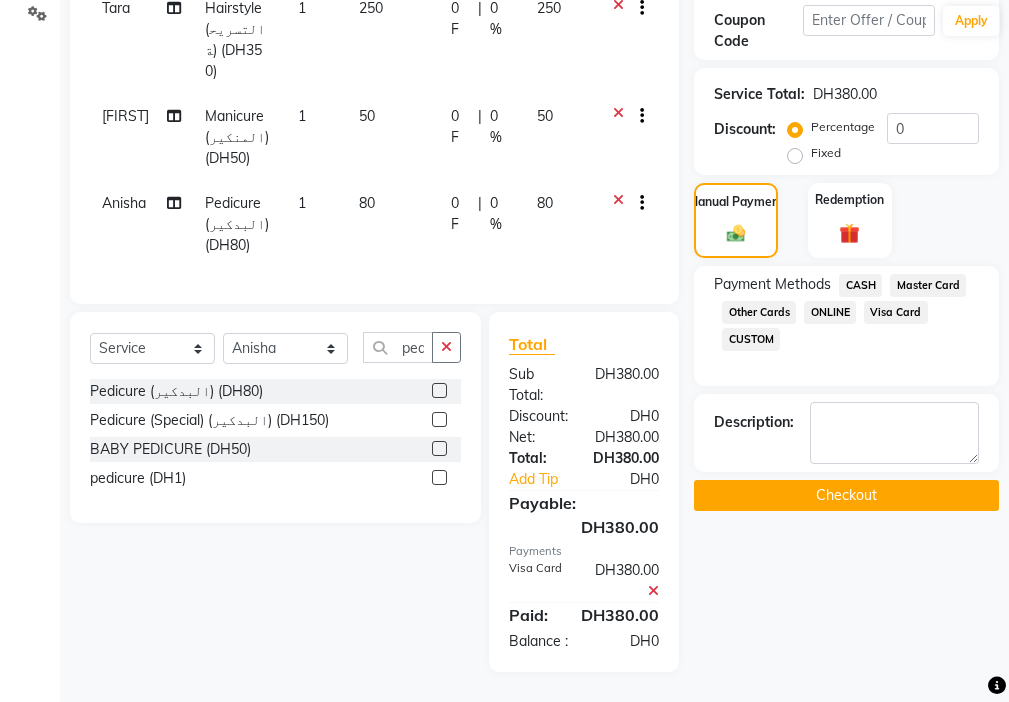 click on "Checkout" 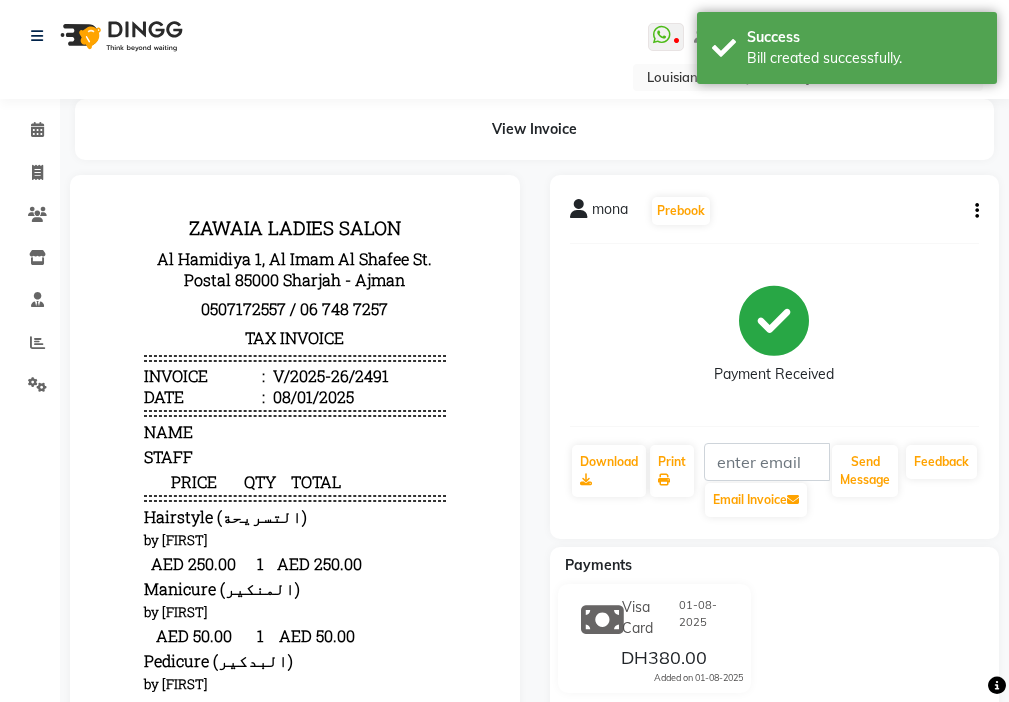 scroll, scrollTop: 0, scrollLeft: 0, axis: both 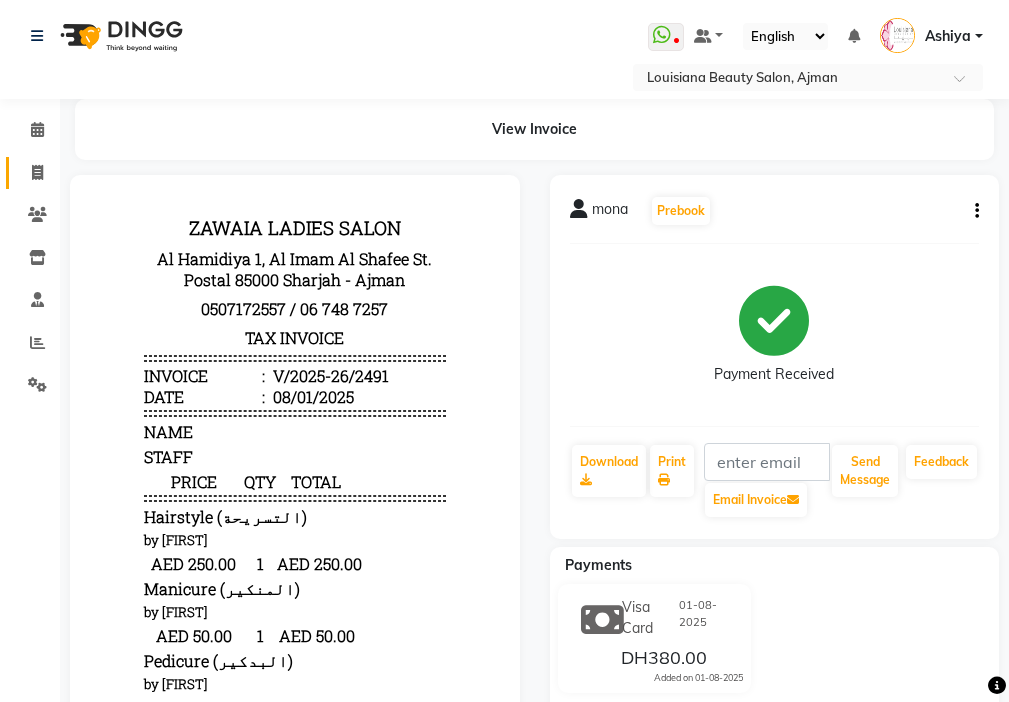 click 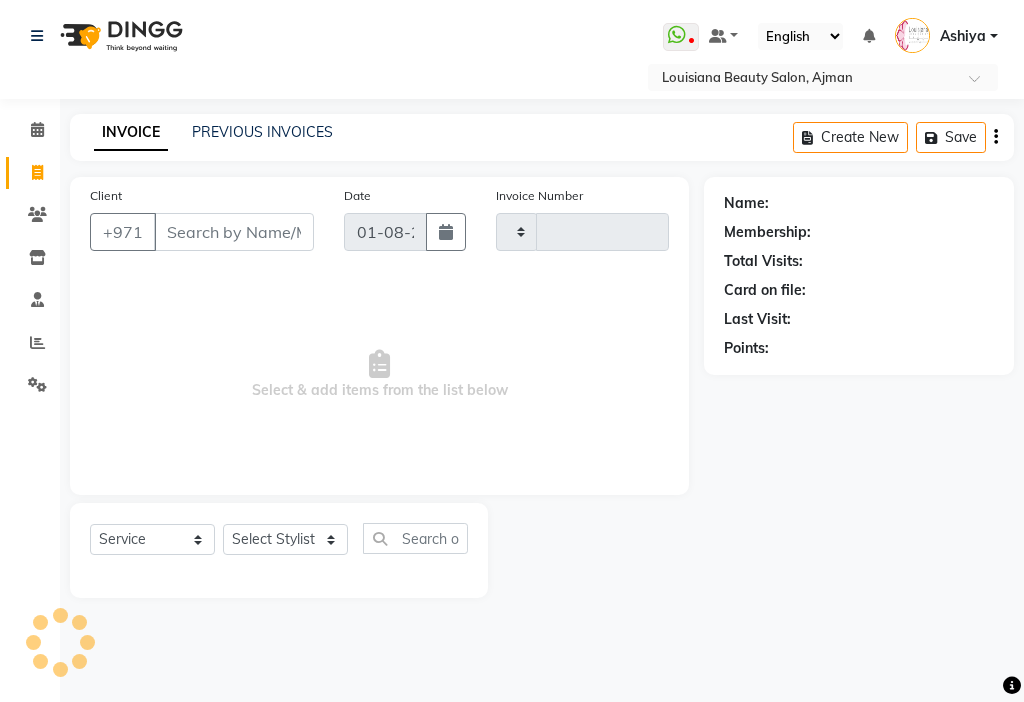 type on "2492" 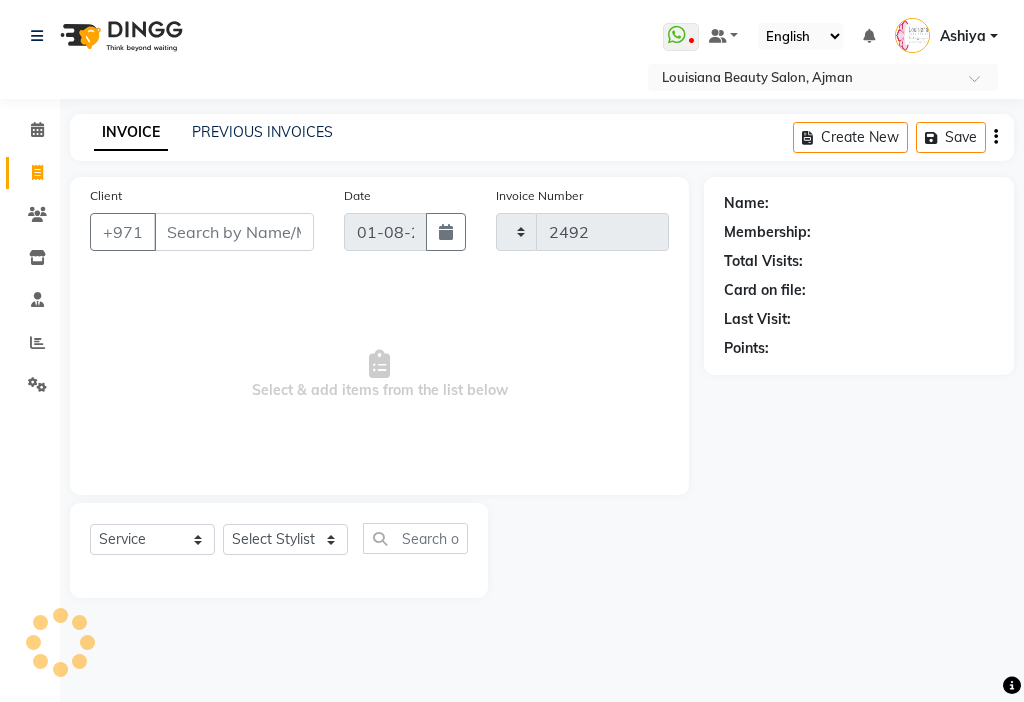 select on "637" 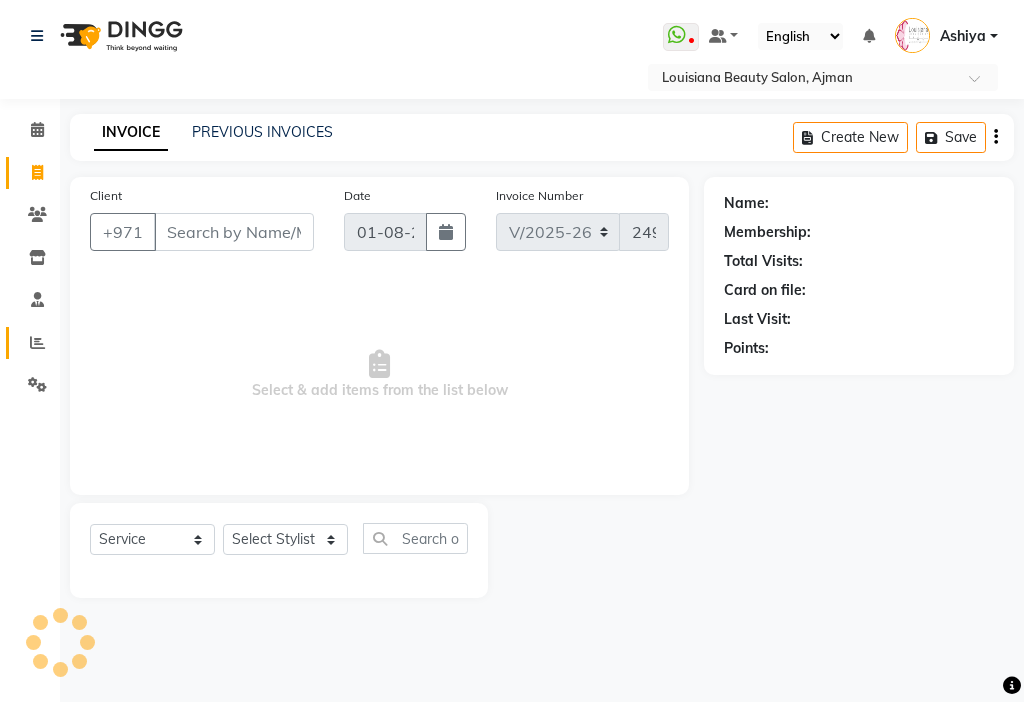click 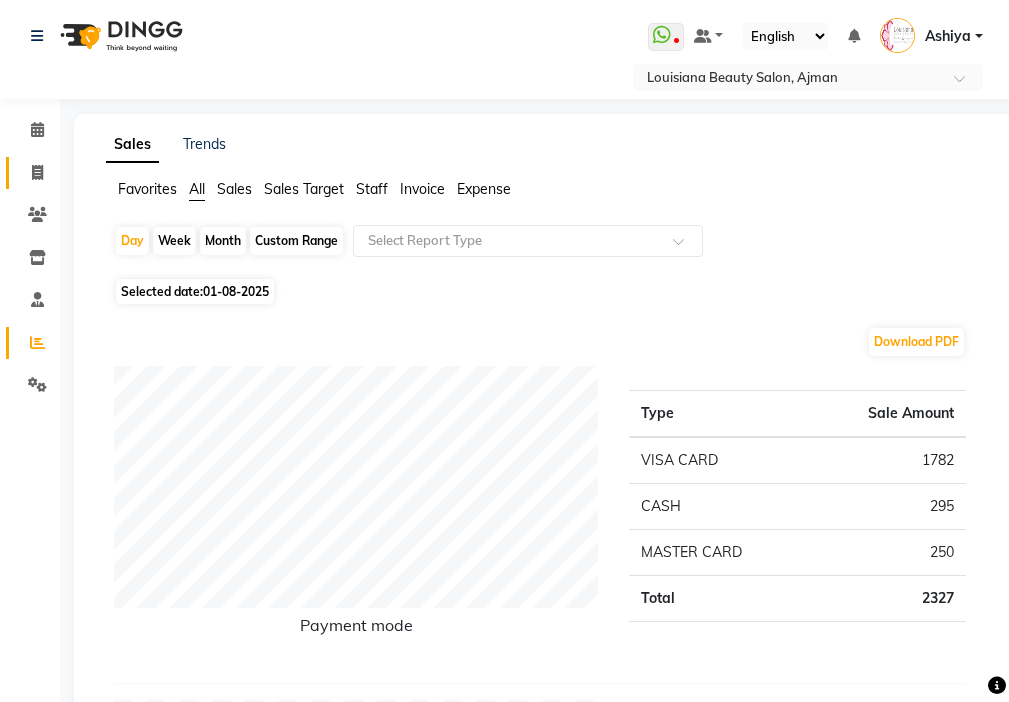 click 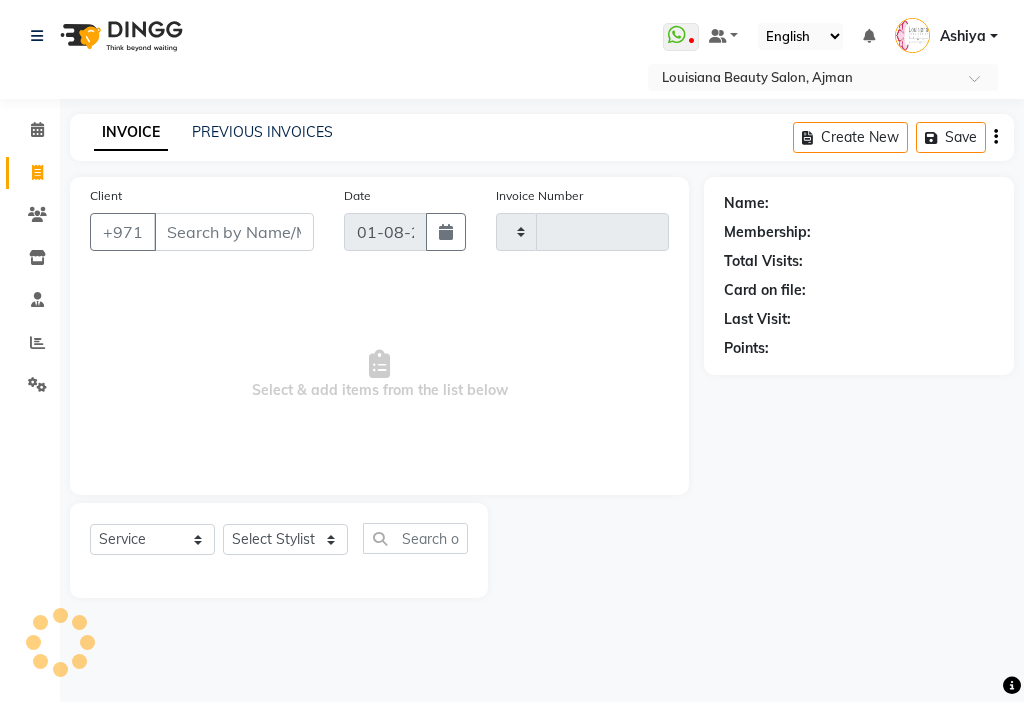 type on "2492" 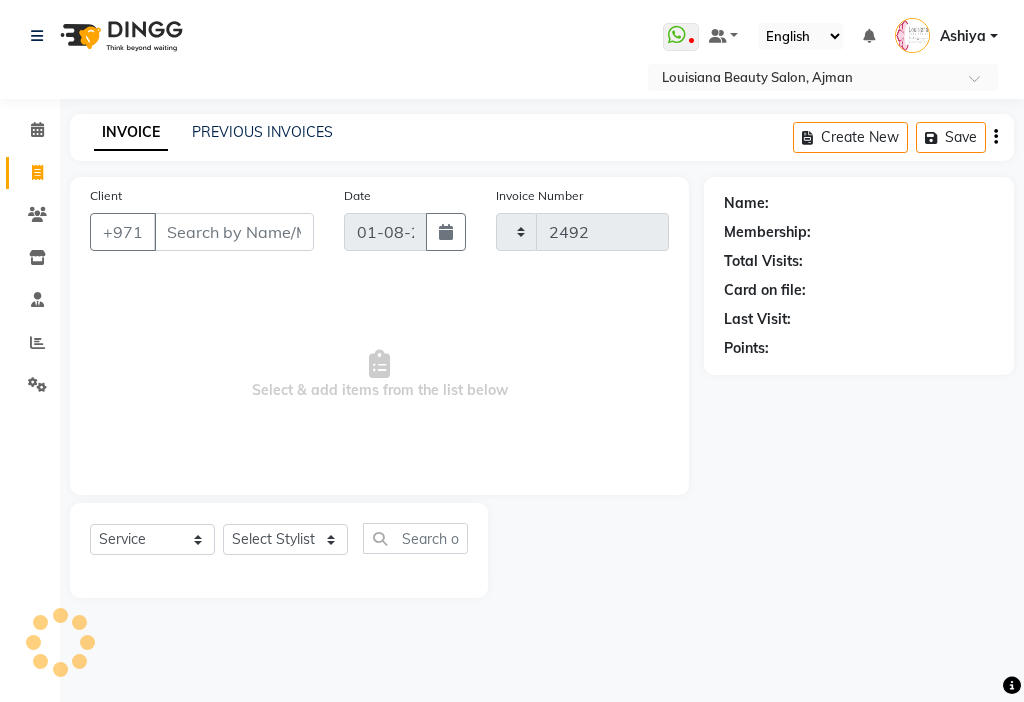 select on "637" 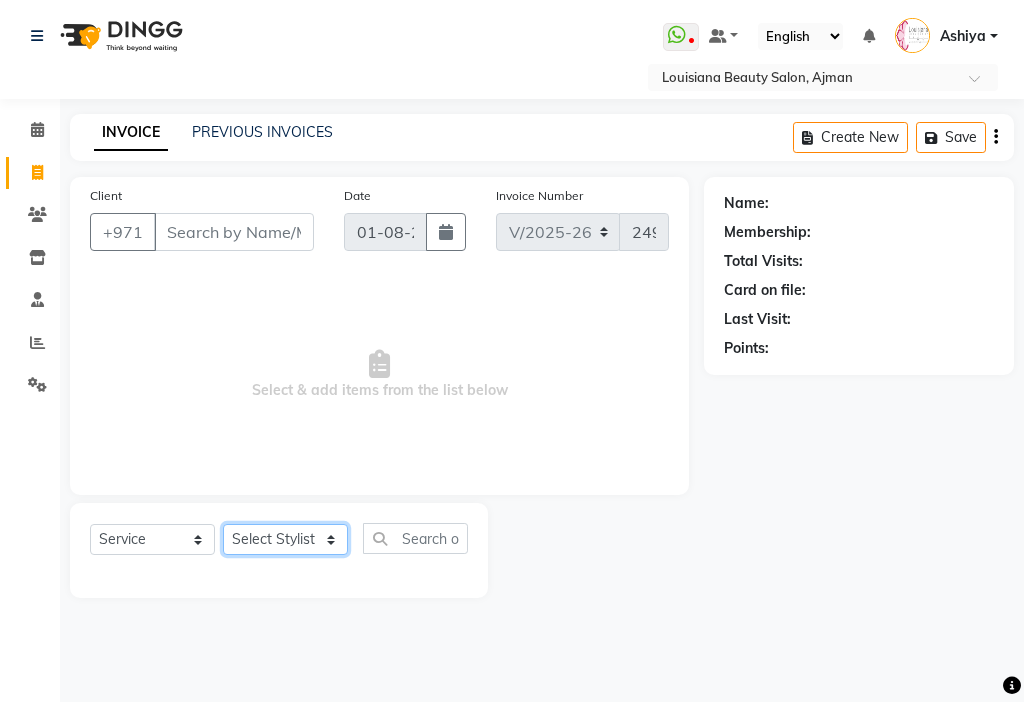 click on "Select Stylist [FIRST] [FIRST] [FIRST] [FIRST] Cashier [FIRST] [FIRST] [FIRST] [FIRST] Kbina Madam mamta [FIRST] [FIRST] [FIRST] [FIRST] [FIRST]" 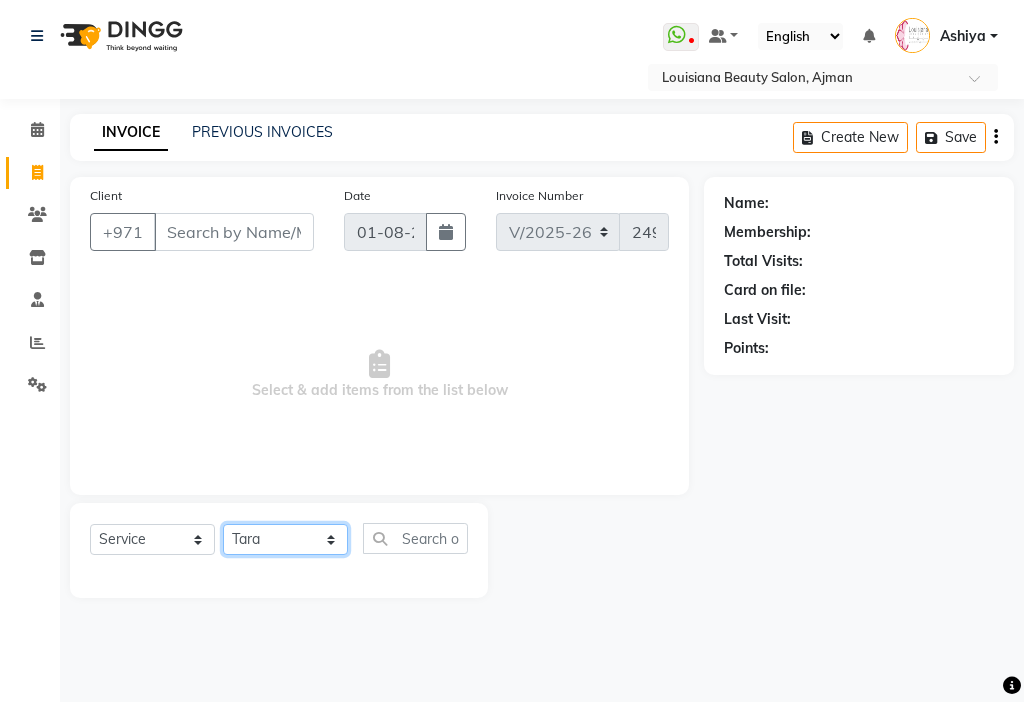 click on "Select Stylist [FIRST] [FIRST] [FIRST] [FIRST] Cashier [FIRST] [FIRST] [FIRST] [FIRST] Kbina Madam mamta [FIRST] [FIRST] [FIRST] [FIRST] [FIRST]" 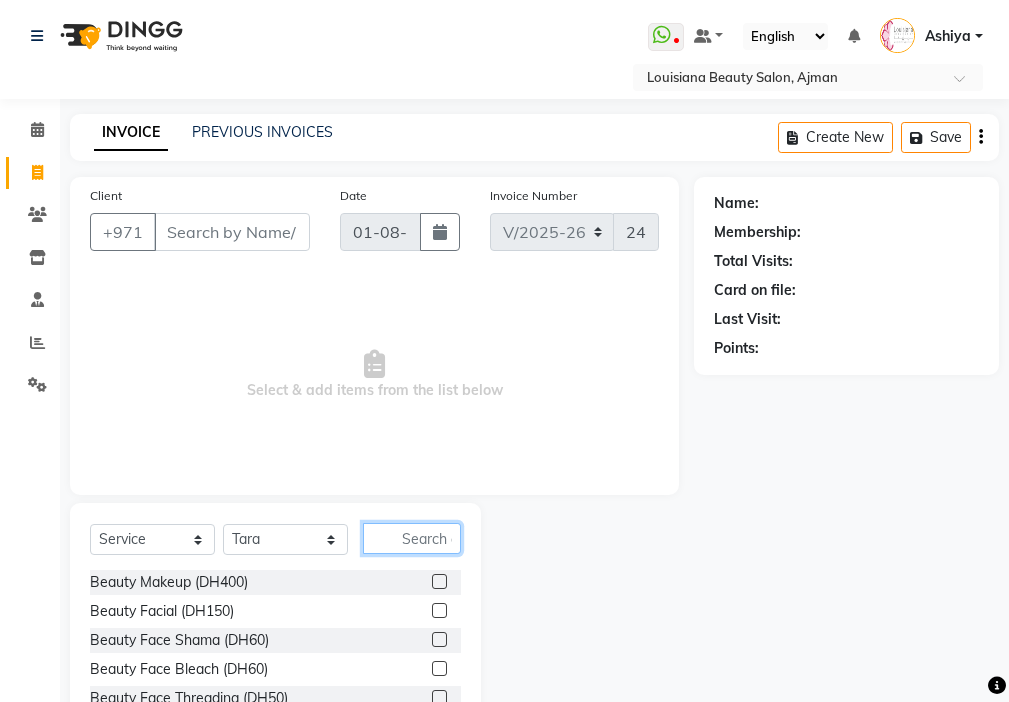 click 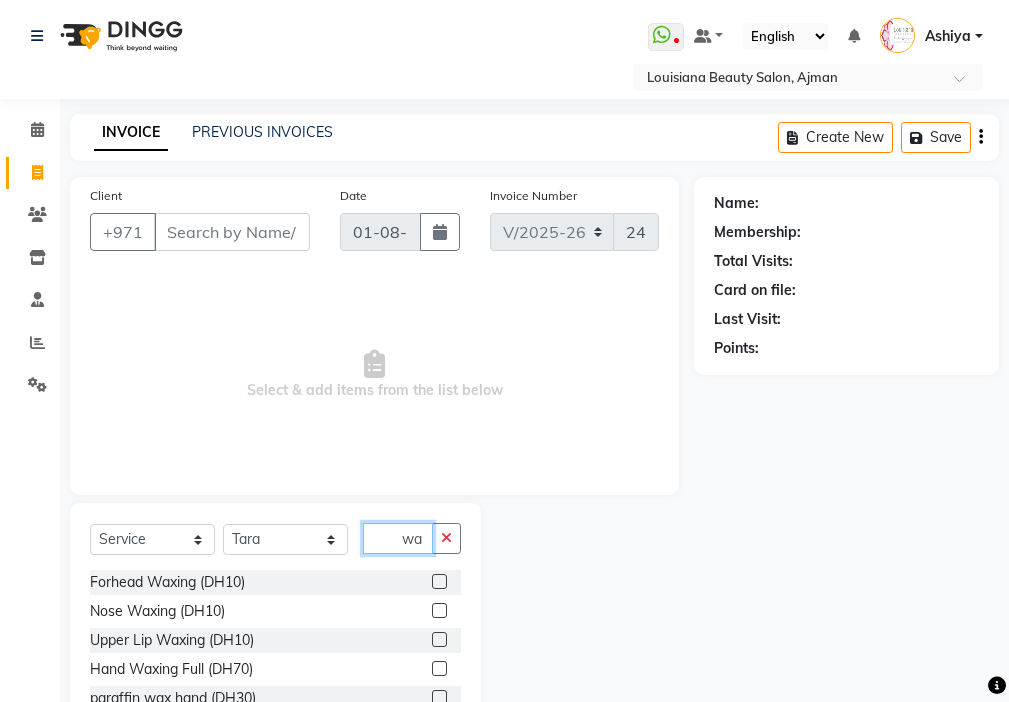 type on "w" 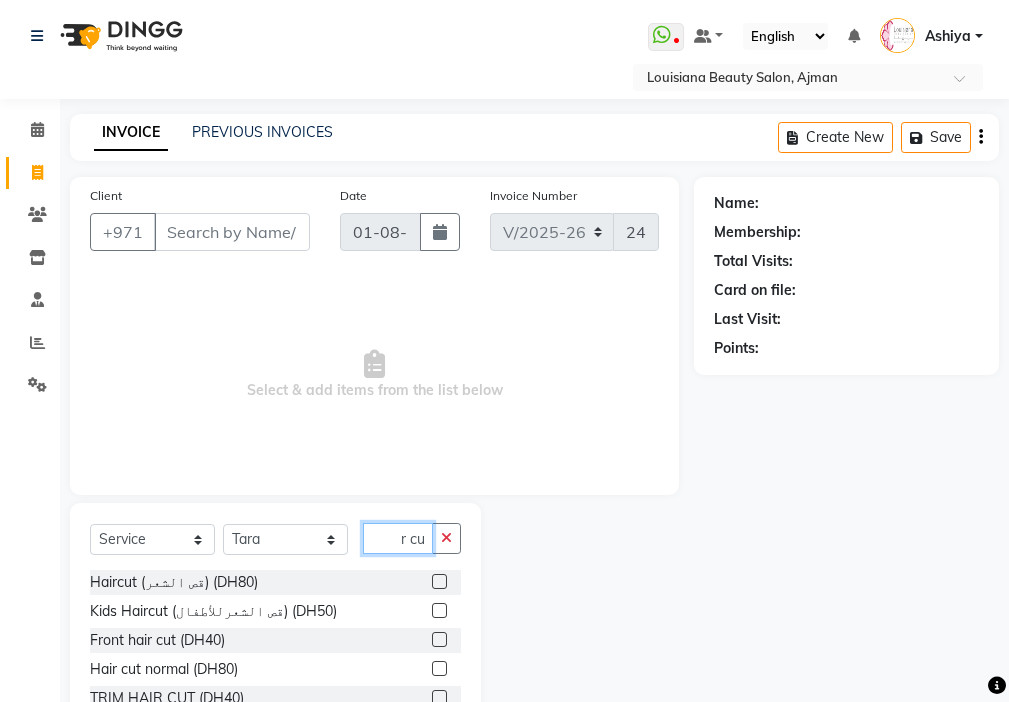 scroll, scrollTop: 0, scrollLeft: 23, axis: horizontal 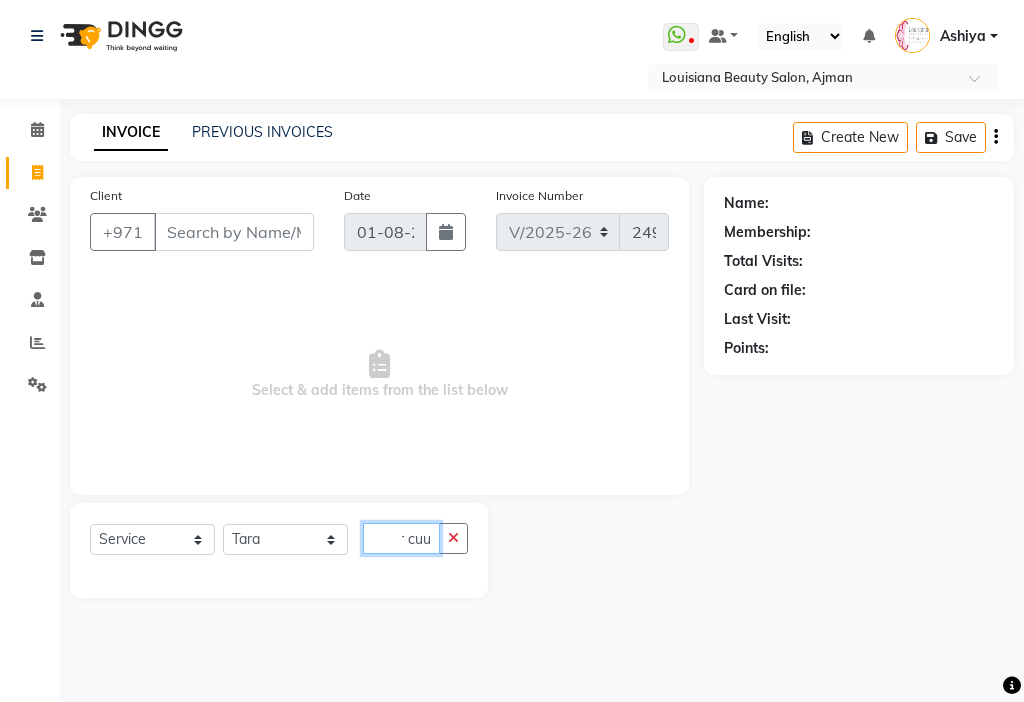 type on "hair cuu" 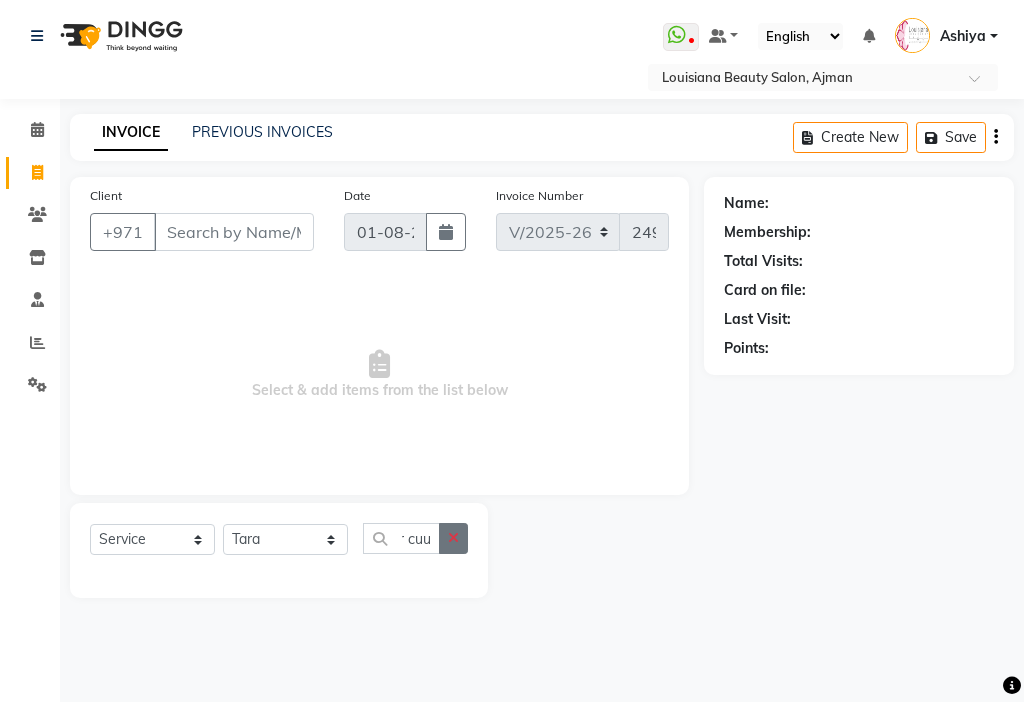 click 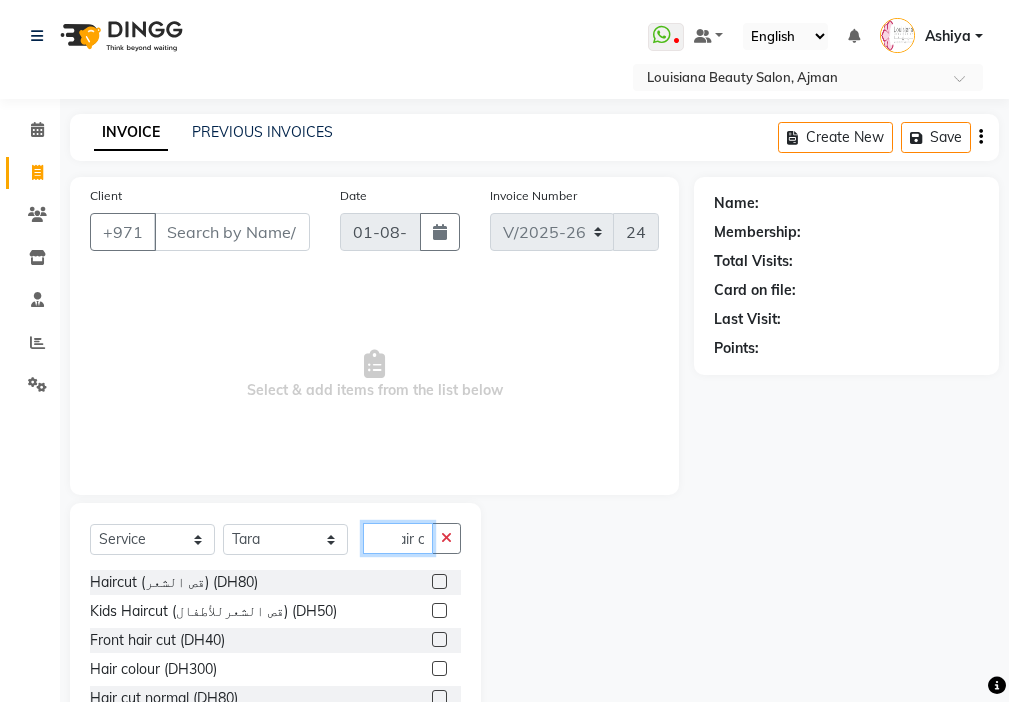 scroll, scrollTop: 0, scrollLeft: 20, axis: horizontal 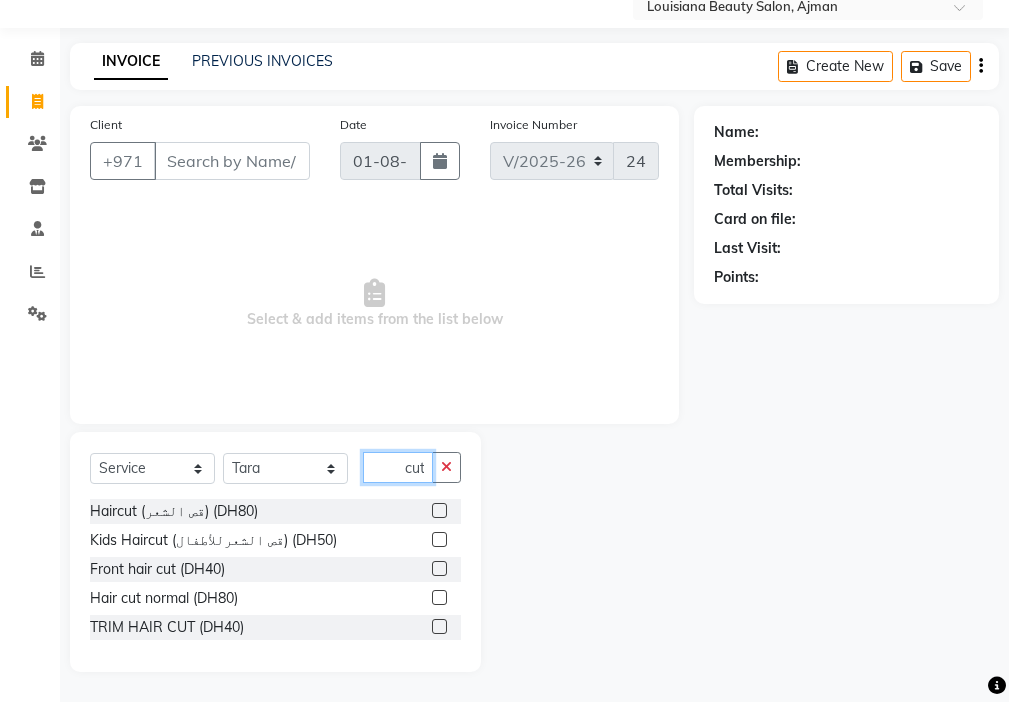 type on "hair cut" 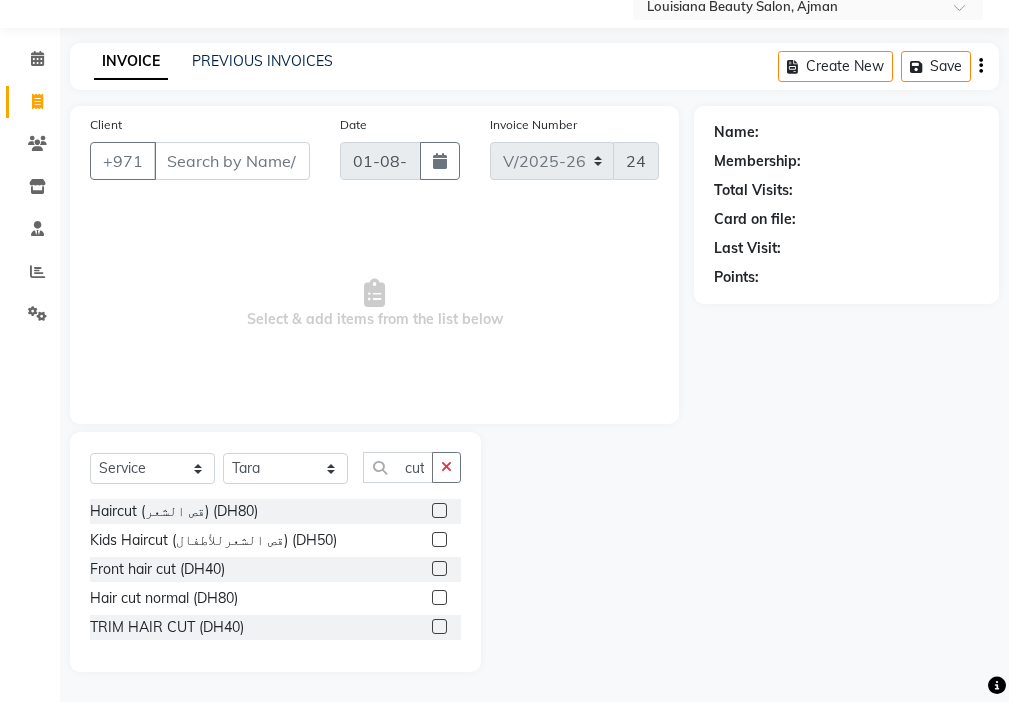 click 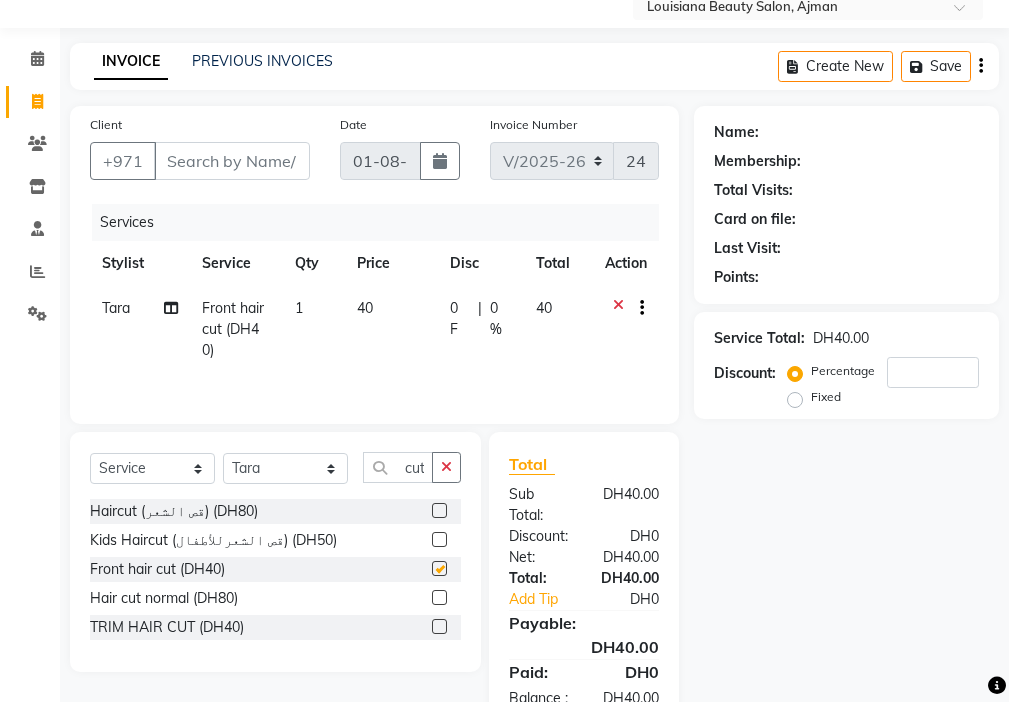 scroll, scrollTop: 0, scrollLeft: 0, axis: both 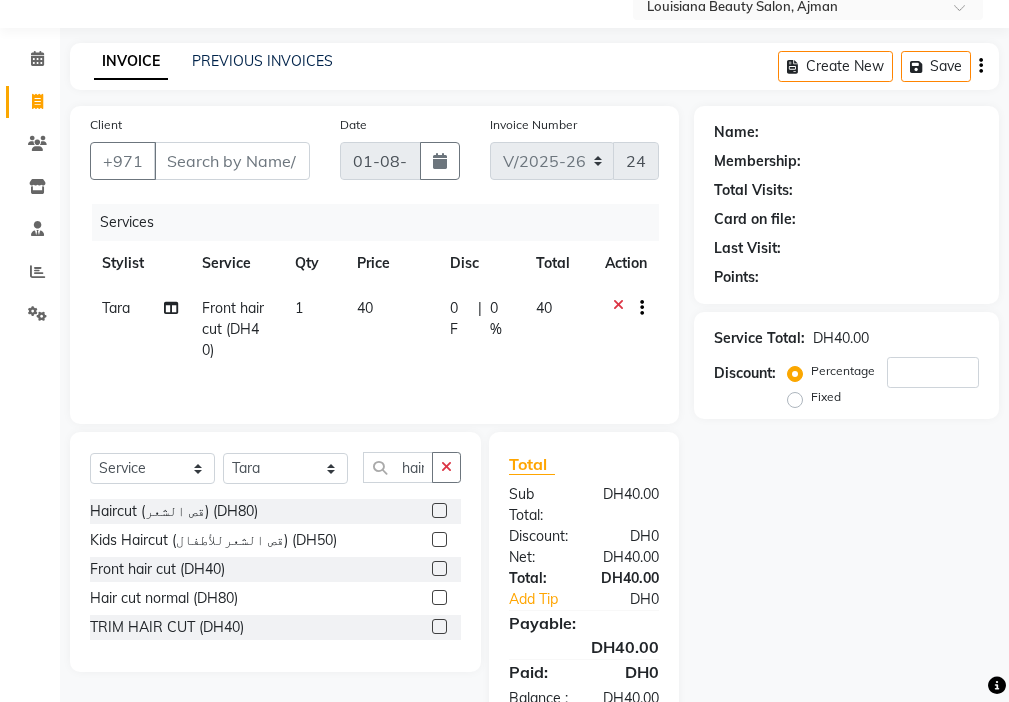 checkbox on "false" 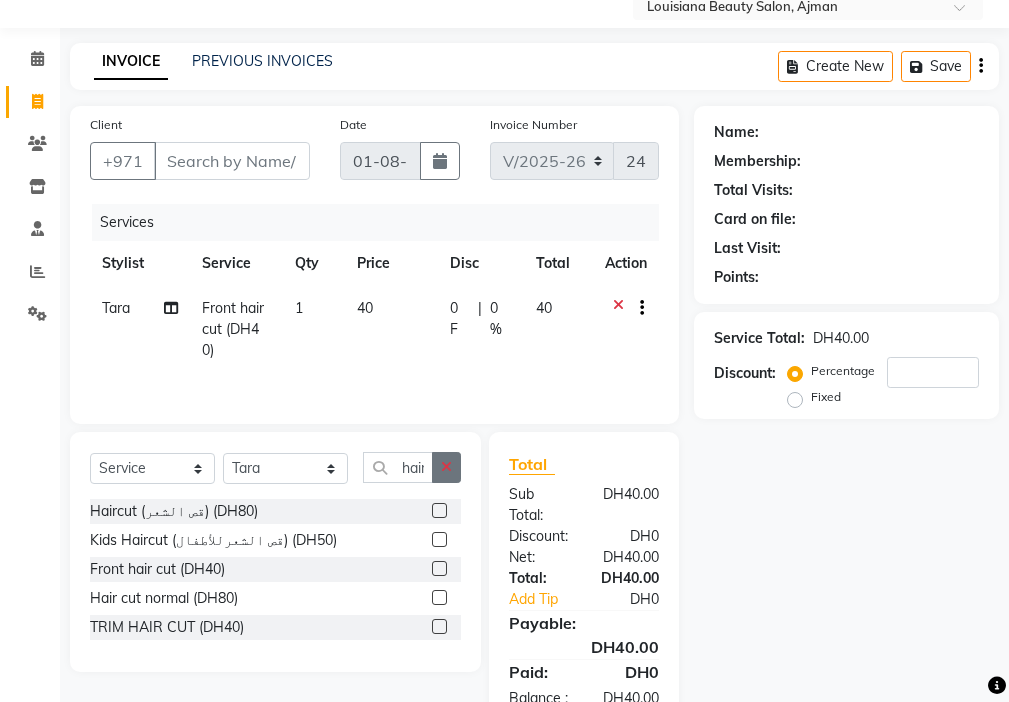 click 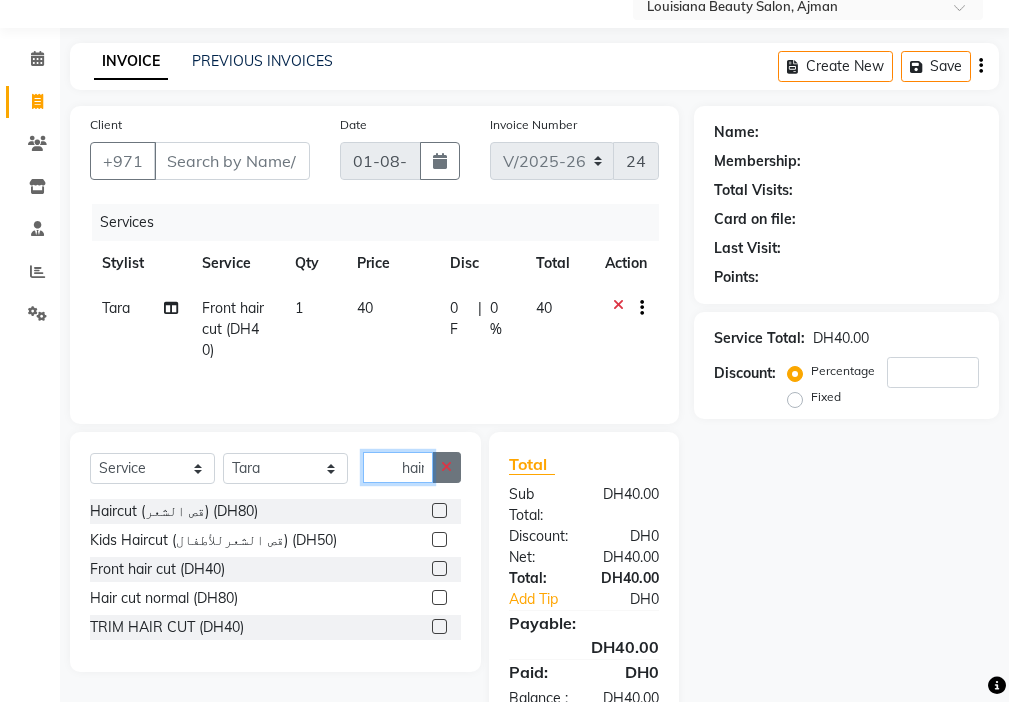 type 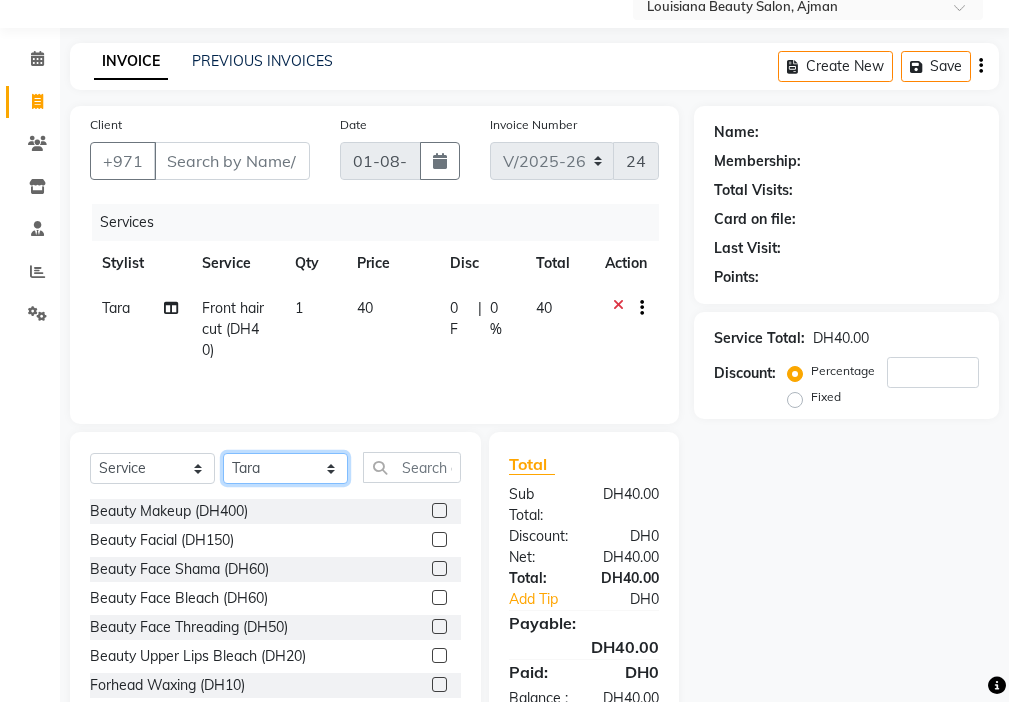 click on "Select Stylist [FIRST] [FIRST] [FIRST] [FIRST] Cashier [FIRST] [FIRST] [FIRST] [FIRST] Kbina Madam mamta [FIRST] [FIRST] [FIRST] [FIRST] [FIRST]" 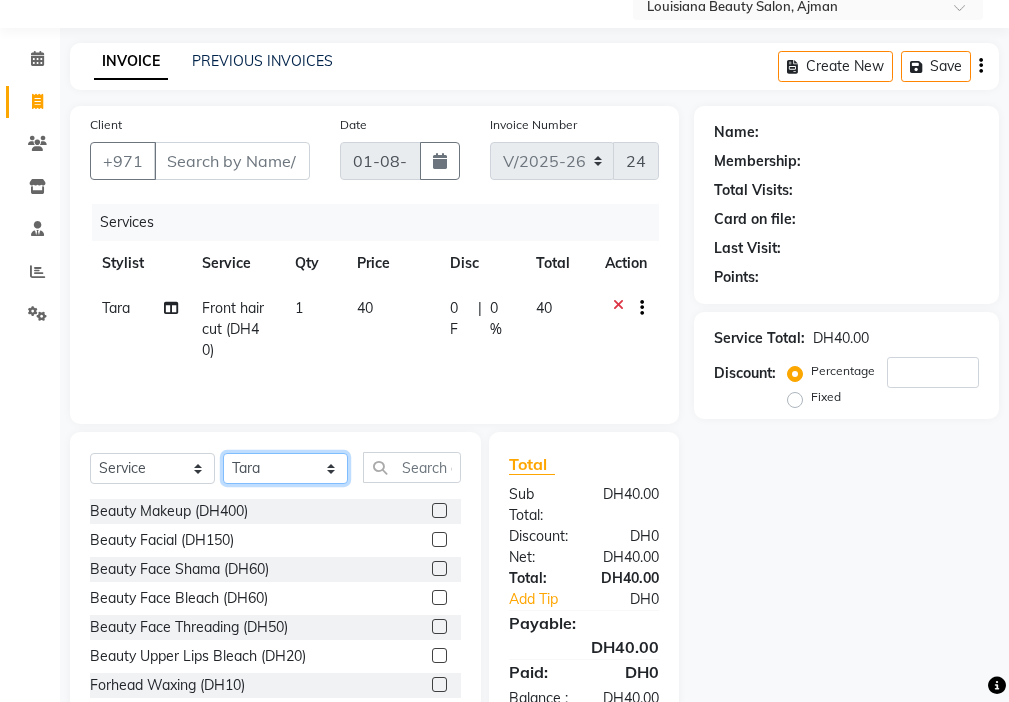 select on "28858" 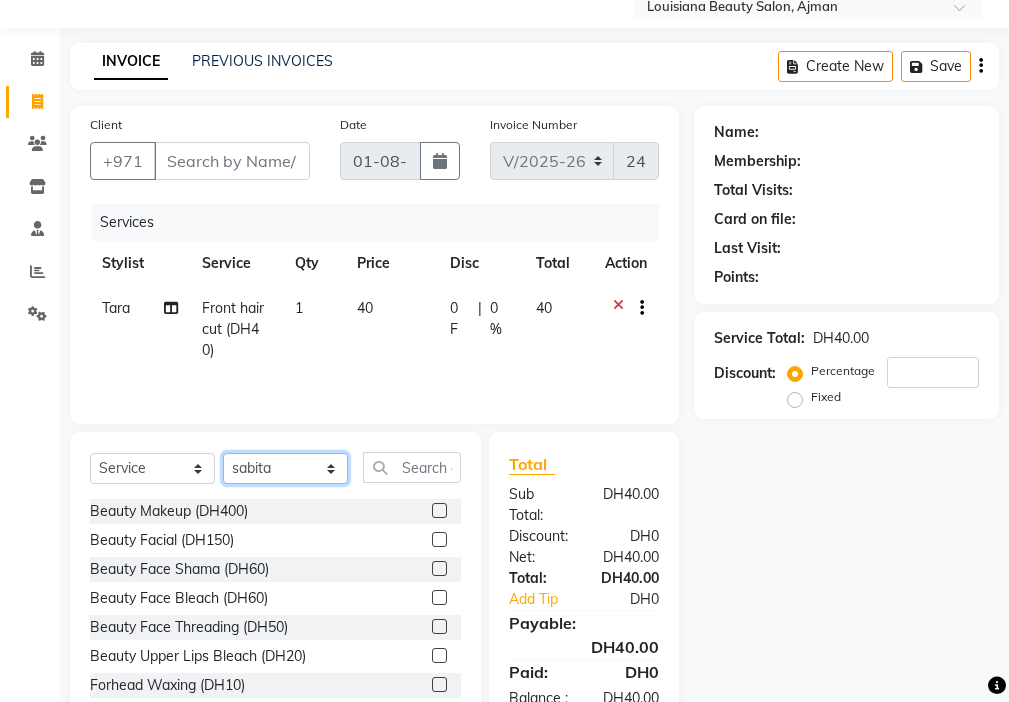click on "Select Stylist [FIRST] [FIRST] [FIRST] [FIRST] Cashier [FIRST] [FIRST] [FIRST] [FIRST] Kbina Madam mamta [FIRST] [FIRST] [FIRST] [FIRST] [FIRST]" 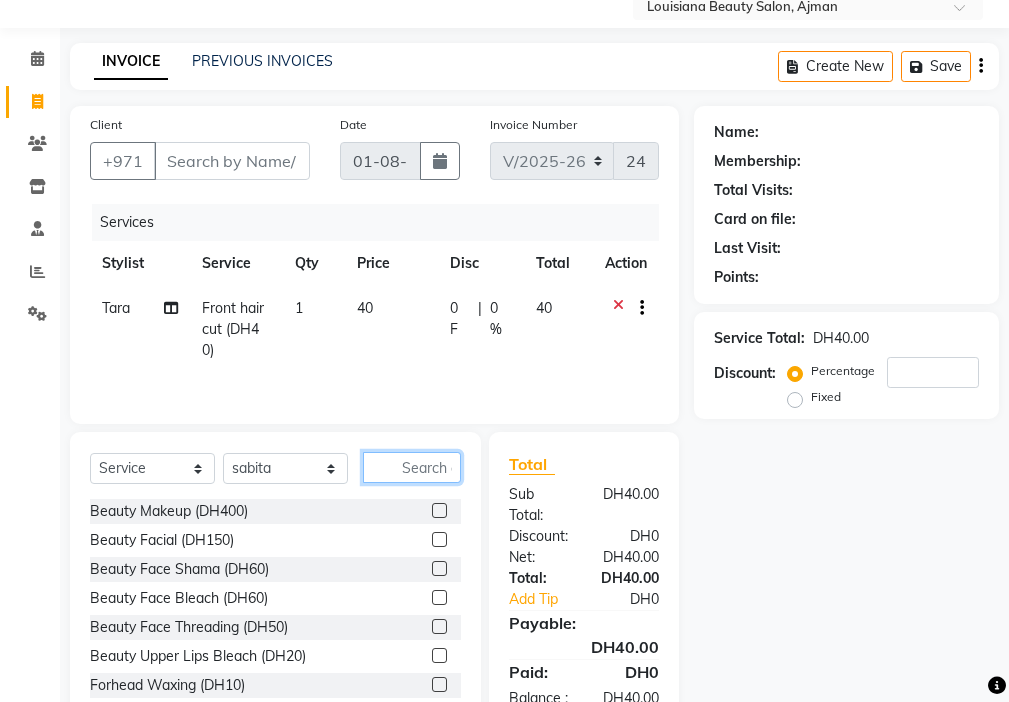 click 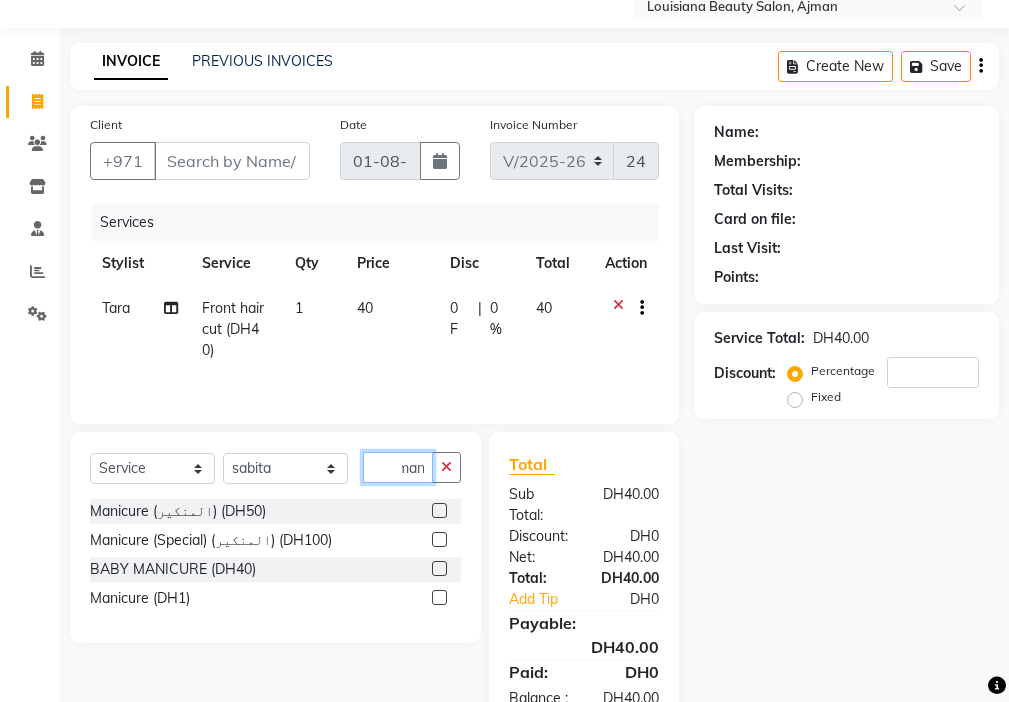 scroll, scrollTop: 0, scrollLeft: 9, axis: horizontal 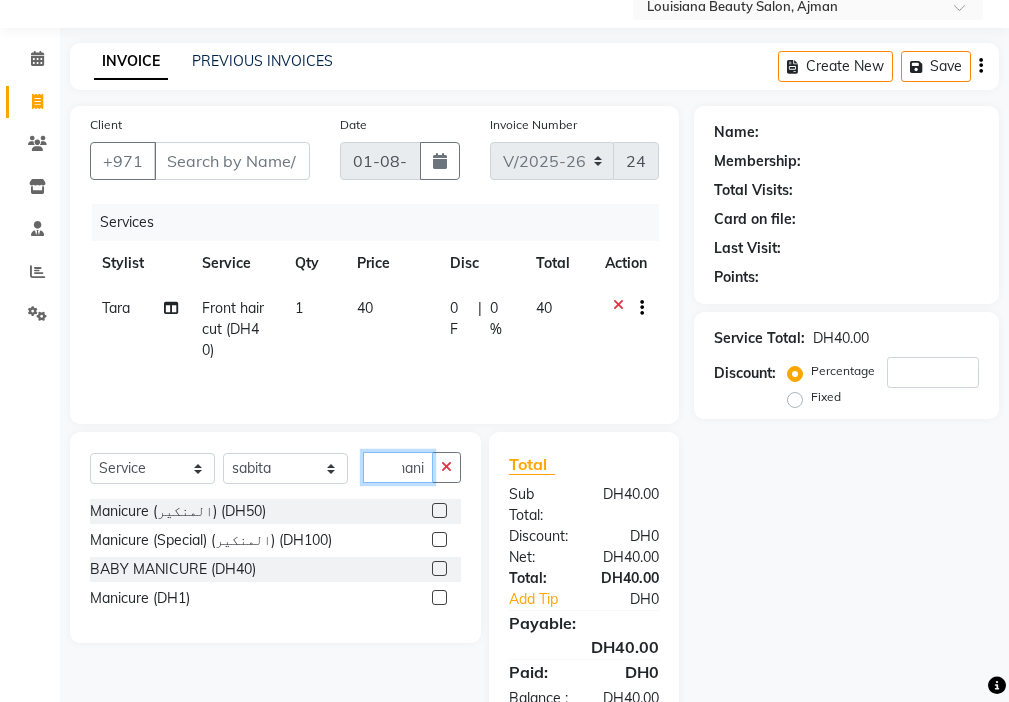 type on "mani" 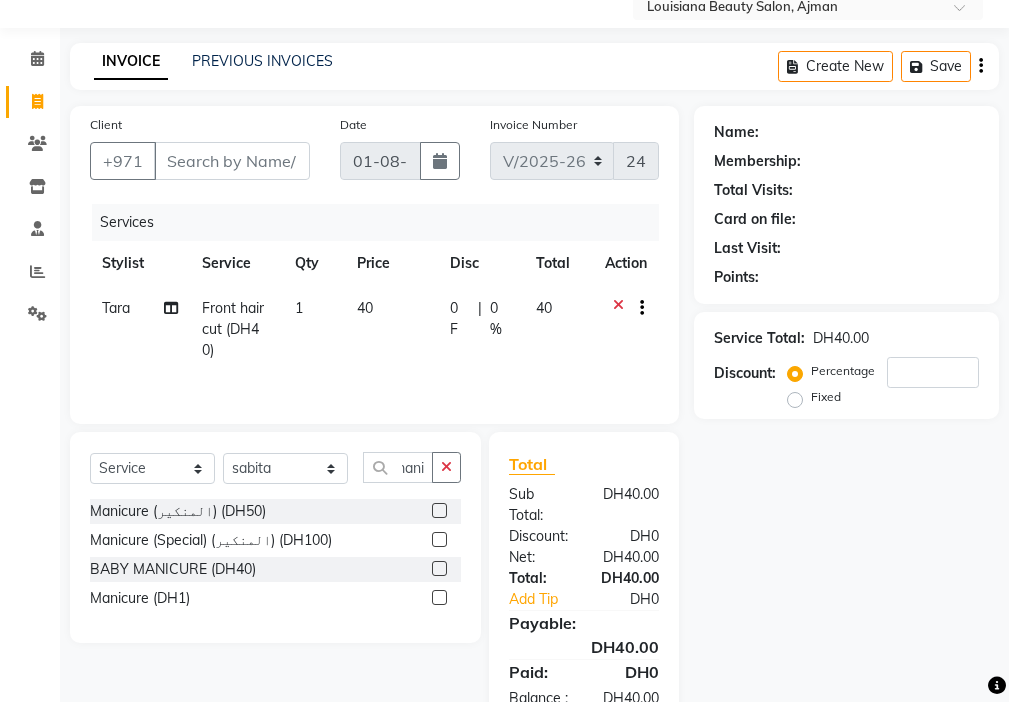 click 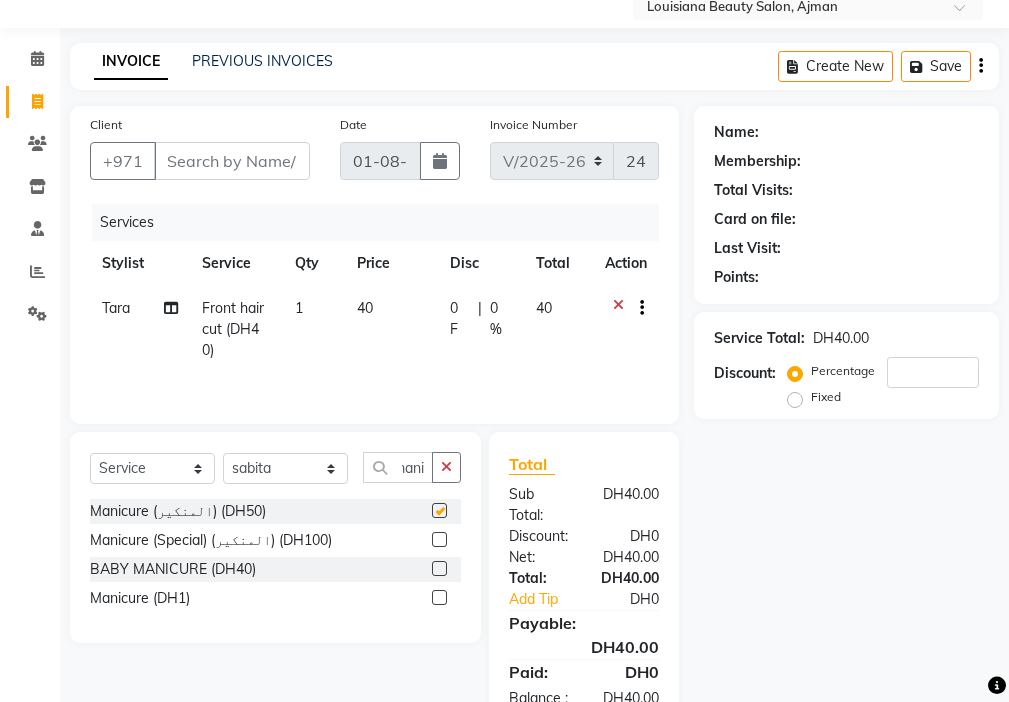 scroll, scrollTop: 0, scrollLeft: 0, axis: both 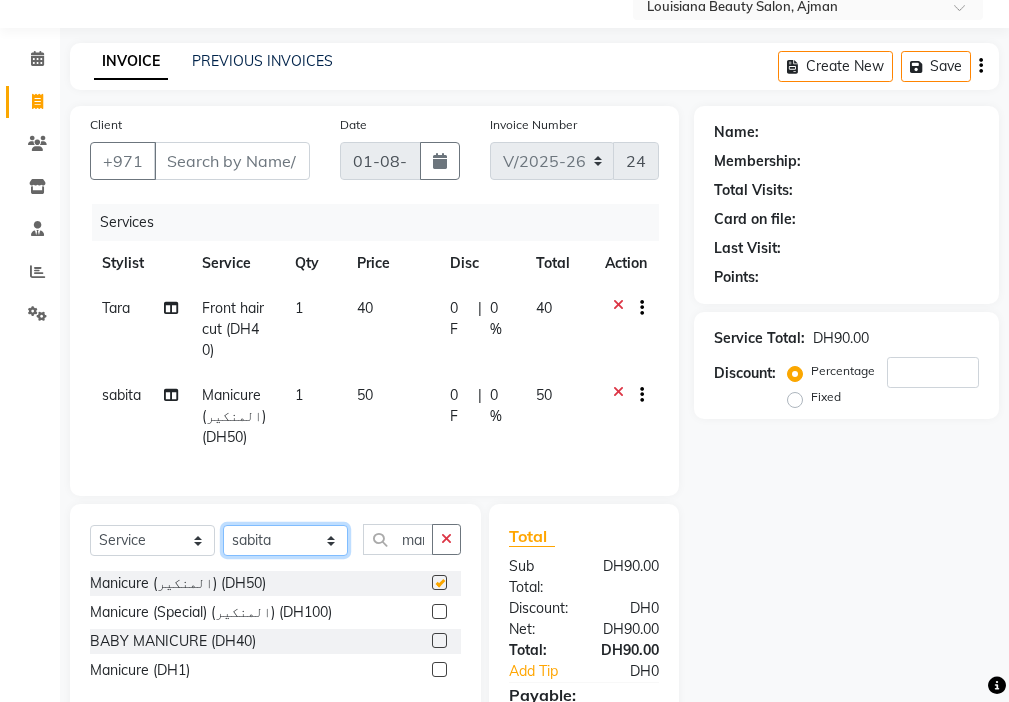 click on "Select Stylist [FIRST] [FIRST] [FIRST] [FIRST] Cashier [FIRST] [FIRST] [FIRST] [FIRST] Kbina Madam mamta [FIRST] [FIRST] [FIRST] [FIRST] [FIRST]" 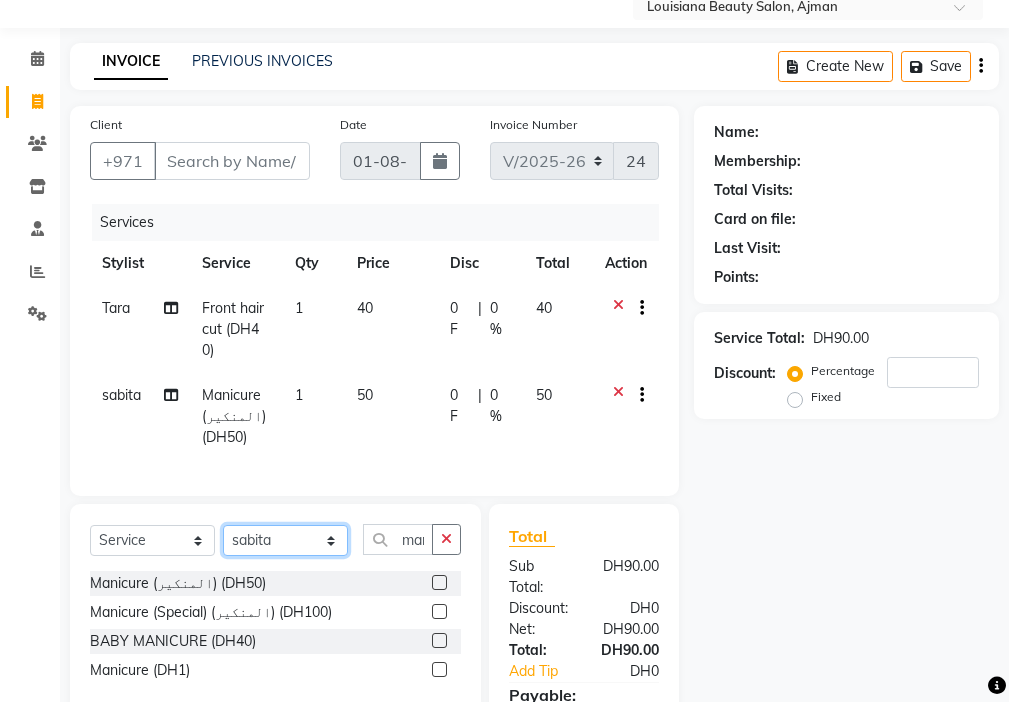 checkbox on "false" 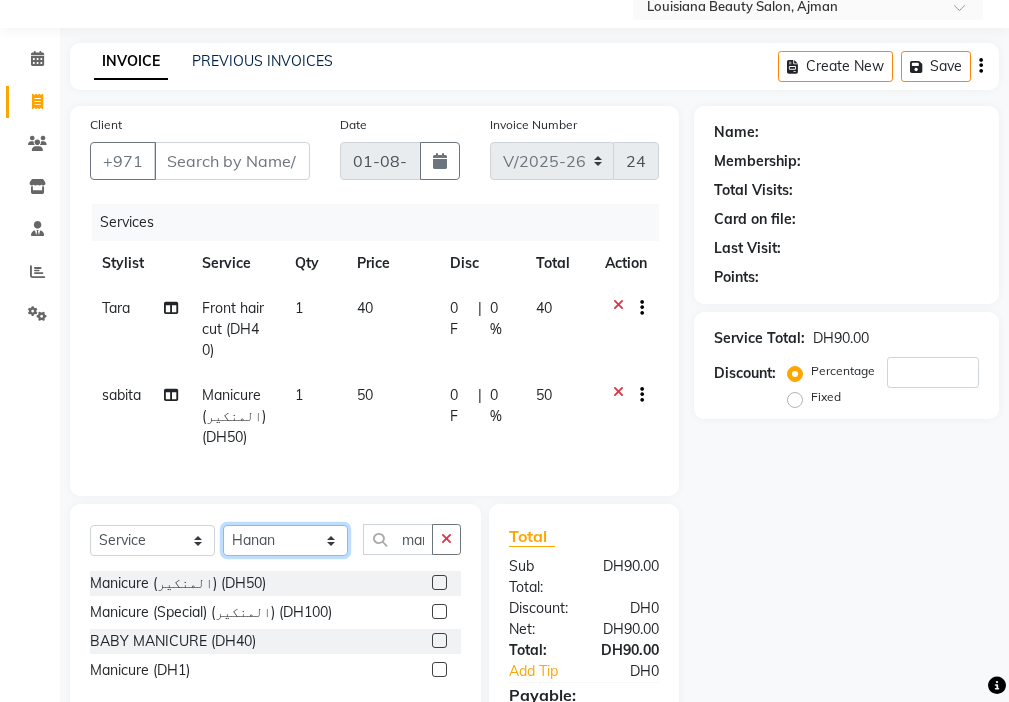 click on "Select Stylist [FIRST] [FIRST] [FIRST] [FIRST] Cashier [FIRST] [FIRST] [FIRST] [FIRST] Kbina Madam mamta [FIRST] [FIRST] [FIRST] [FIRST] [FIRST]" 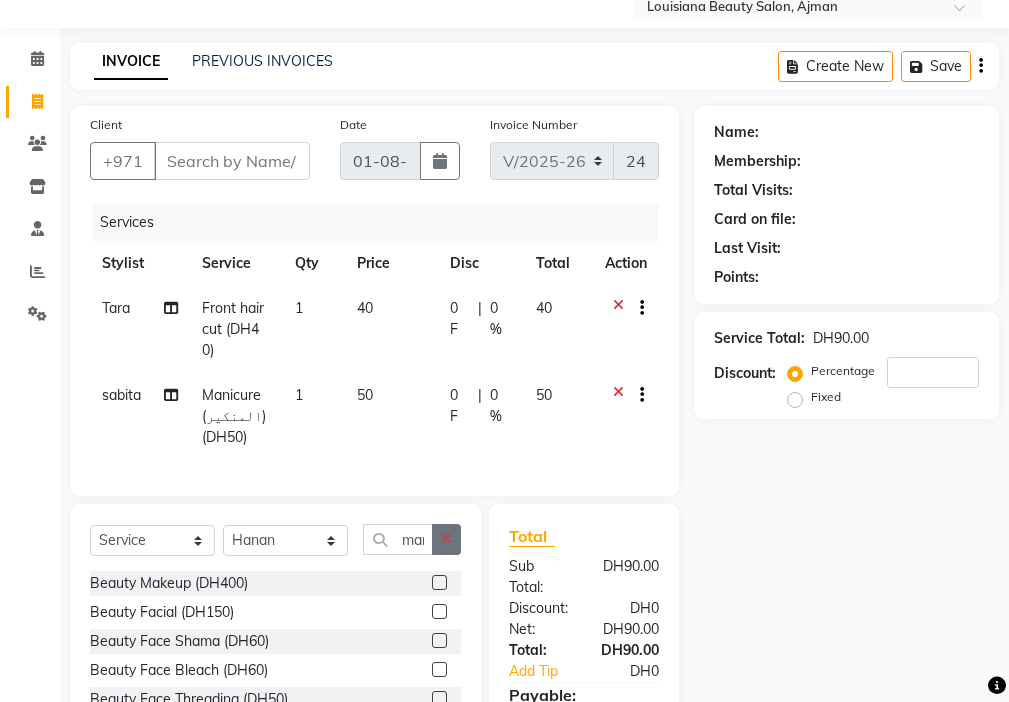 click 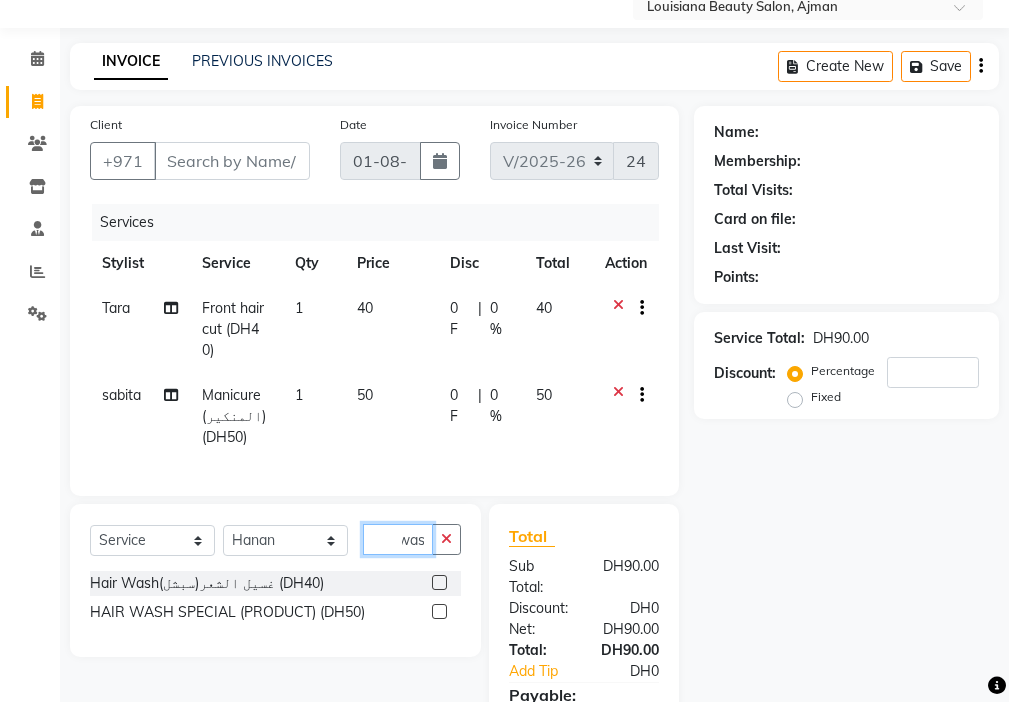 scroll, scrollTop: 0, scrollLeft: 12, axis: horizontal 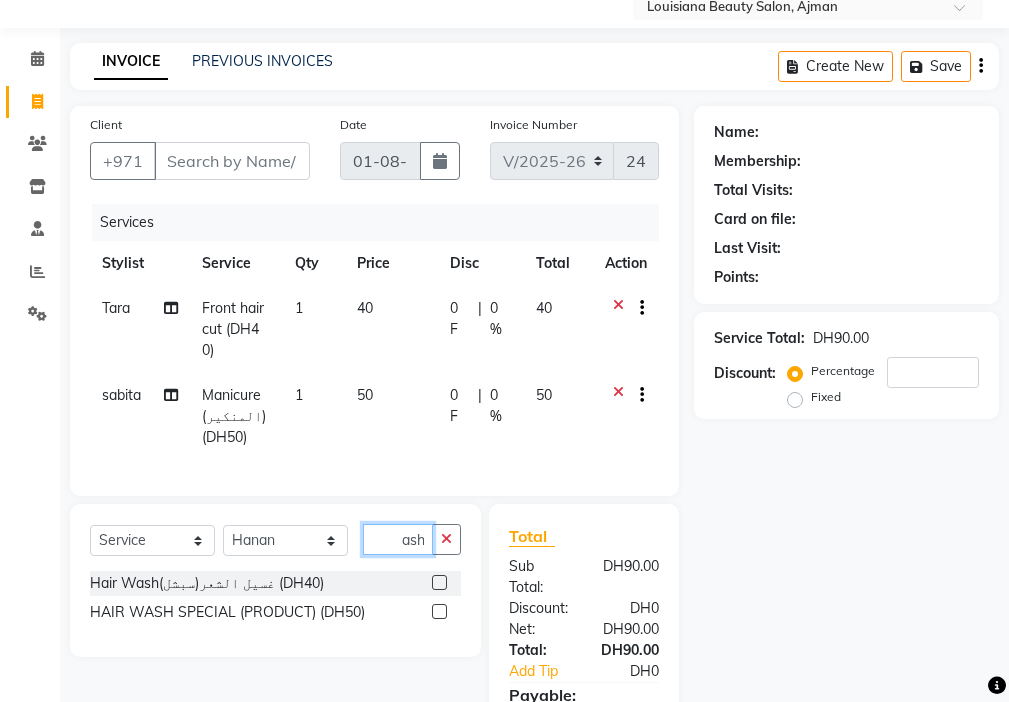 type on "wash" 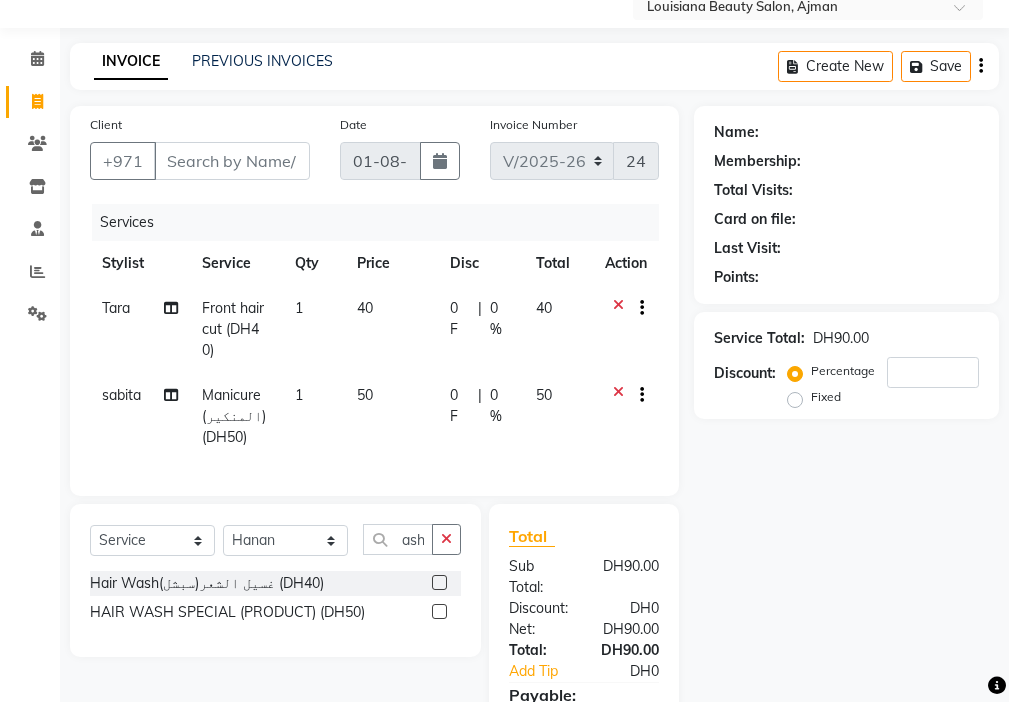 click 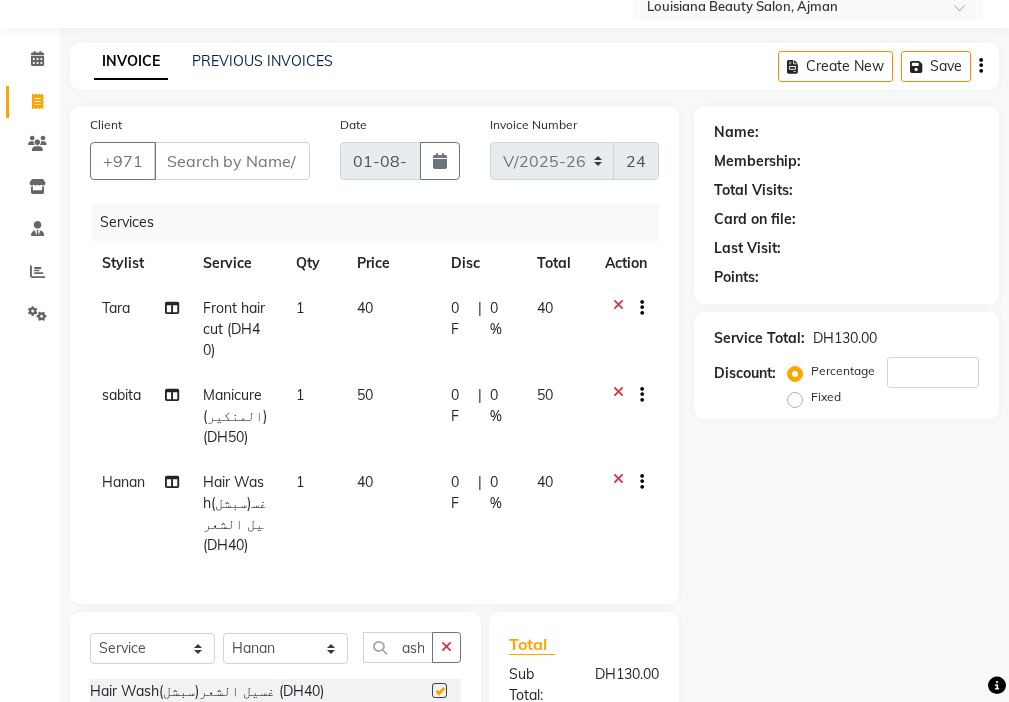 scroll, scrollTop: 0, scrollLeft: 0, axis: both 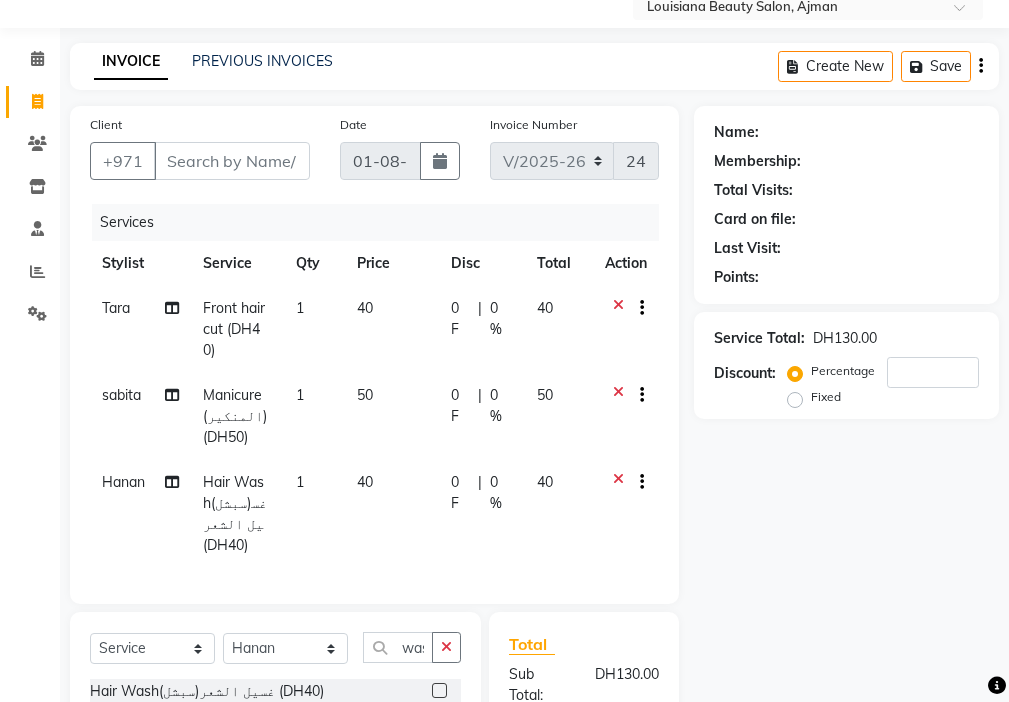 checkbox on "false" 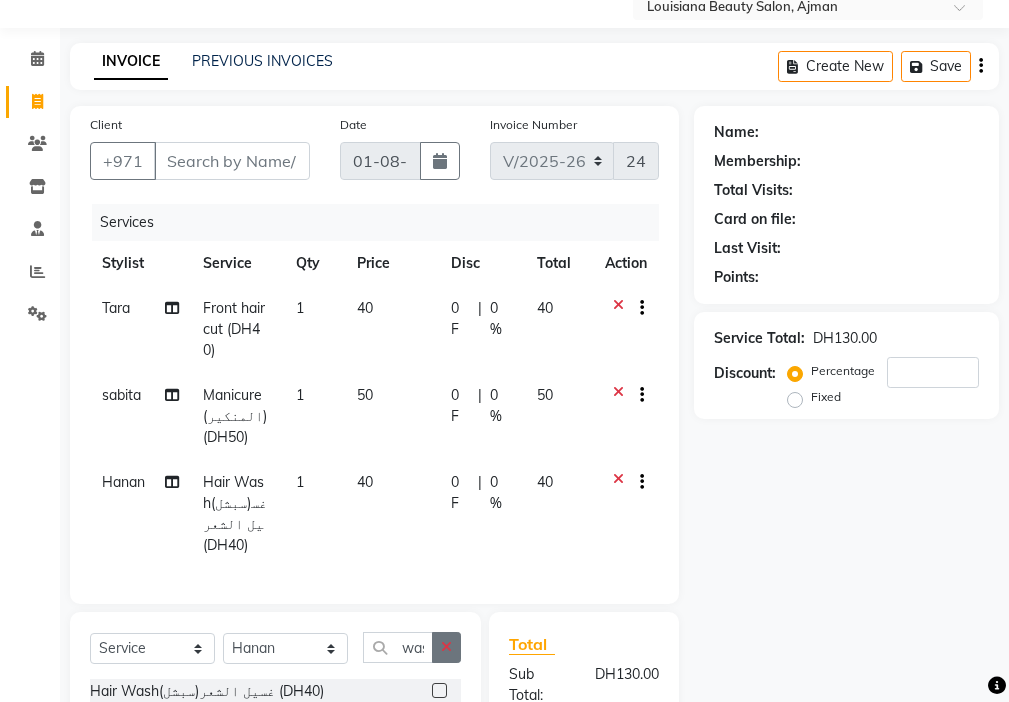 click 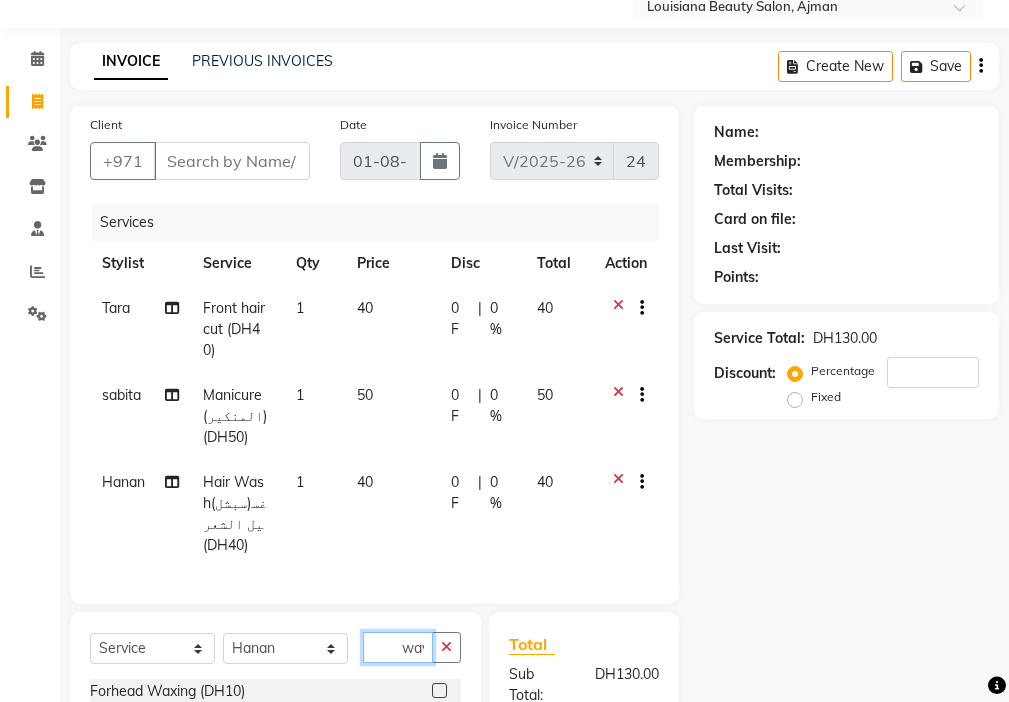 scroll, scrollTop: 0, scrollLeft: 4, axis: horizontal 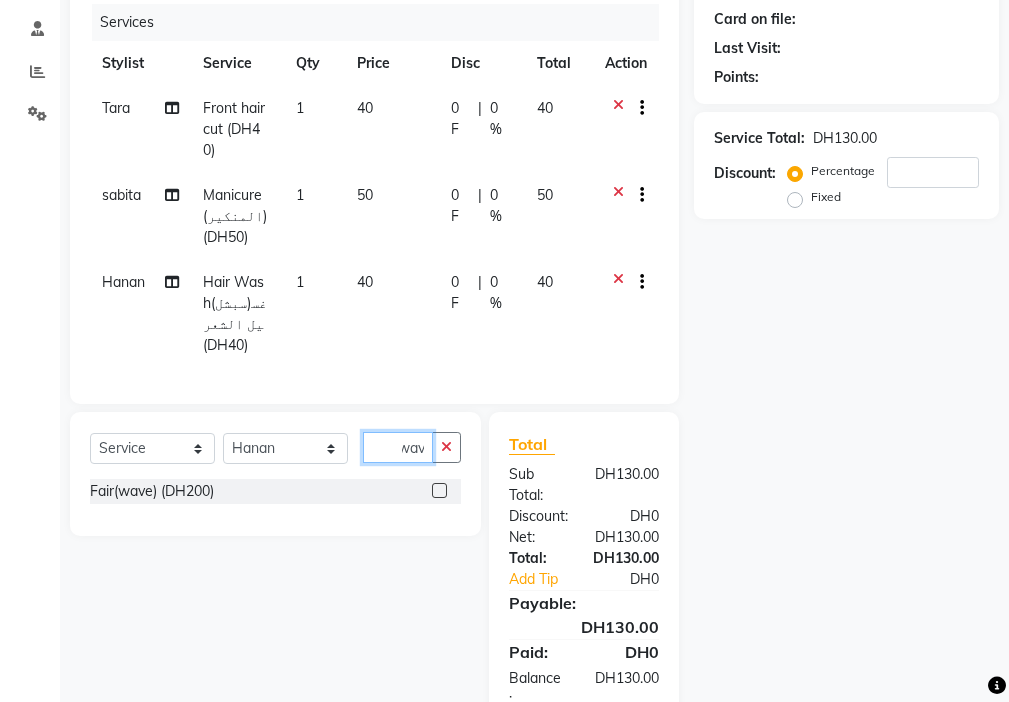 type on "wav" 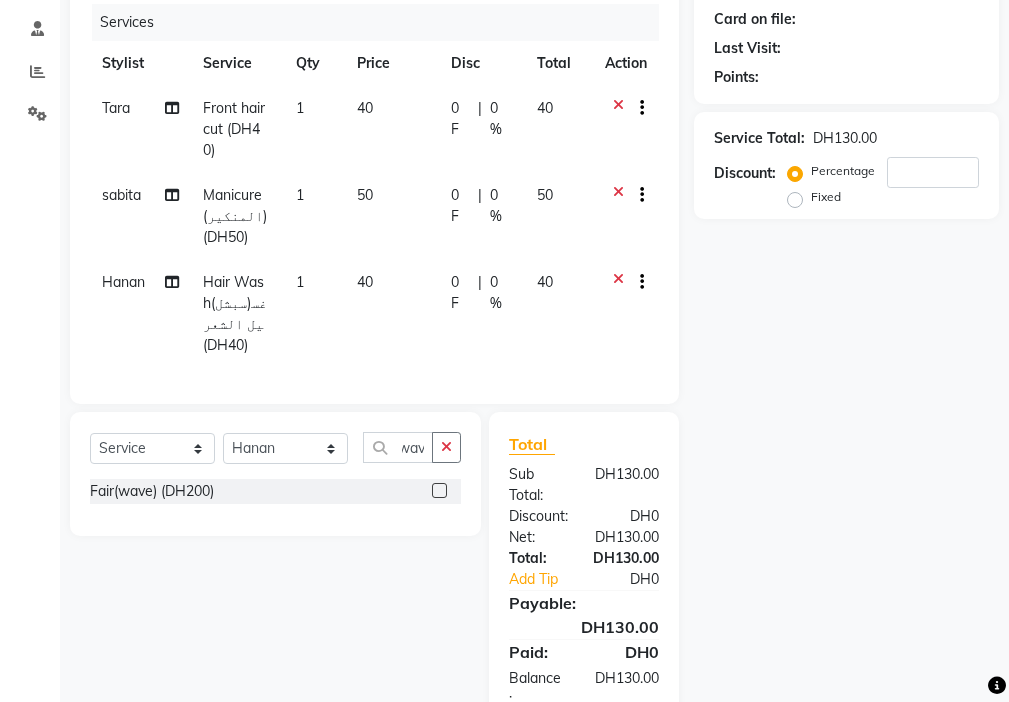 click 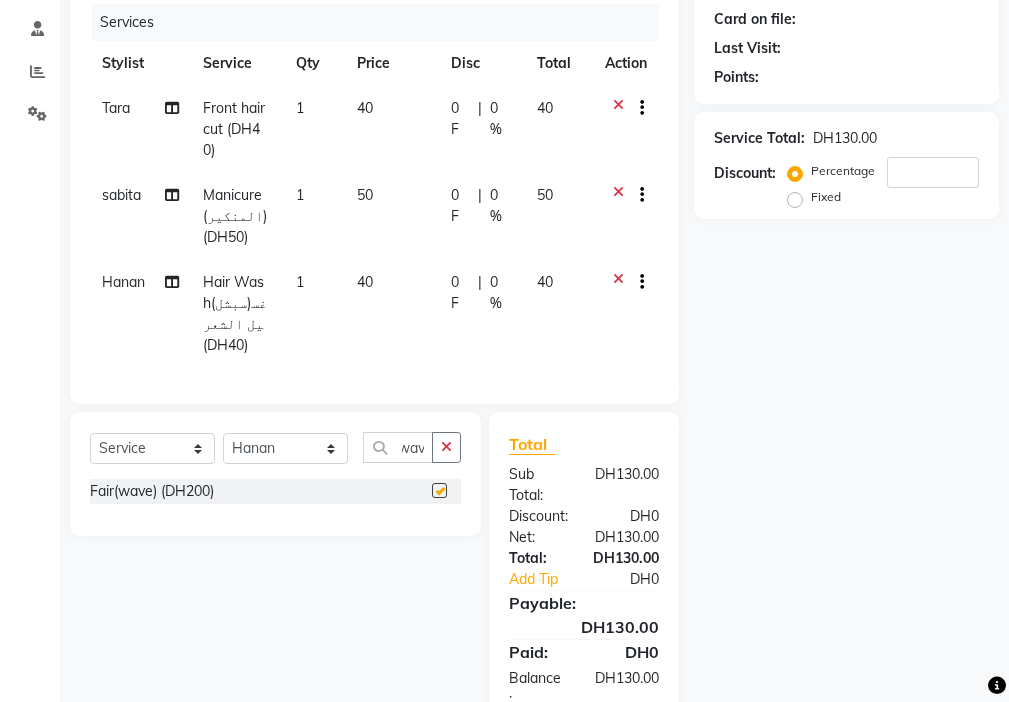scroll, scrollTop: 0, scrollLeft: 0, axis: both 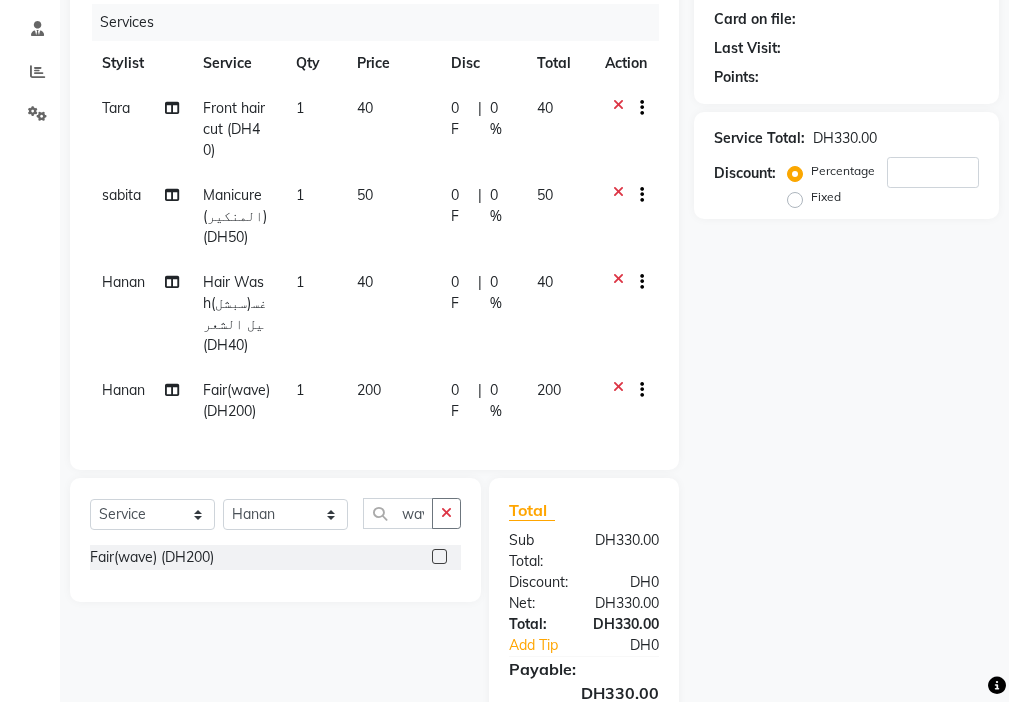 checkbox on "false" 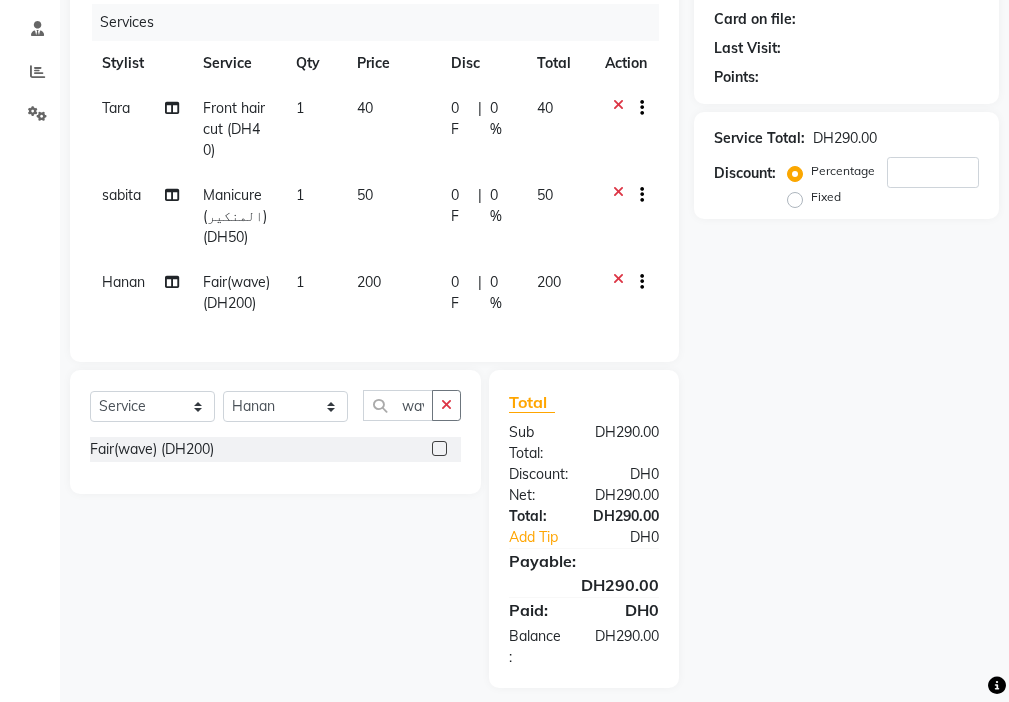 click 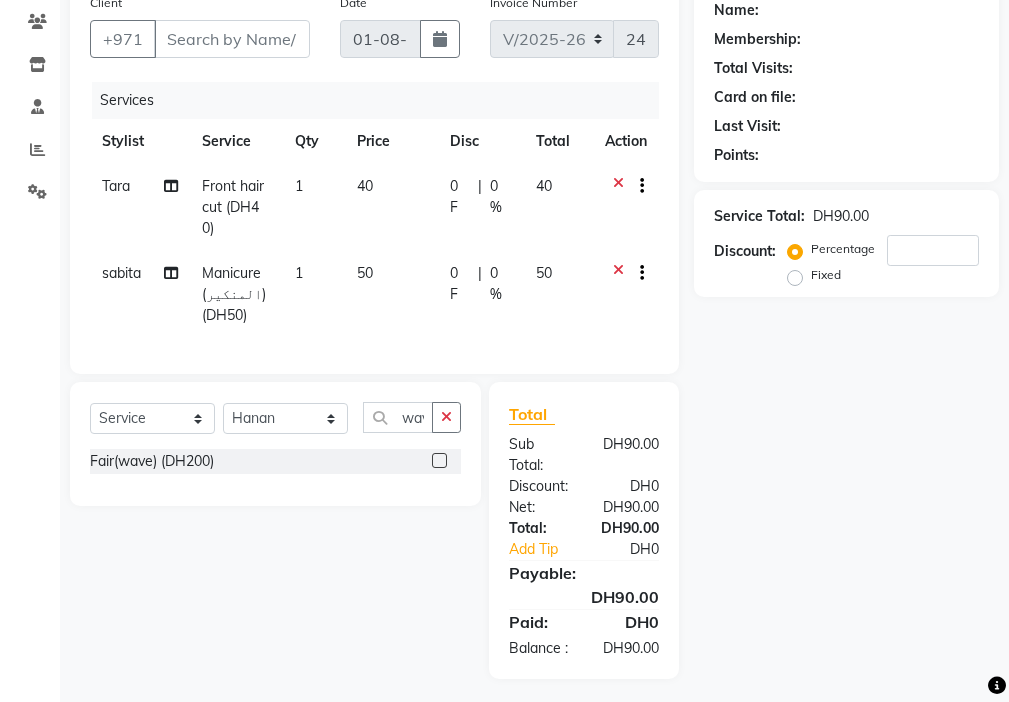 scroll, scrollTop: 92, scrollLeft: 0, axis: vertical 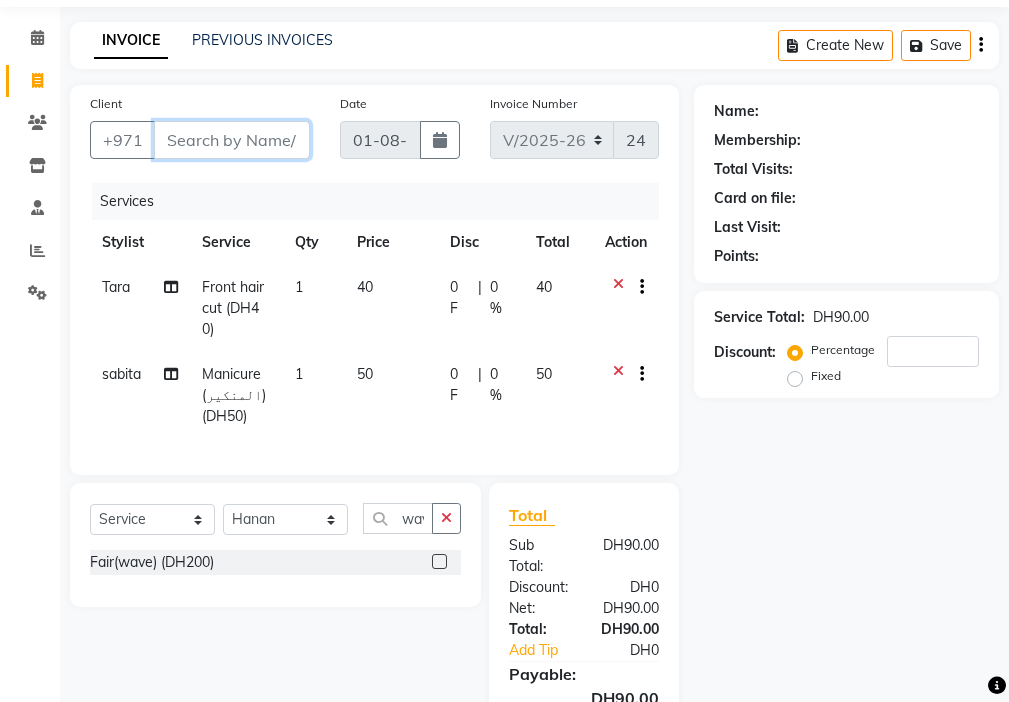 click on "Client" at bounding box center [232, 140] 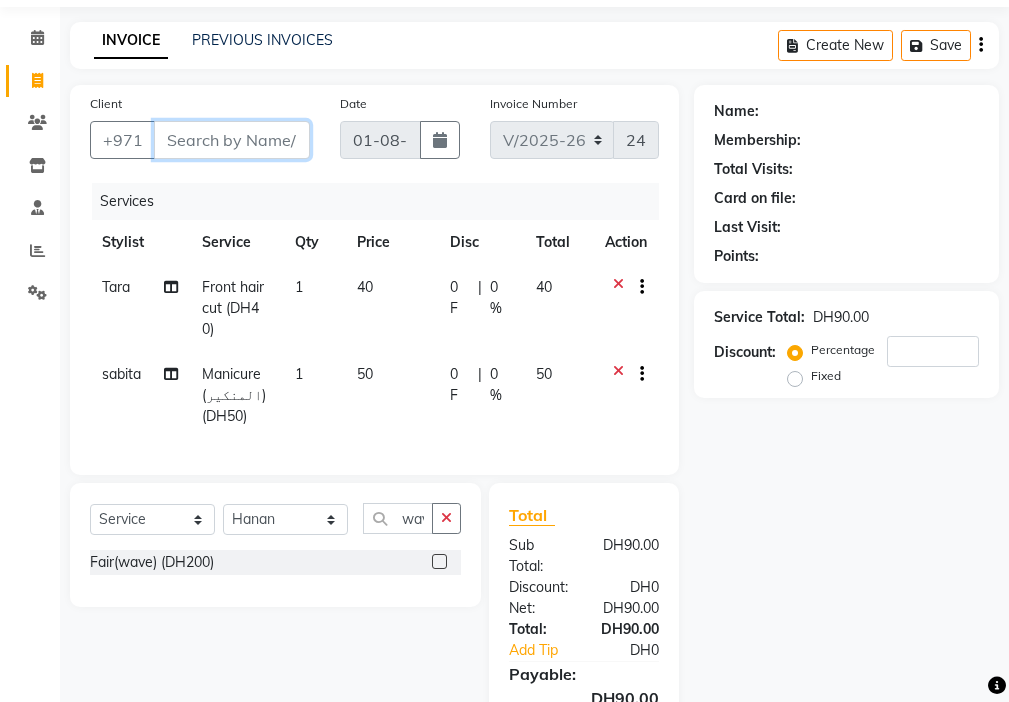 type on "5" 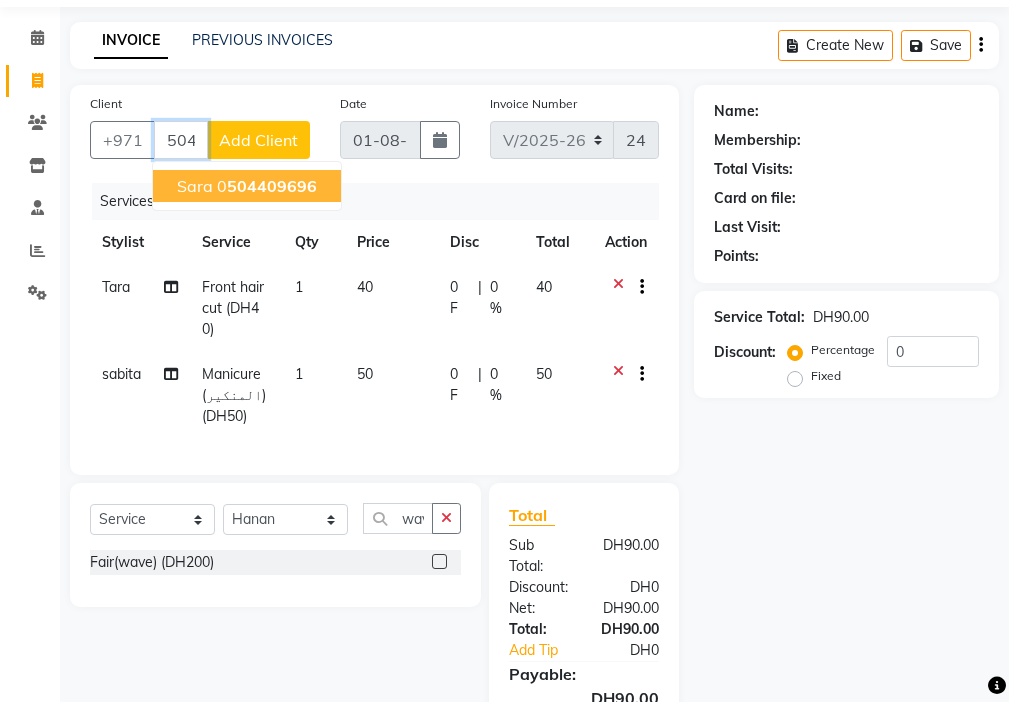 click on "504409696" at bounding box center (272, 186) 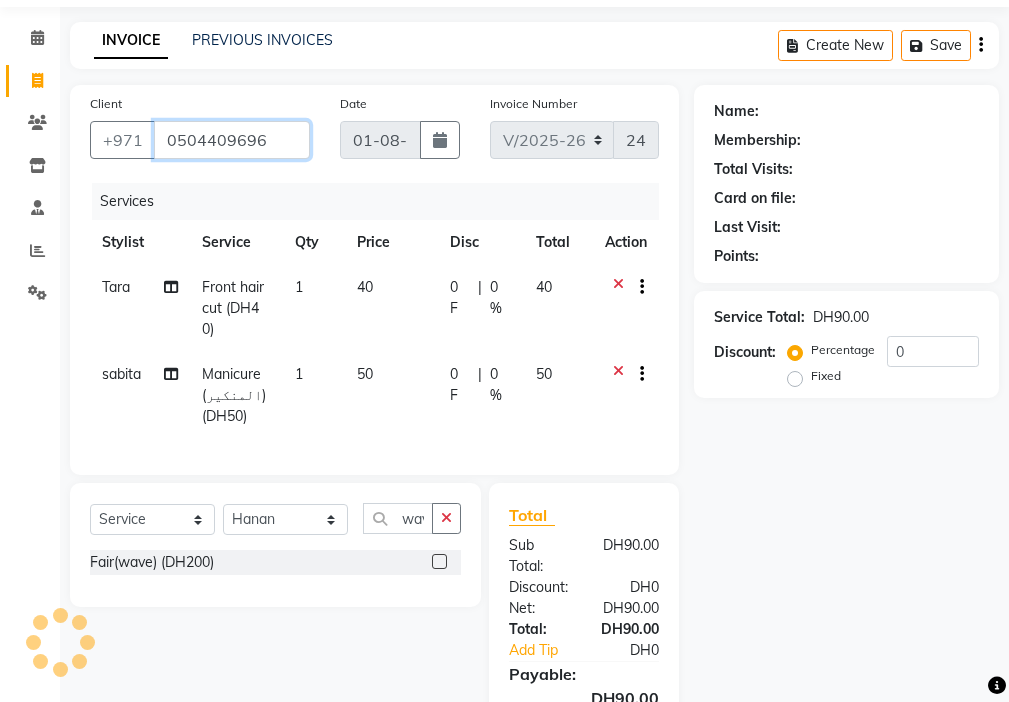 type on "0504409696" 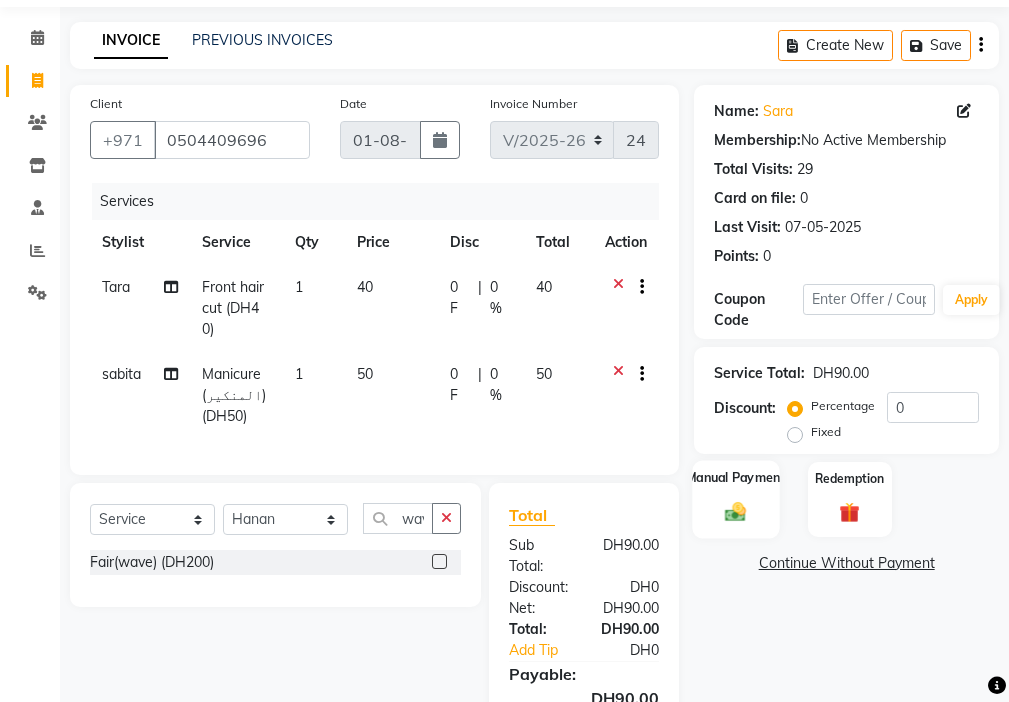 click on "Manual Payment" 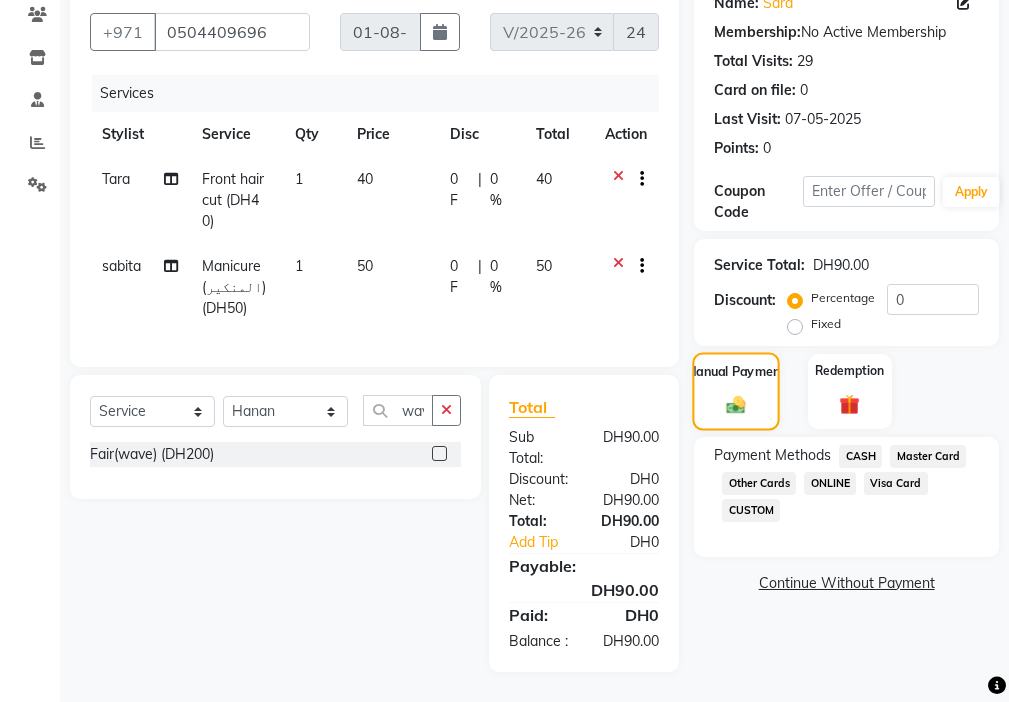 scroll, scrollTop: 236, scrollLeft: 0, axis: vertical 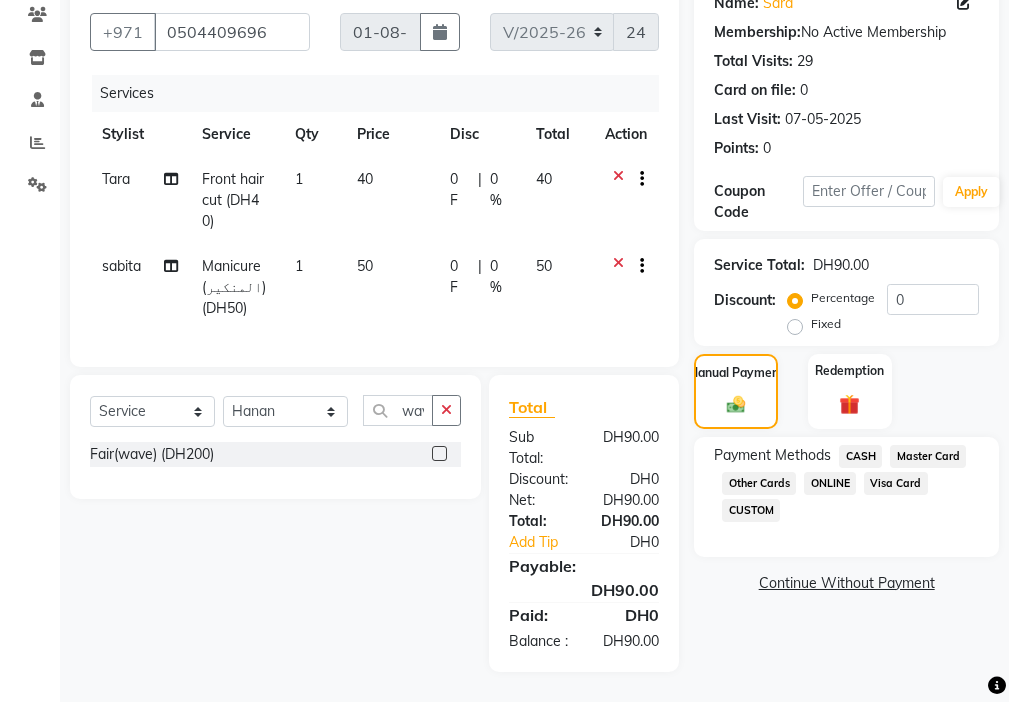 click on "Visa Card" 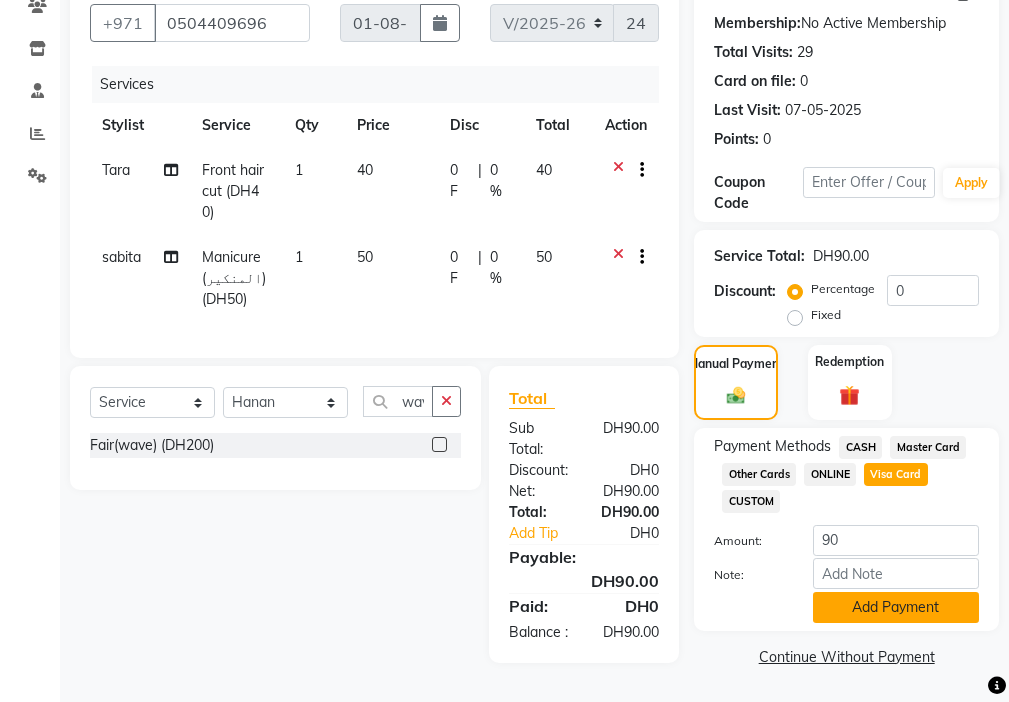 click on "Add Payment" 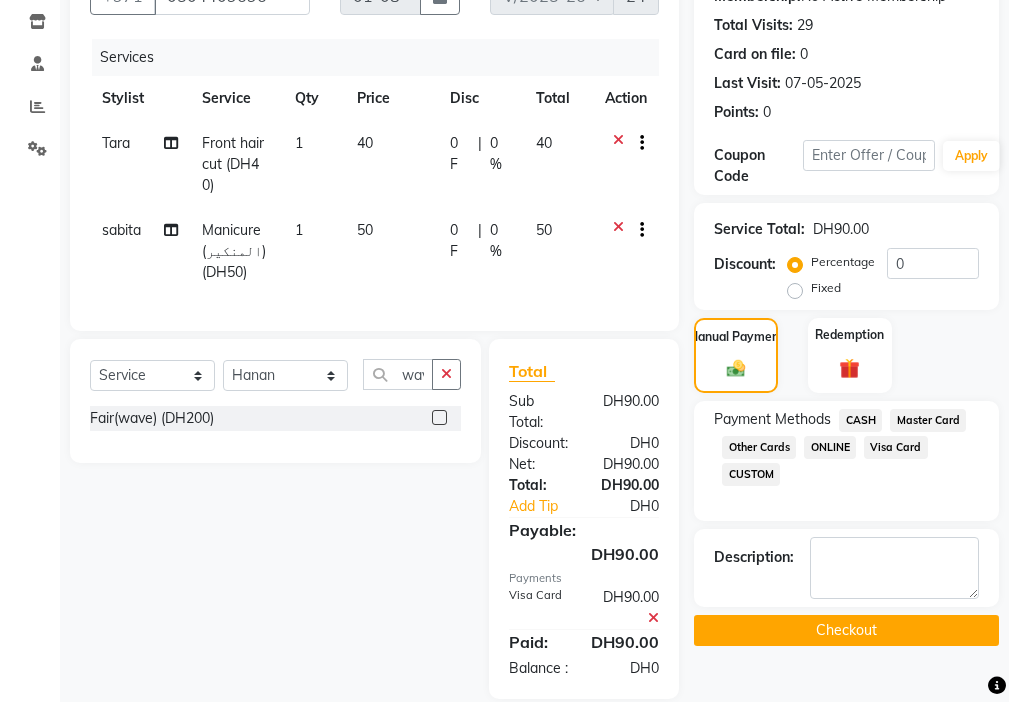 click on "Checkout" 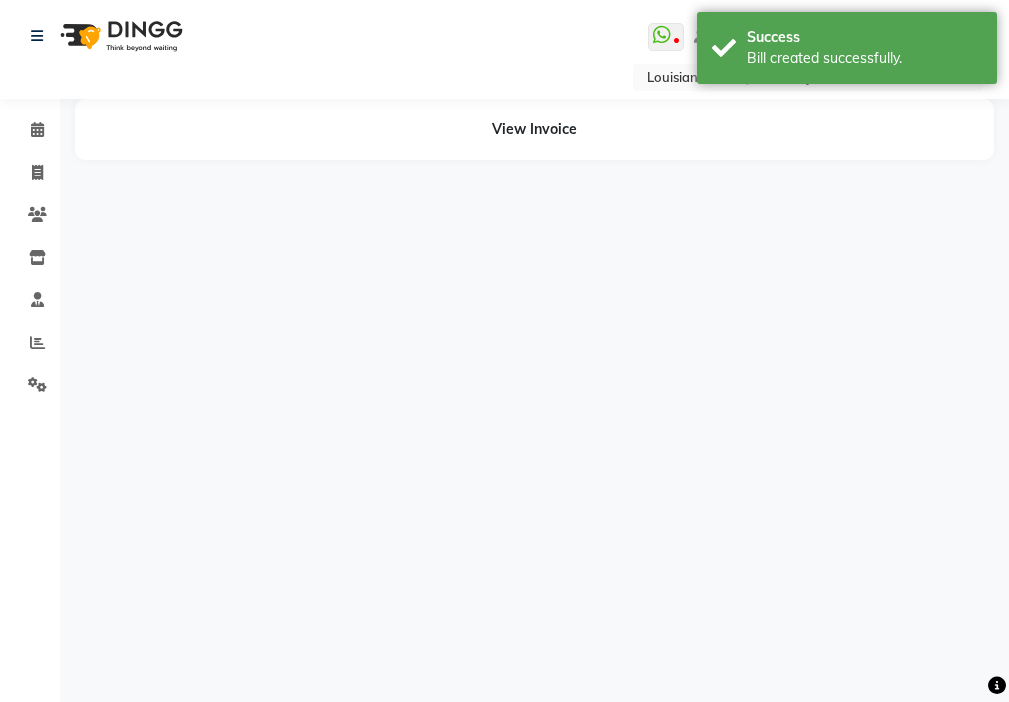 scroll, scrollTop: 0, scrollLeft: 0, axis: both 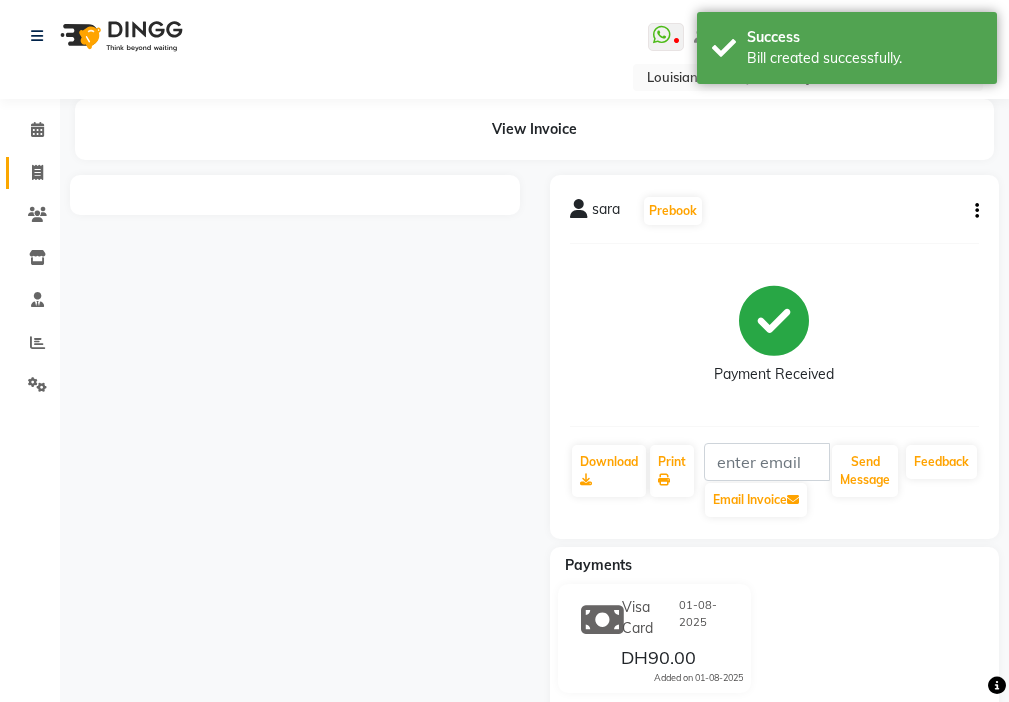 click 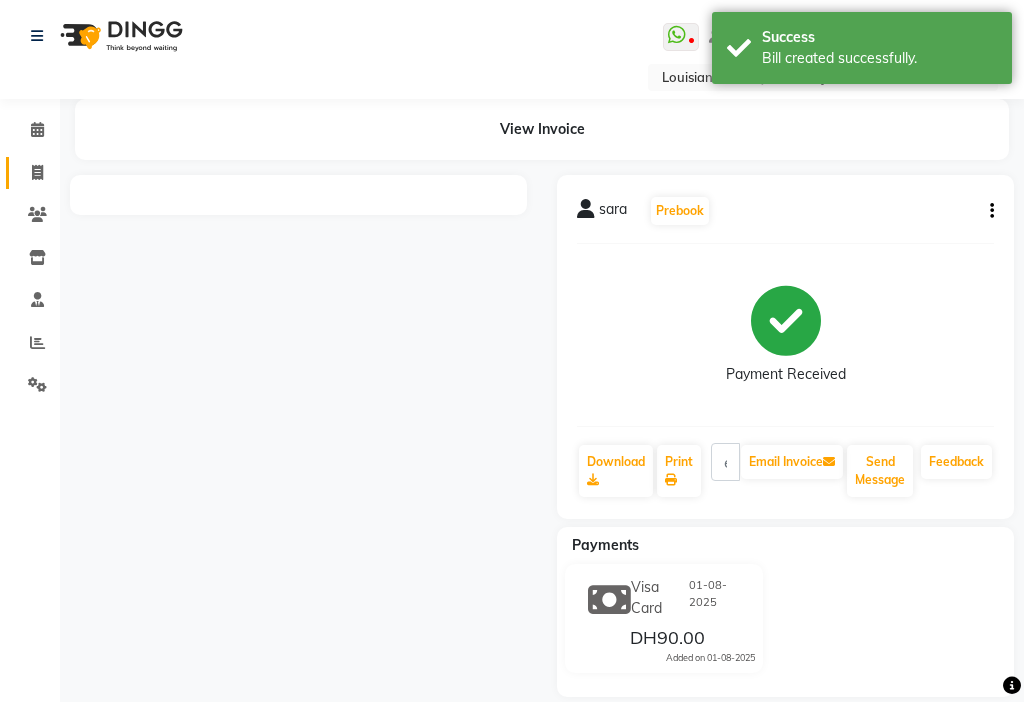 select on "service" 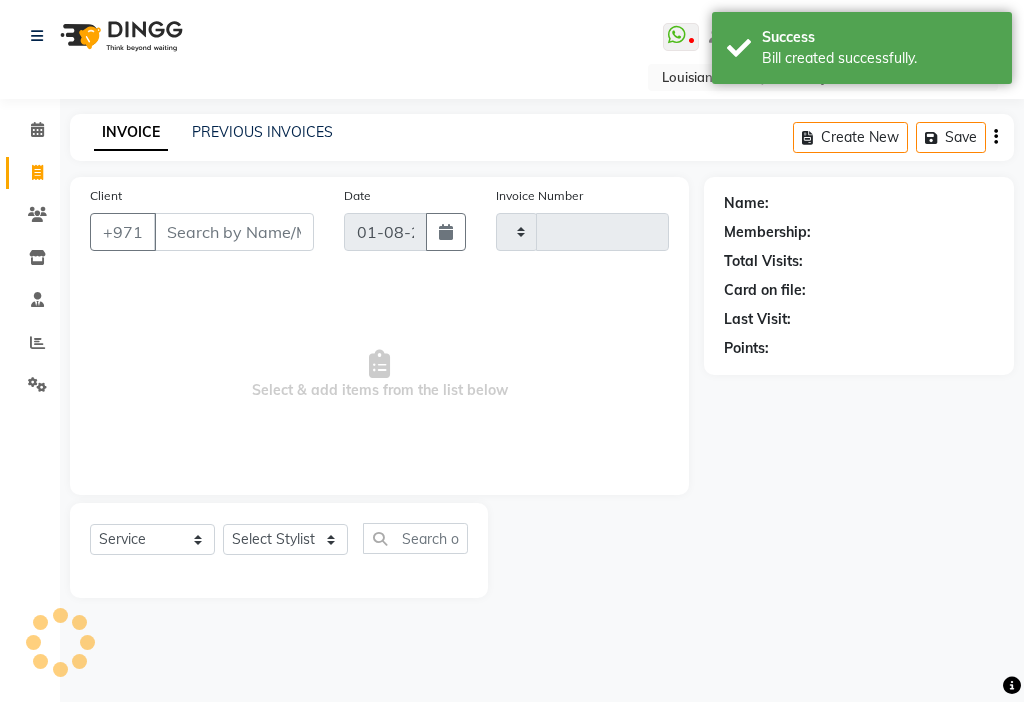 type on "2493" 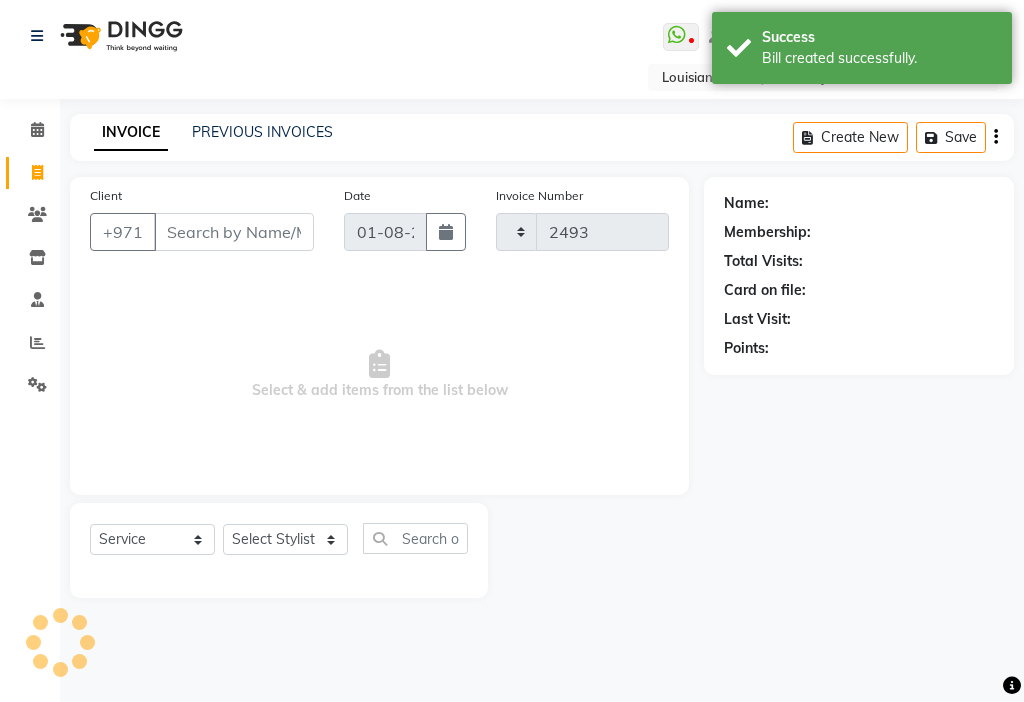 select on "637" 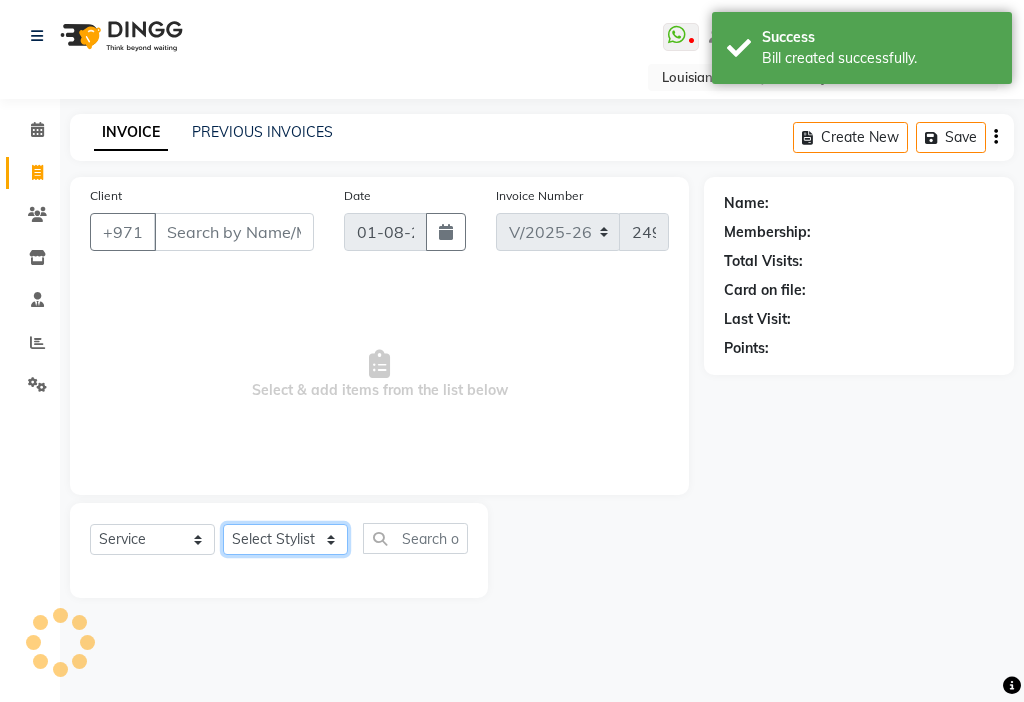 click on "Select Stylist" 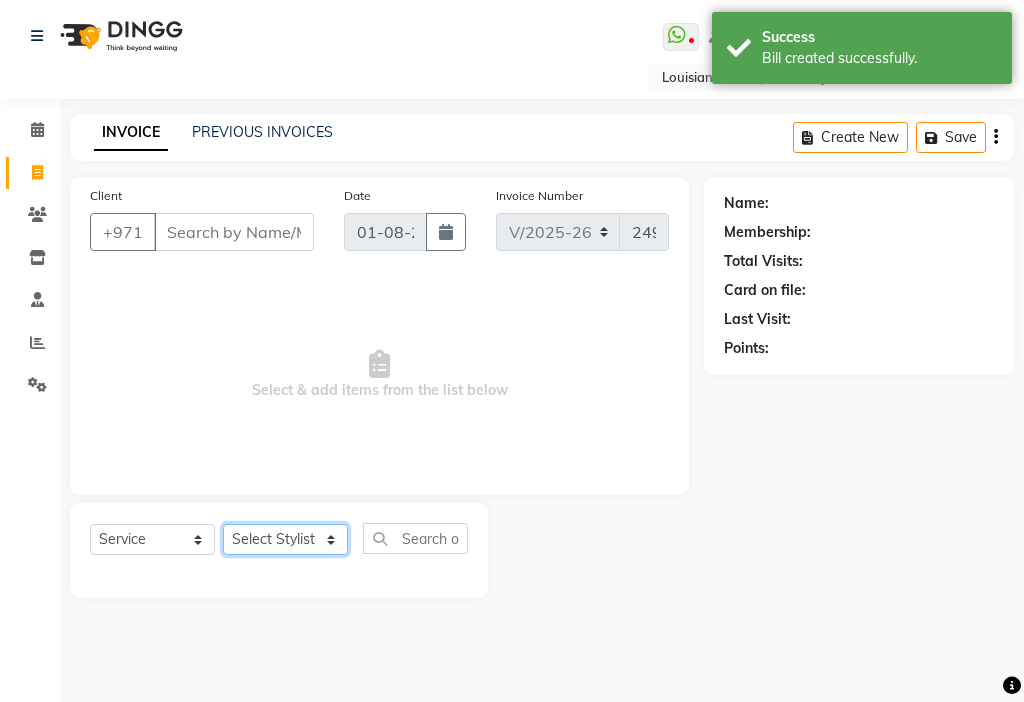 select on "33912" 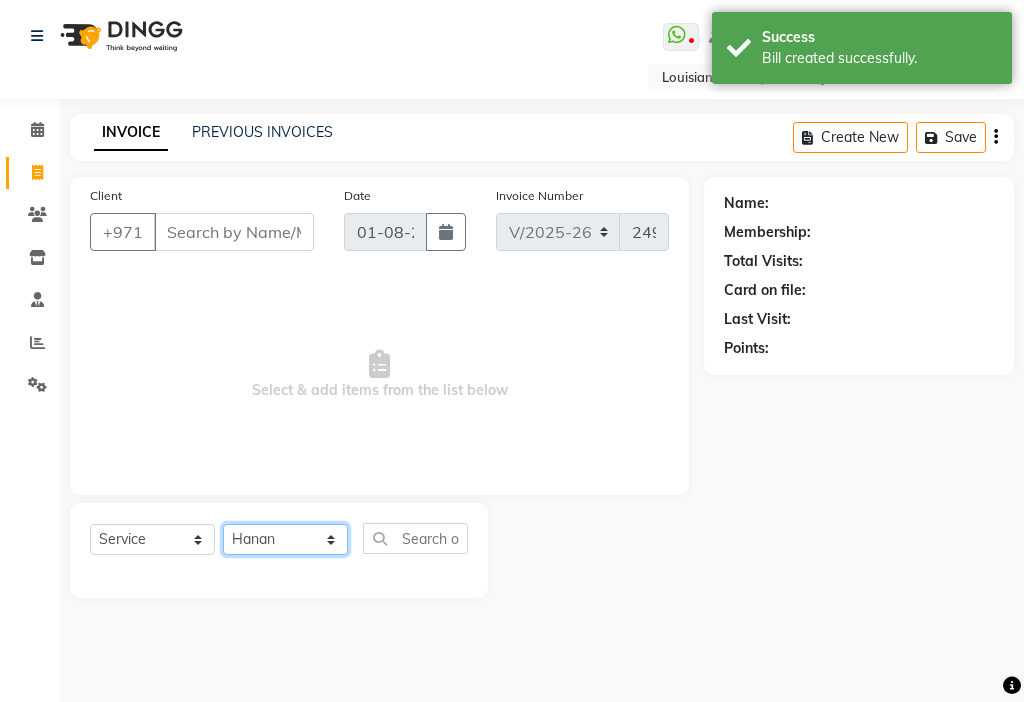 click on "Select Stylist [FIRST] [FIRST] [FIRST] [FIRST] Cashier [FIRST] [FIRST] [FIRST] [FIRST] Kbina Madam mamta [FIRST] [FIRST] [FIRST] [FIRST] [FIRST]" 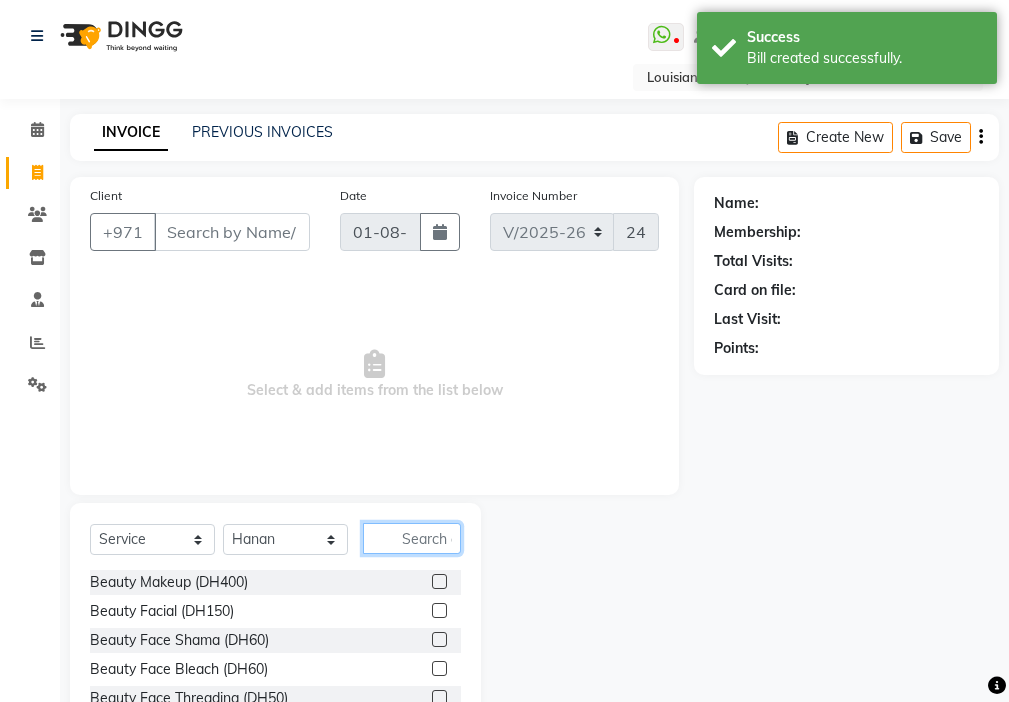 click 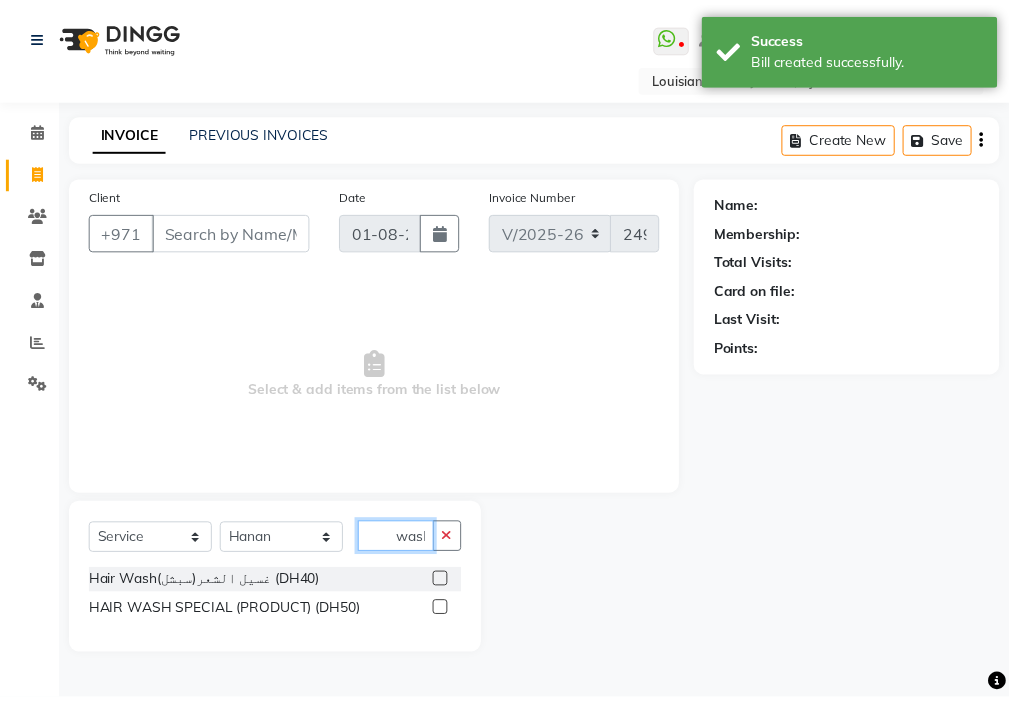 scroll, scrollTop: 0, scrollLeft: 6, axis: horizontal 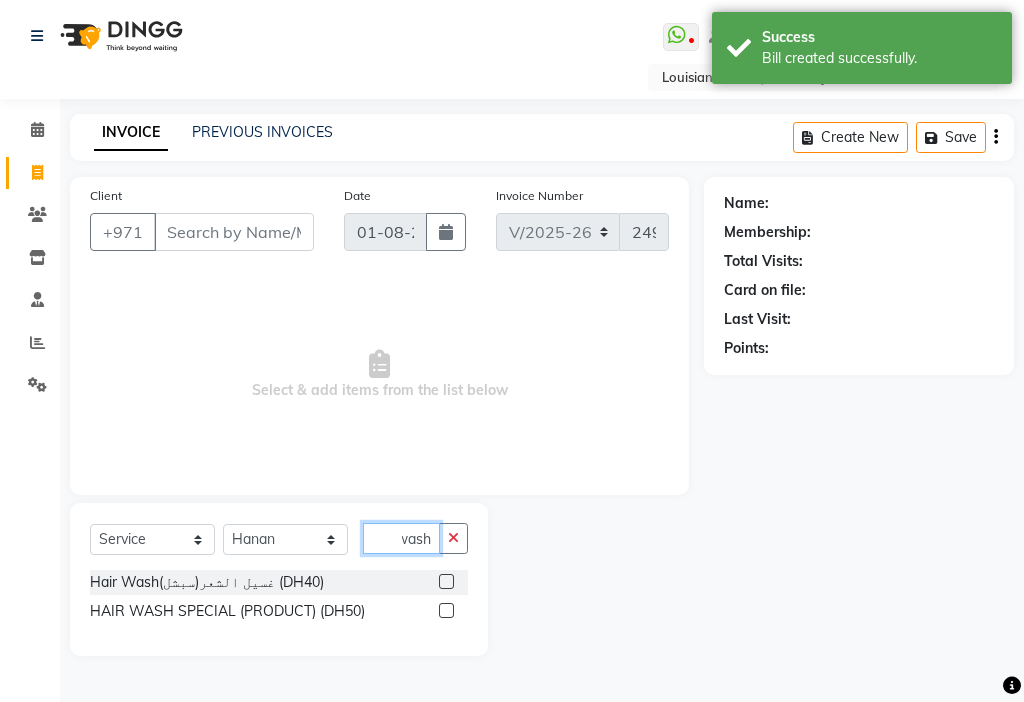 type on "wash" 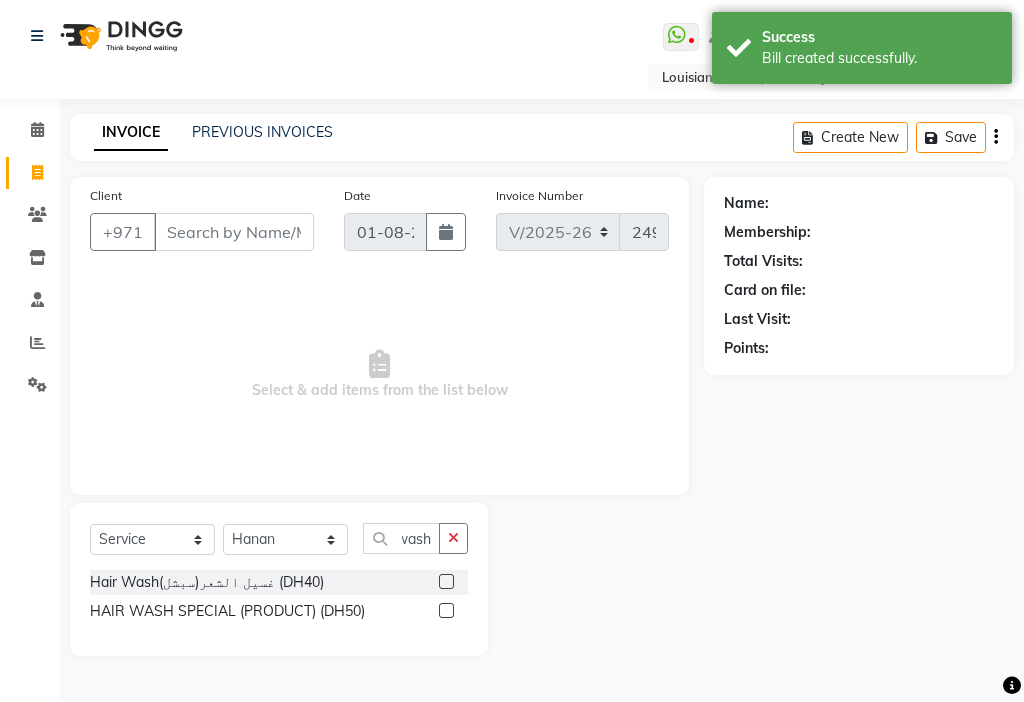 click 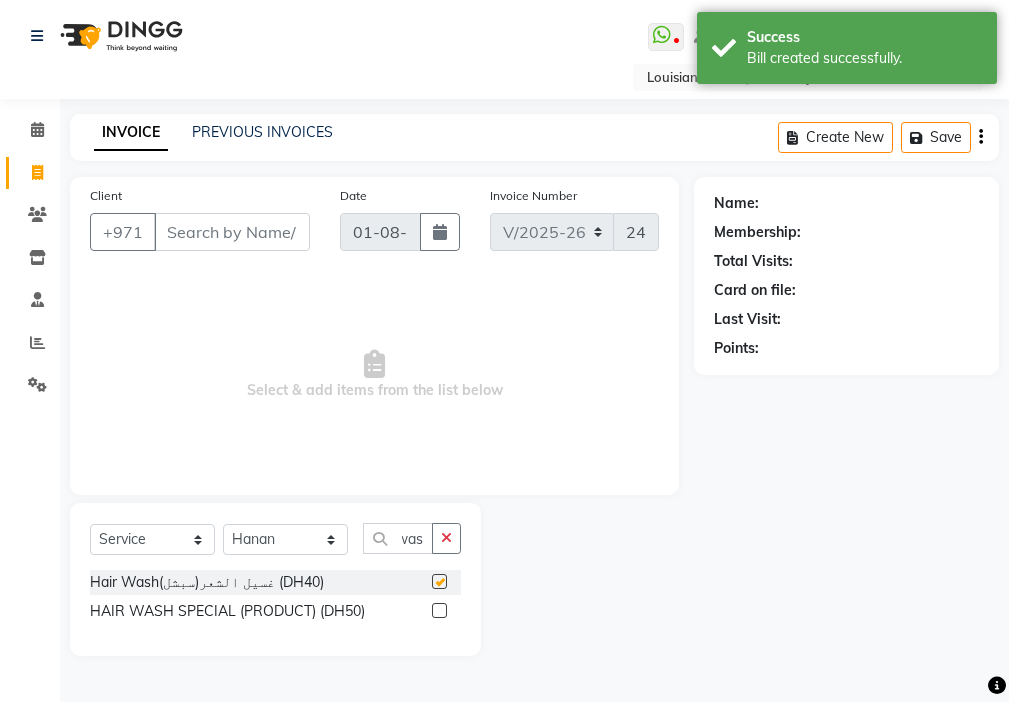 scroll, scrollTop: 0, scrollLeft: 0, axis: both 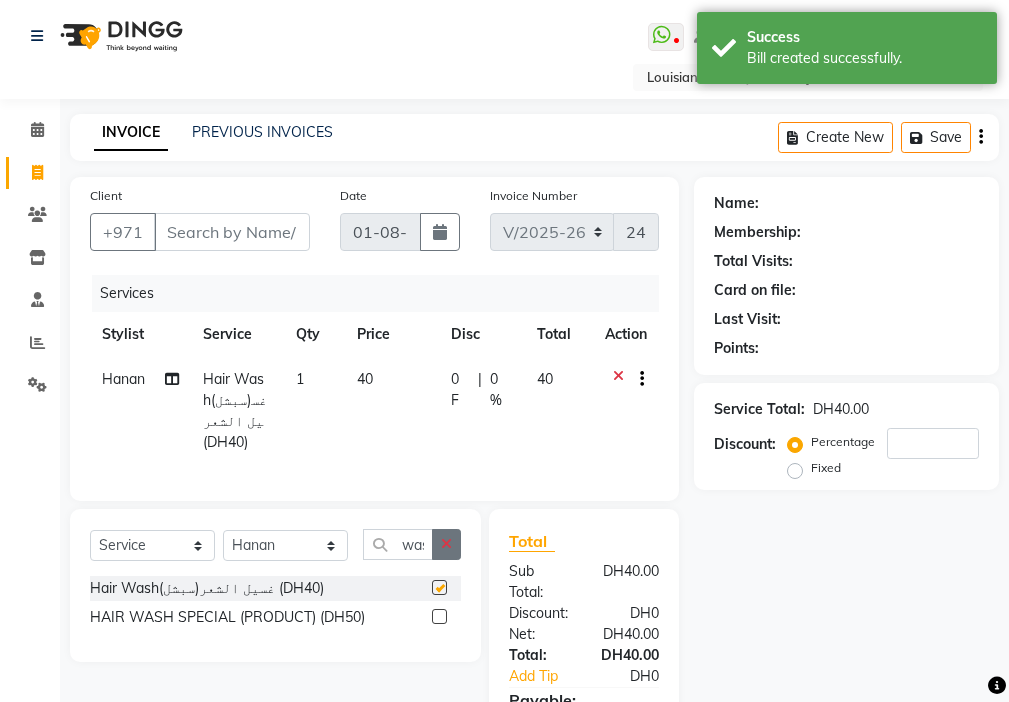 click 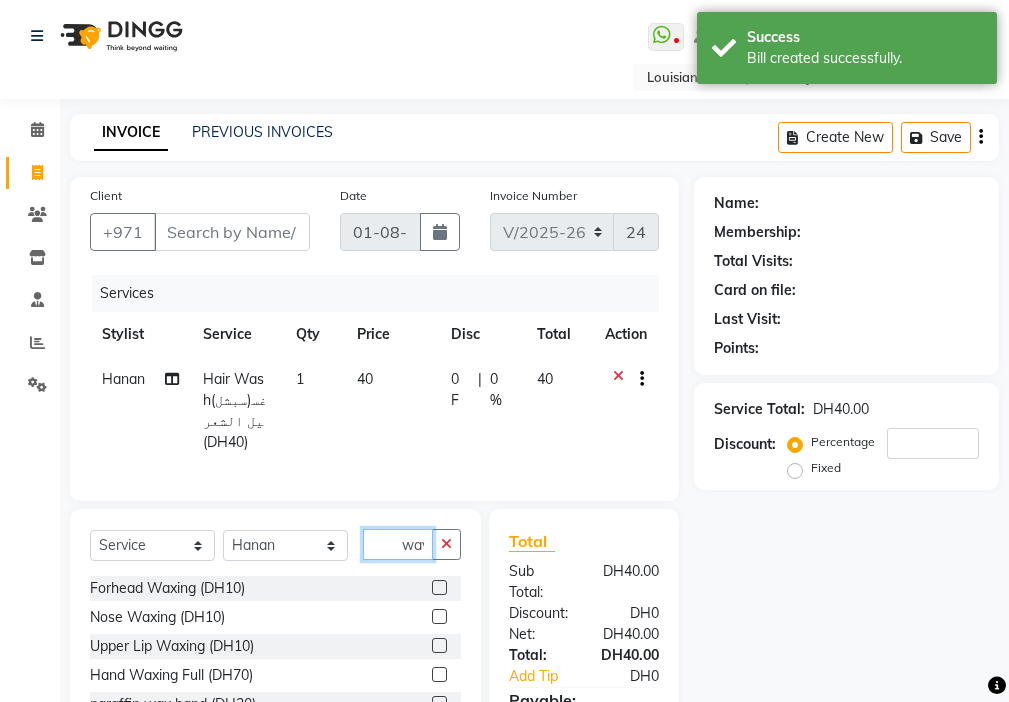 scroll, scrollTop: 0, scrollLeft: 4, axis: horizontal 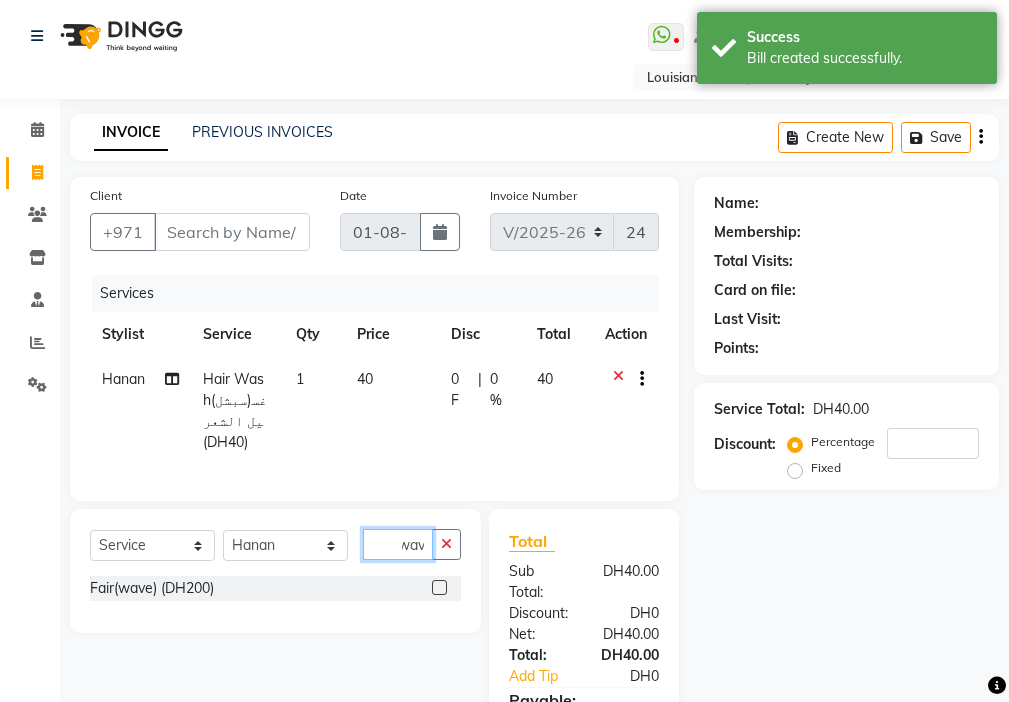 type on "wav" 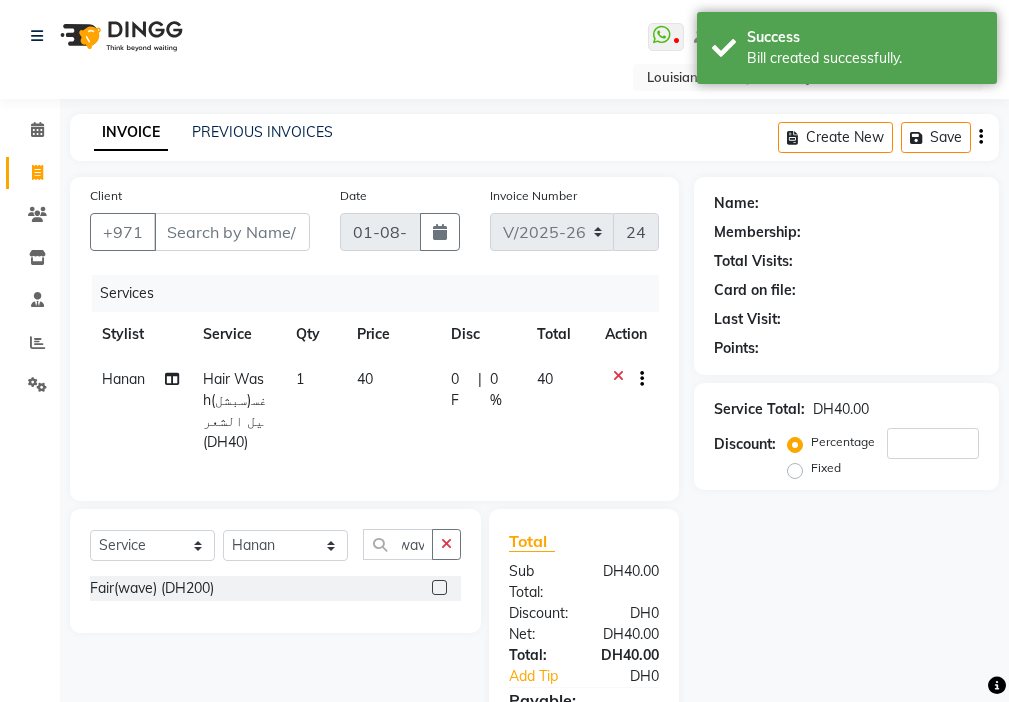 click 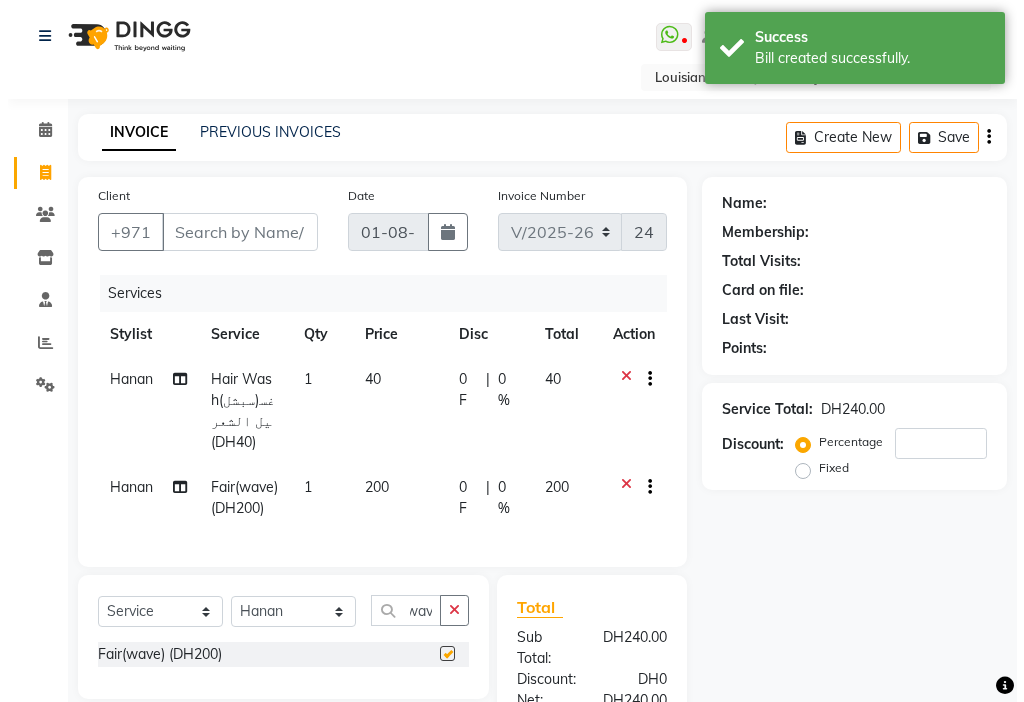 scroll, scrollTop: 0, scrollLeft: 0, axis: both 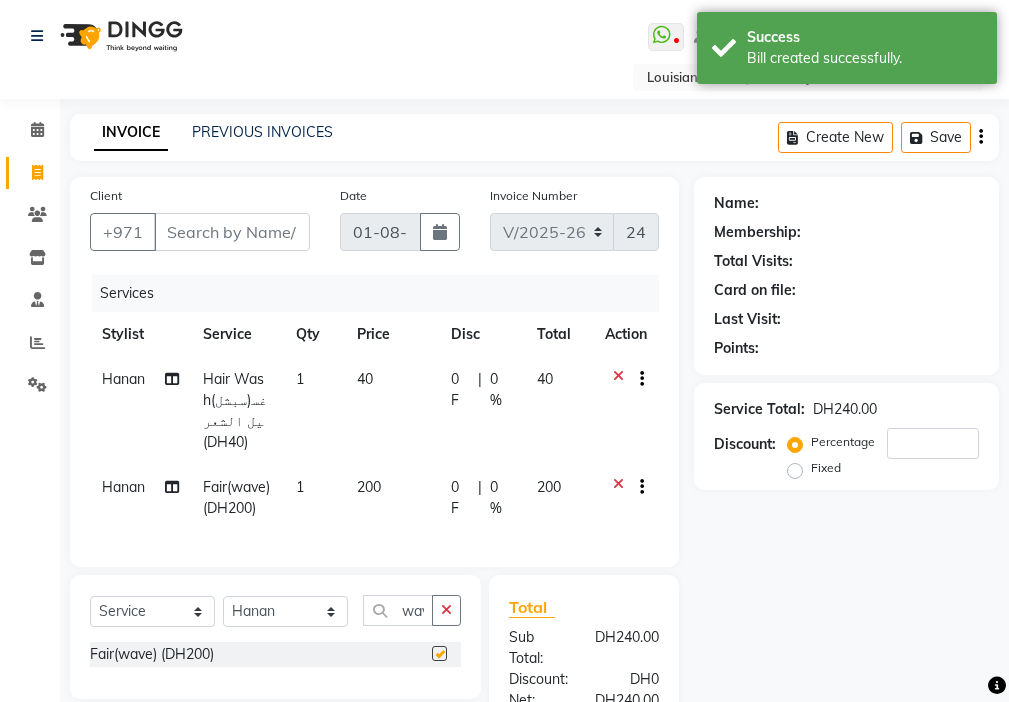 click on "200" 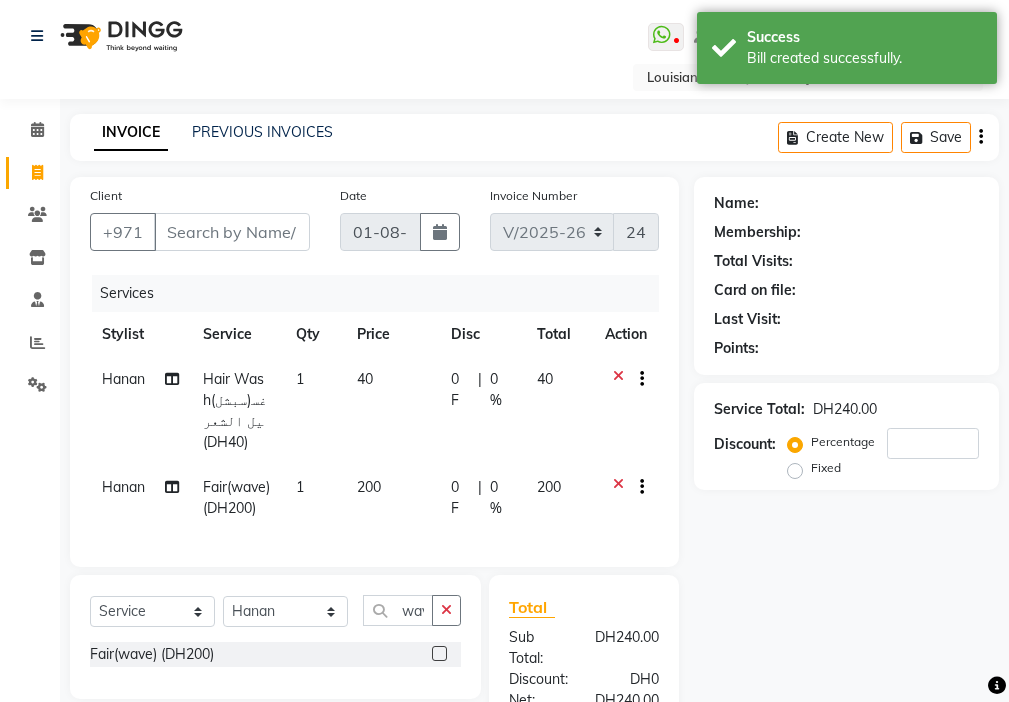 checkbox on "false" 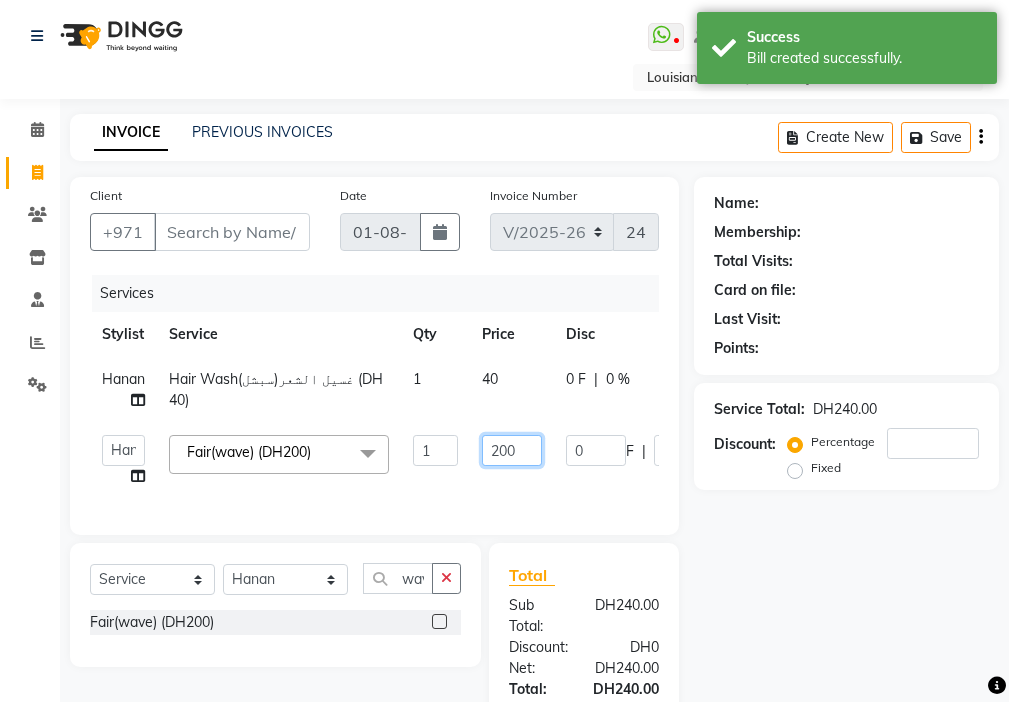 click on "200" 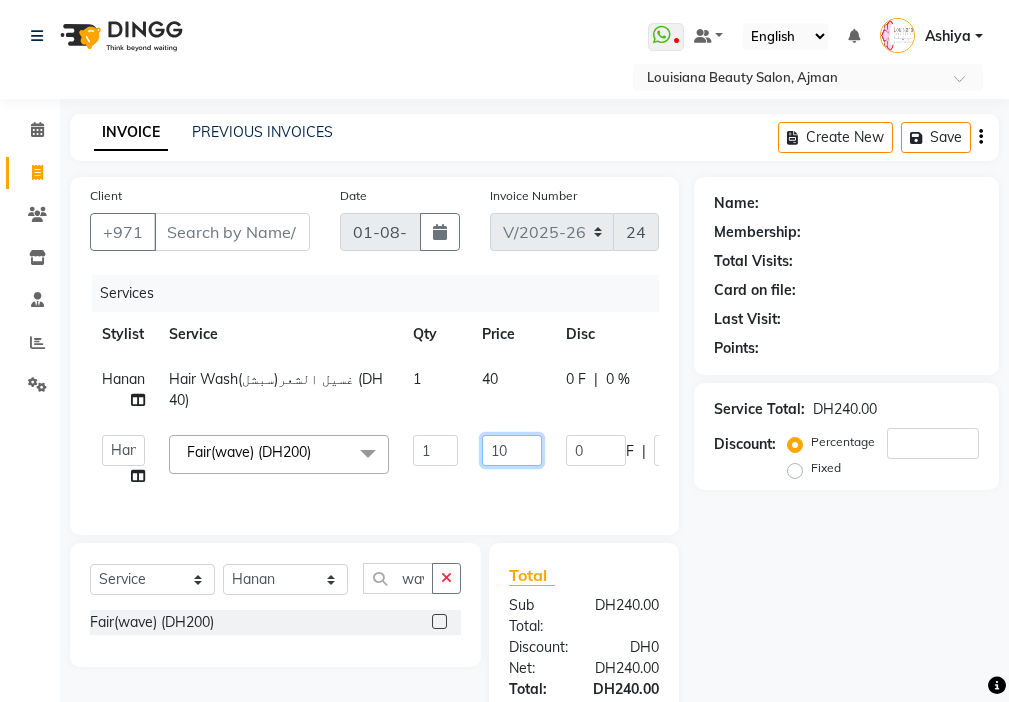 type on "150" 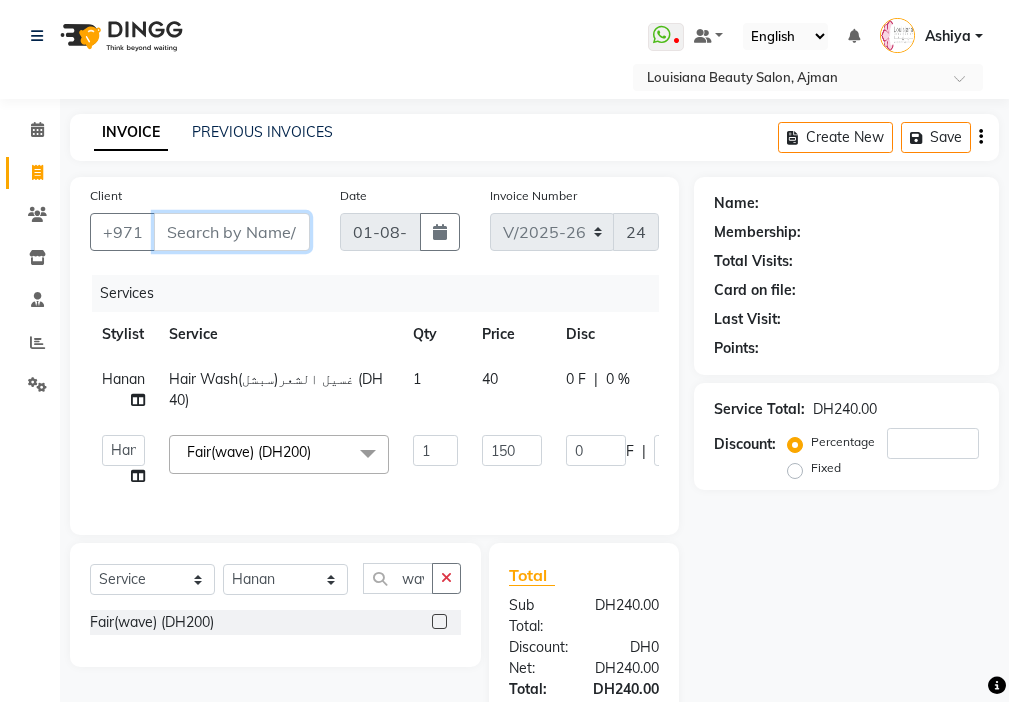 click on "Client" at bounding box center [232, 232] 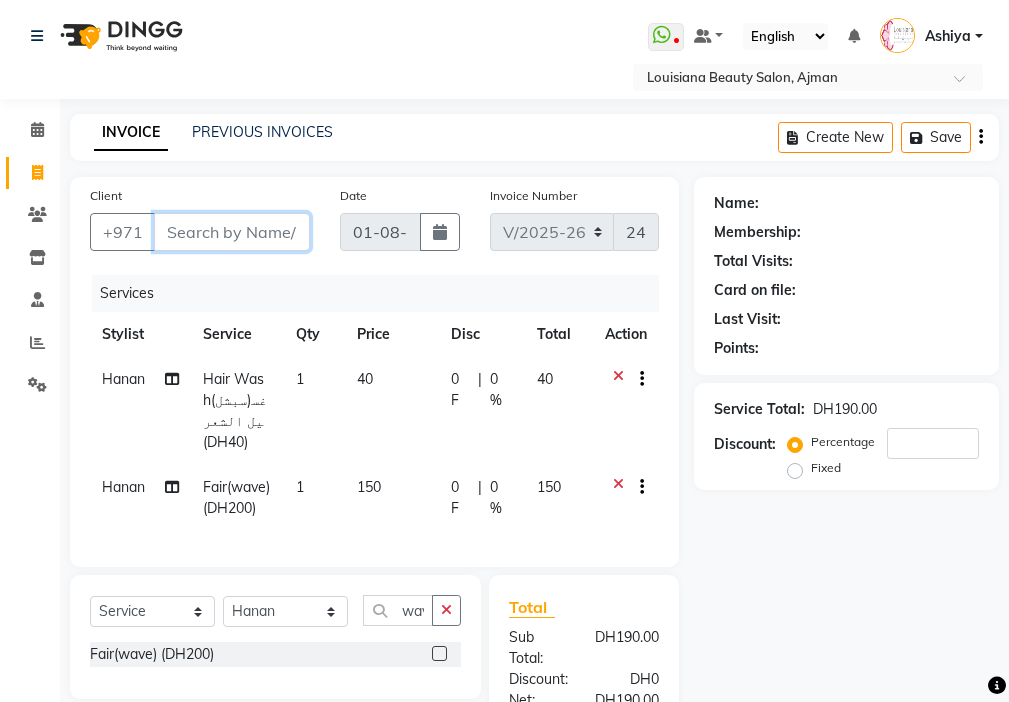 type on "5" 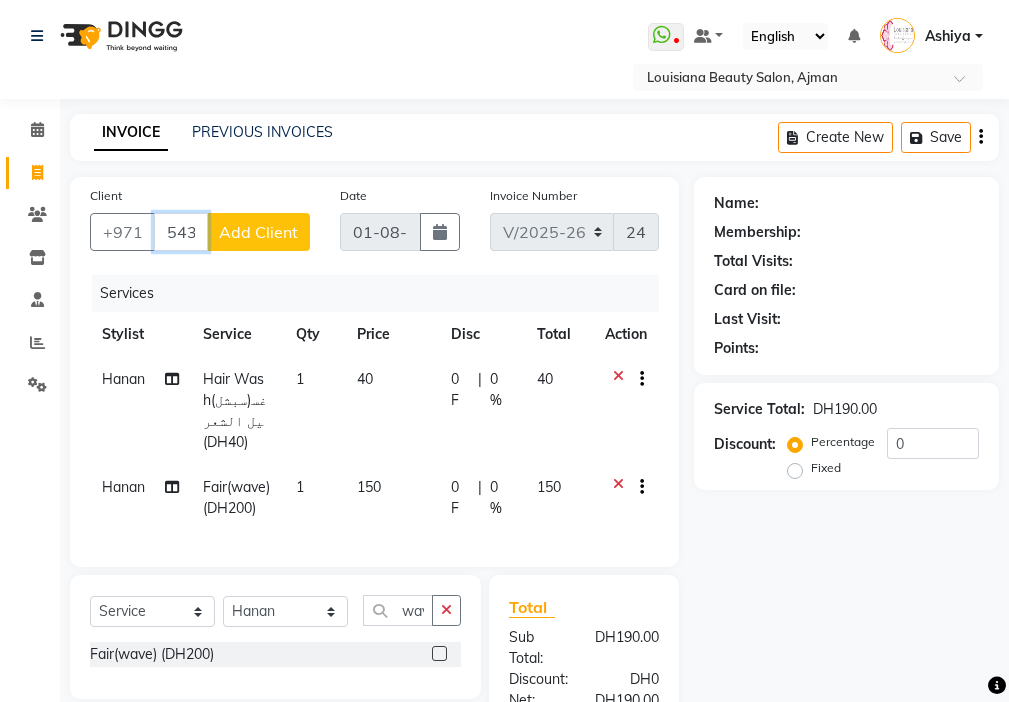 type on "543779998" 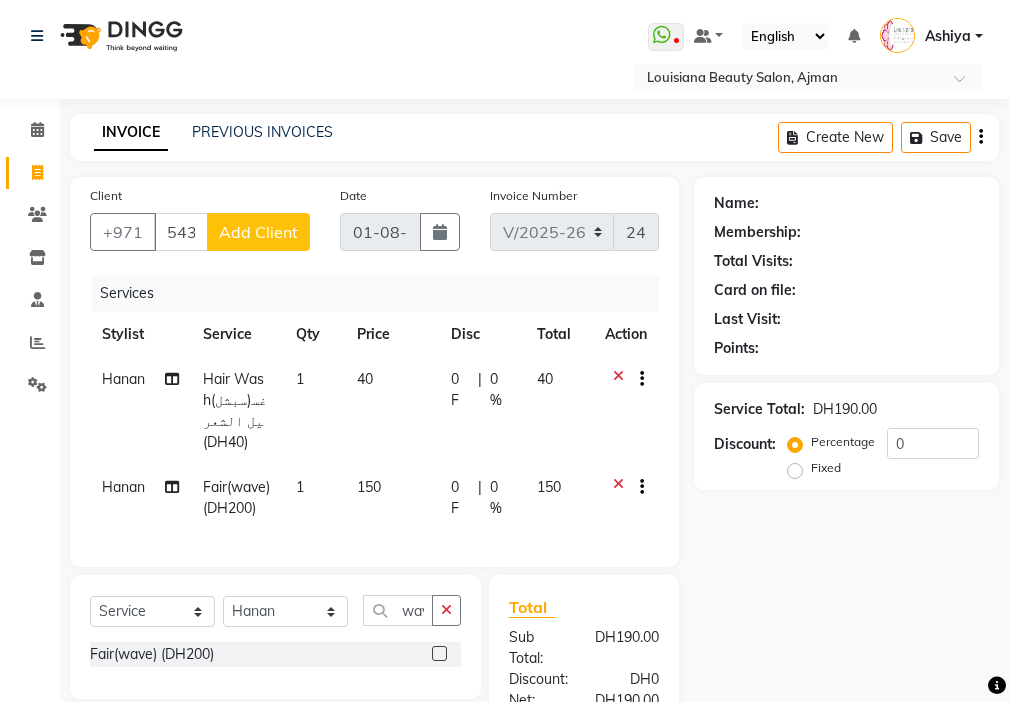 click on "Add Client" 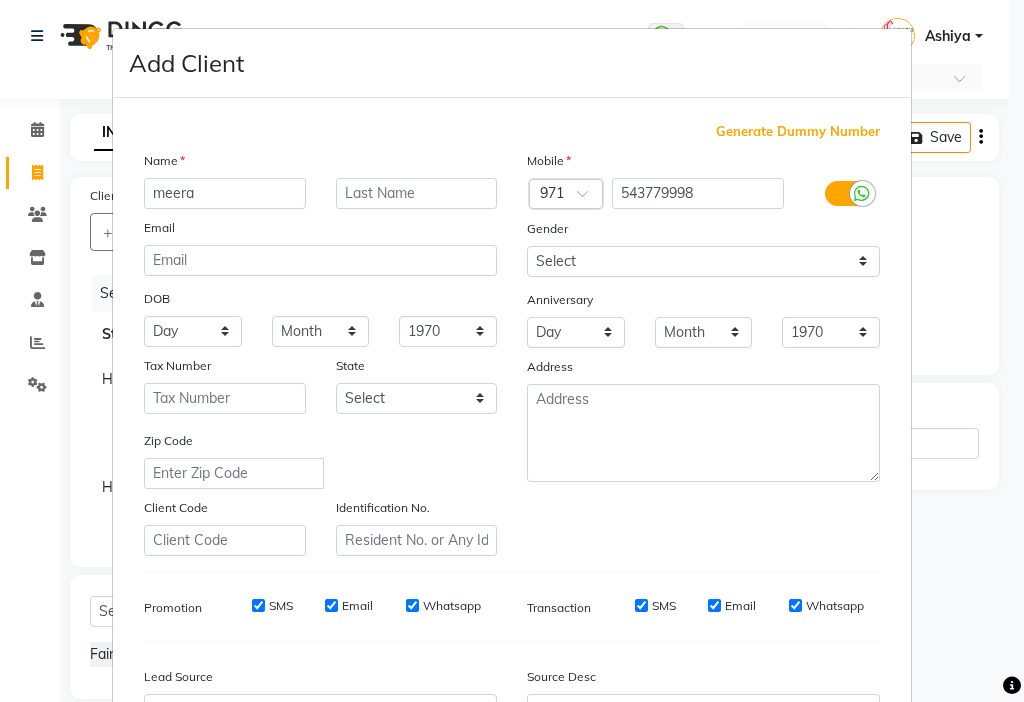 type on "meera" 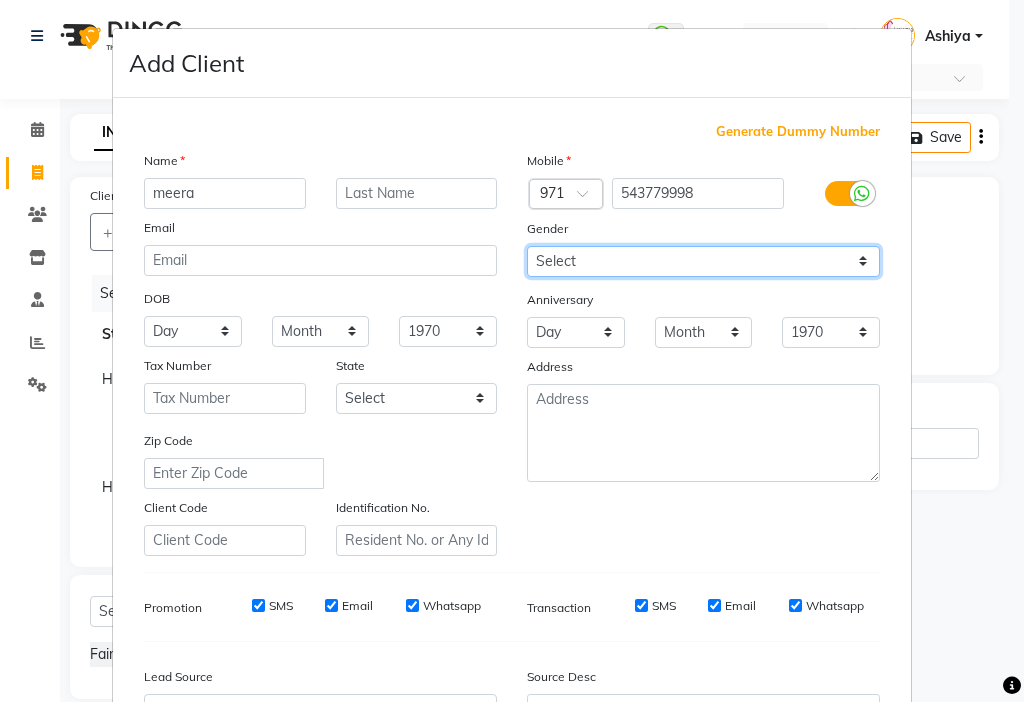 click on "Select Male Female Other Prefer Not To Say" at bounding box center [703, 261] 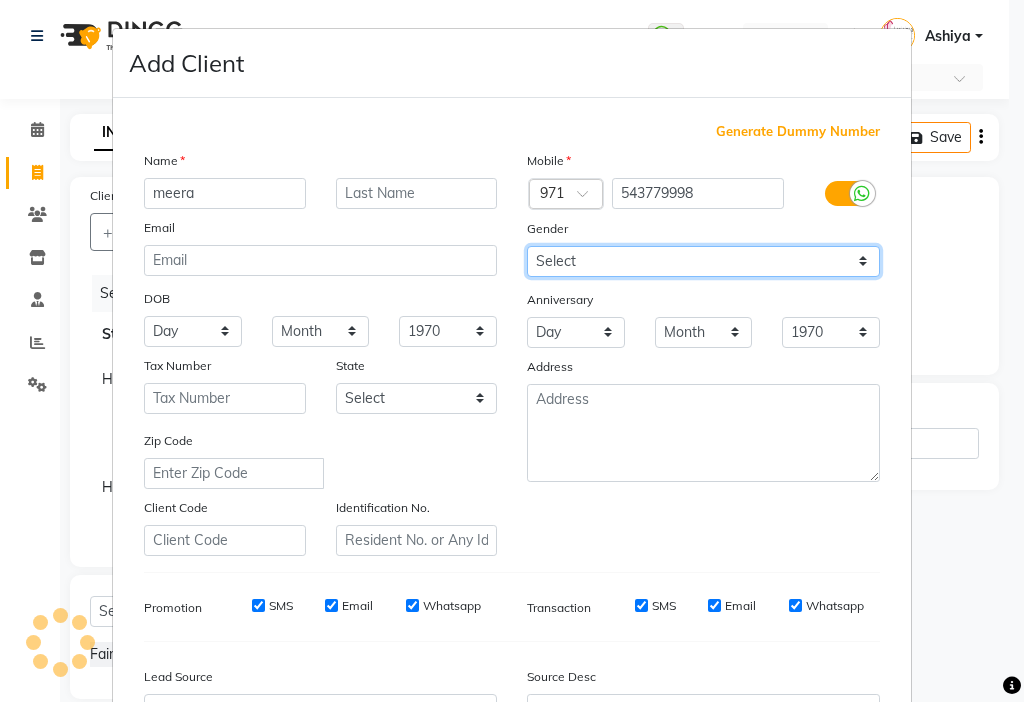 select on "female" 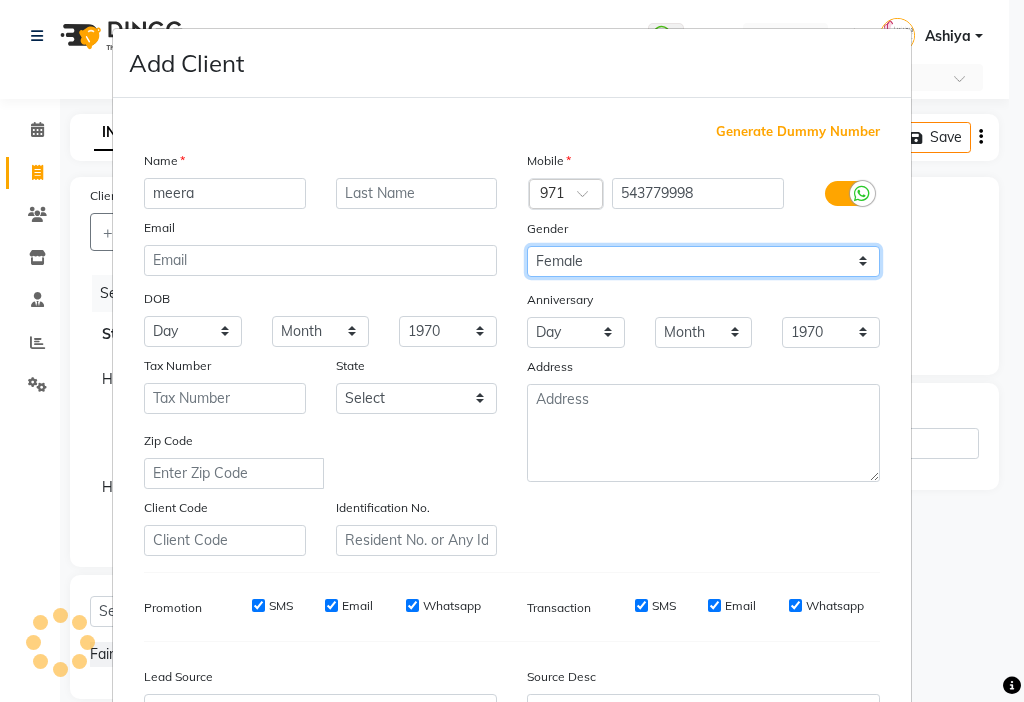 click on "Select Male Female Other Prefer Not To Say" at bounding box center (703, 261) 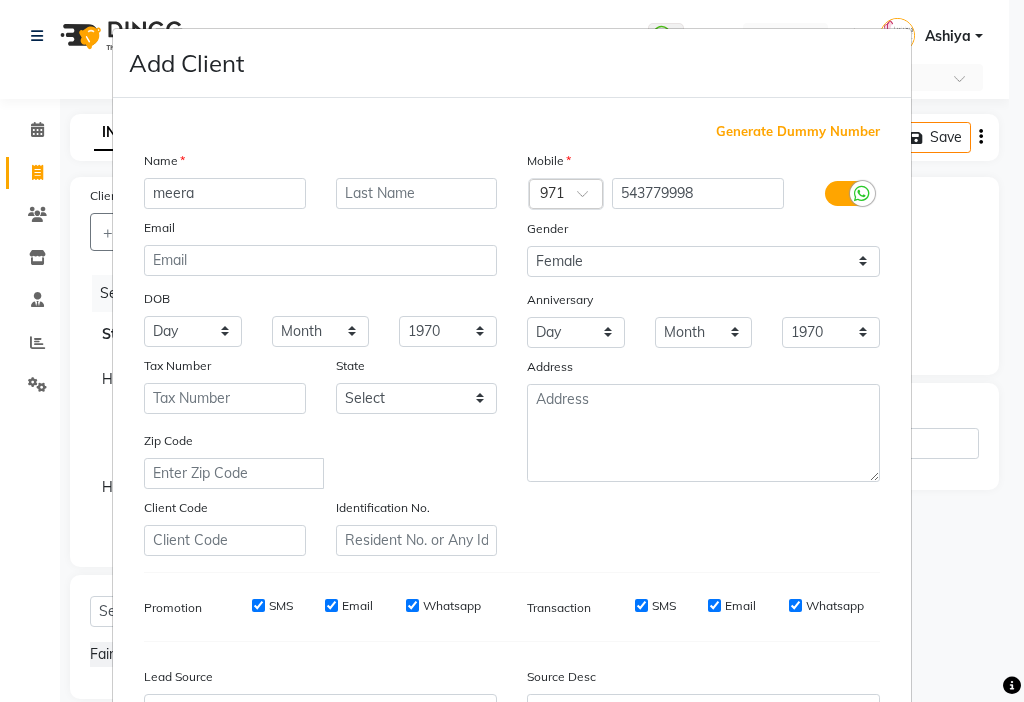 click on "SMS" at bounding box center (258, 605) 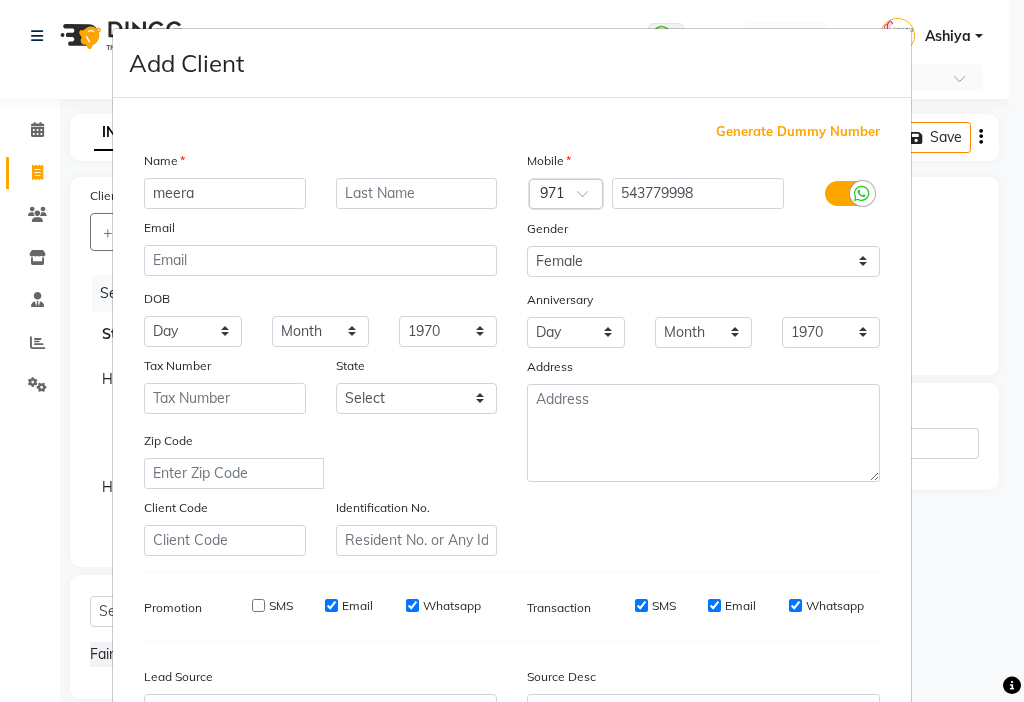 click on "Email" at bounding box center (357, 606) 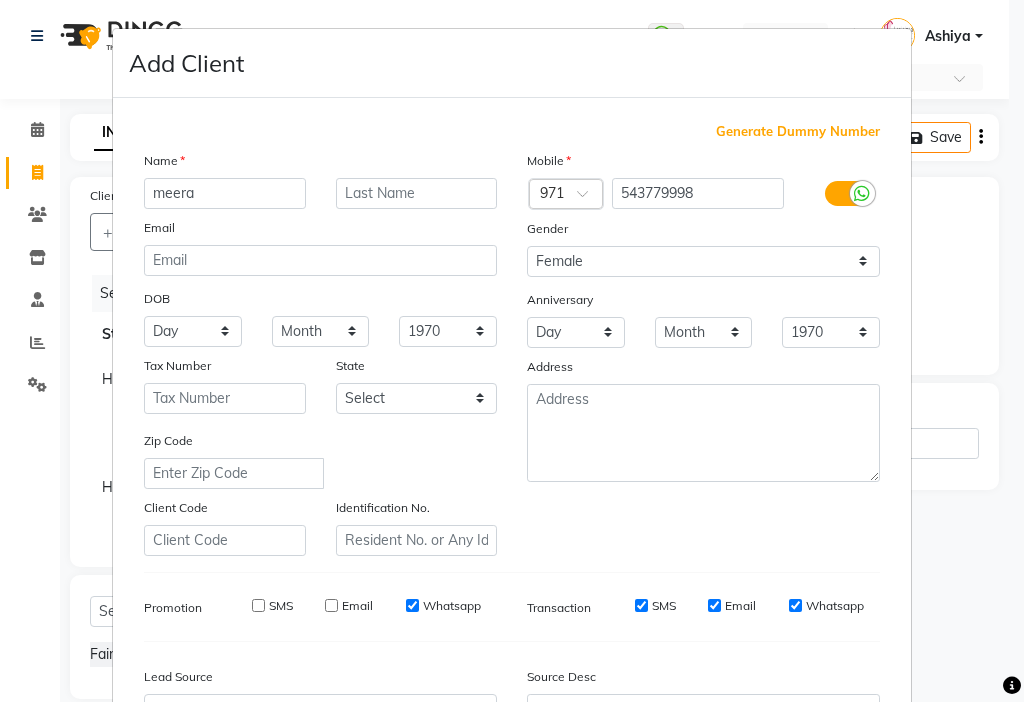 click on "SMS" at bounding box center [664, 606] 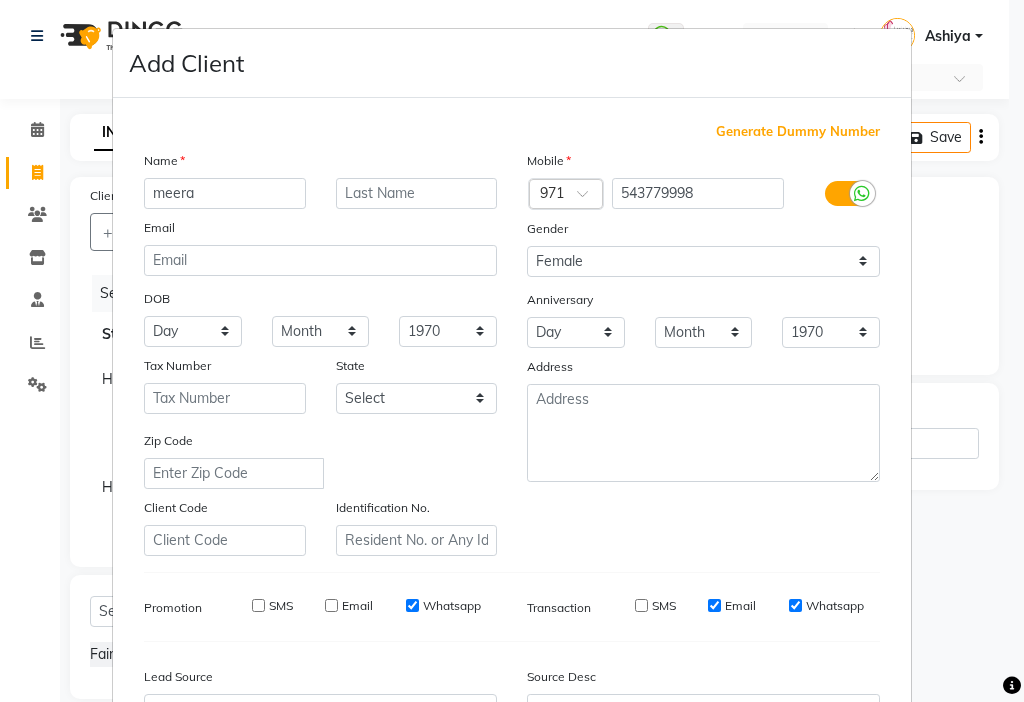 click on "Email" at bounding box center [714, 605] 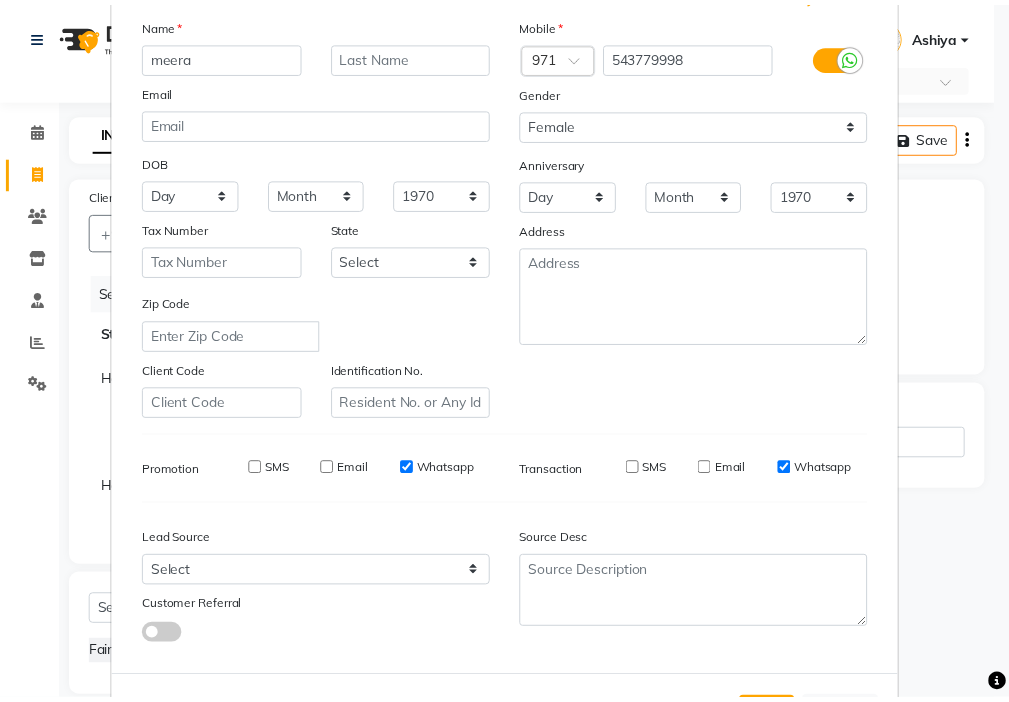 scroll, scrollTop: 221, scrollLeft: 0, axis: vertical 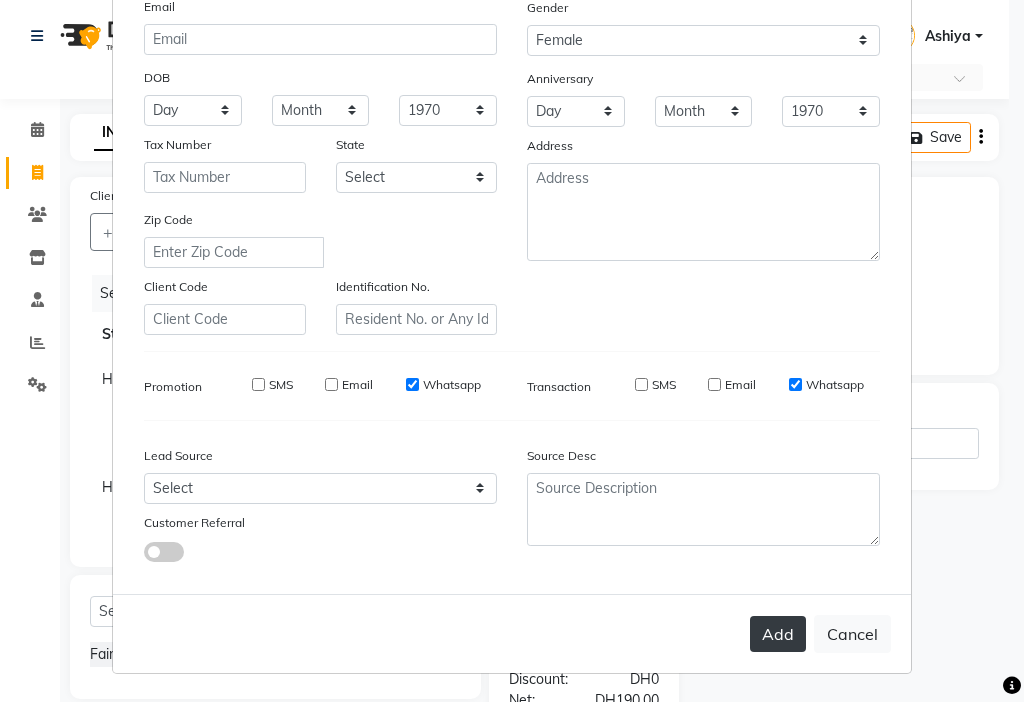 click on "Add" at bounding box center (778, 634) 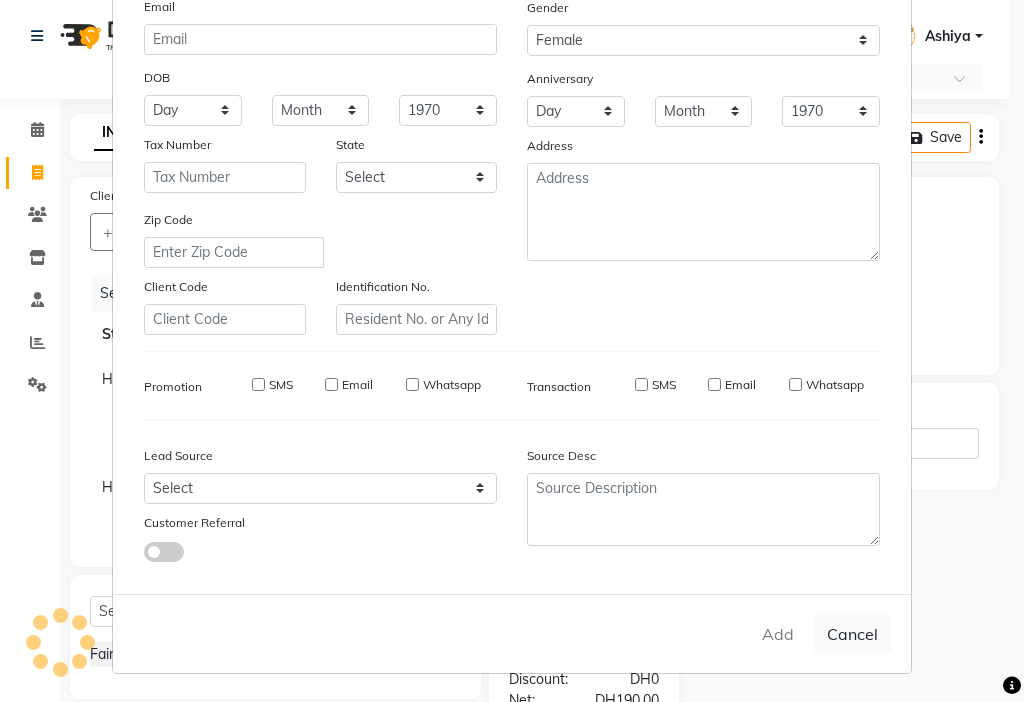 type 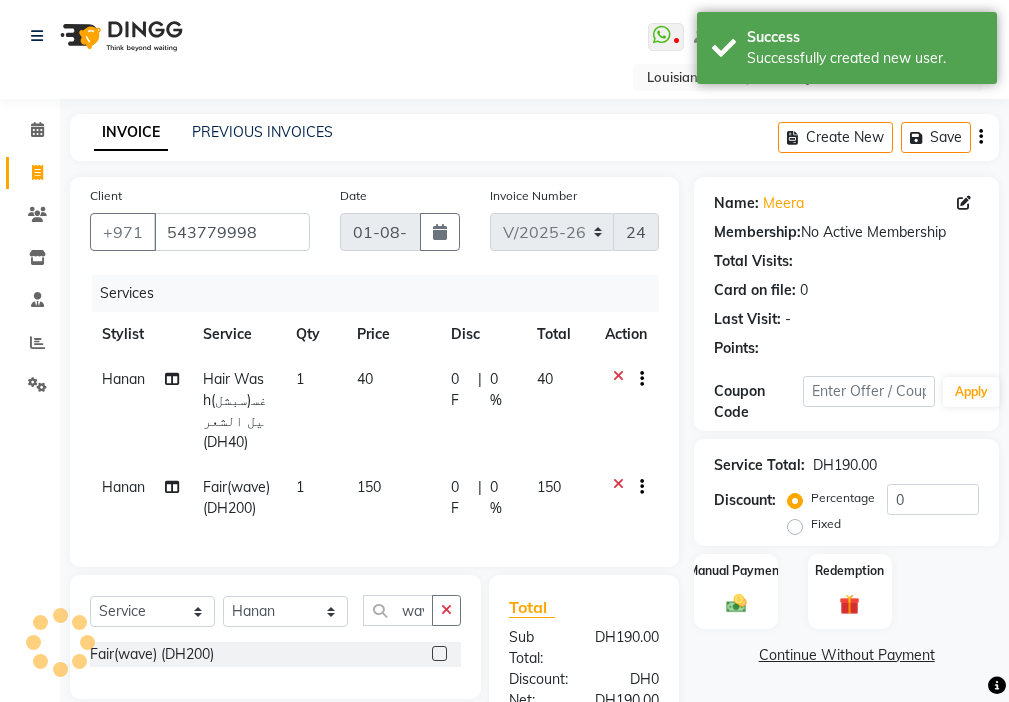 click on "150" 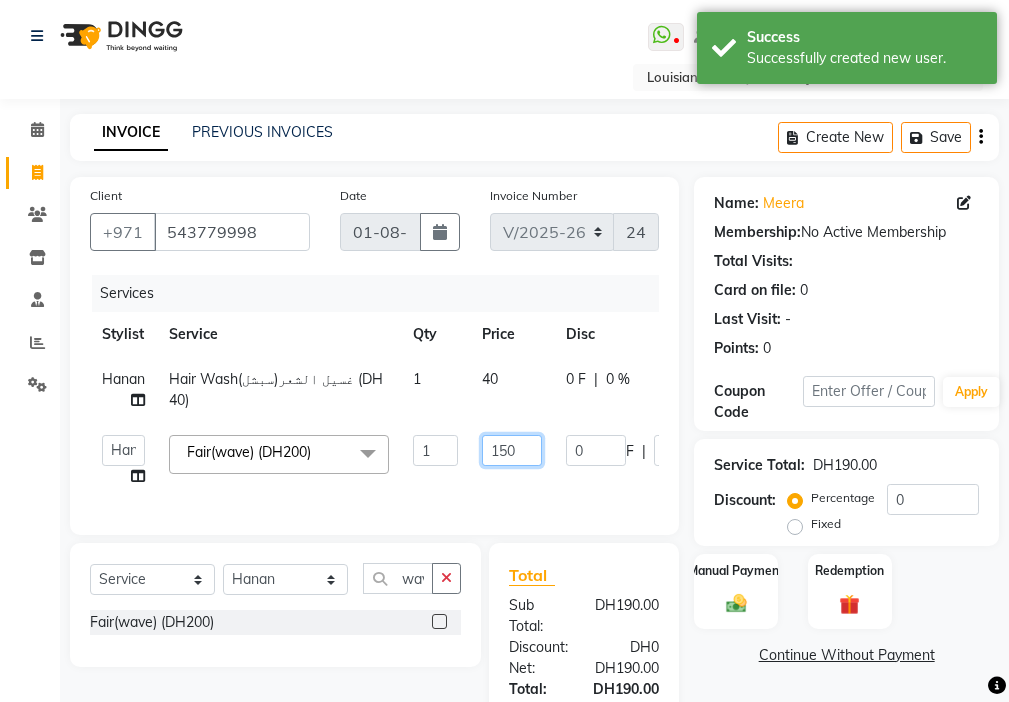 click on "150" 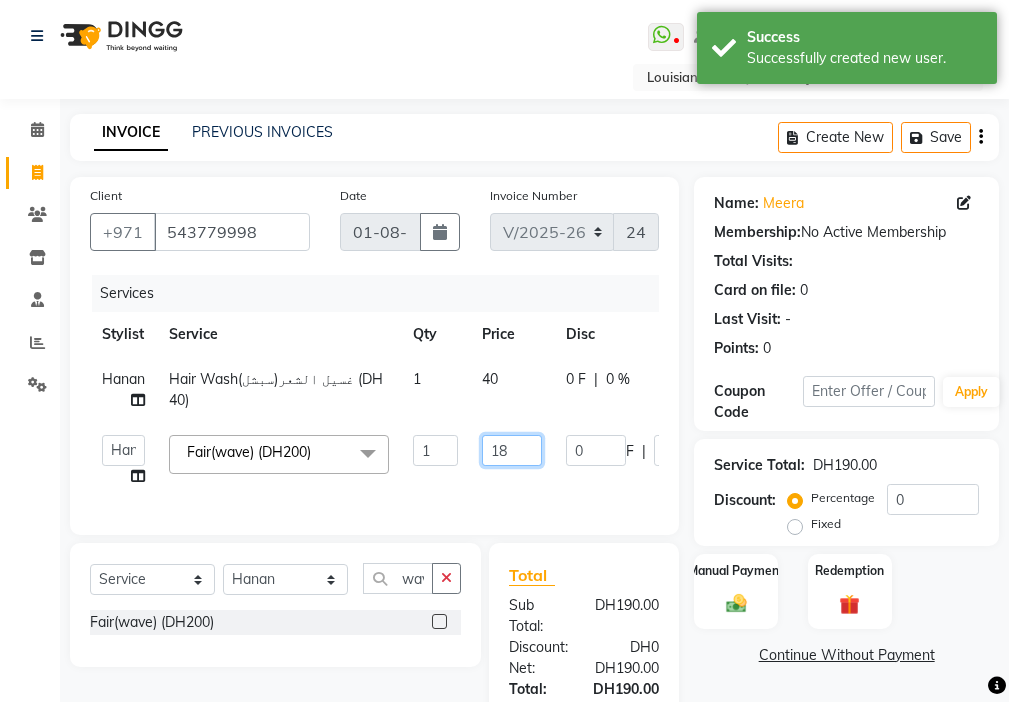 type on "180" 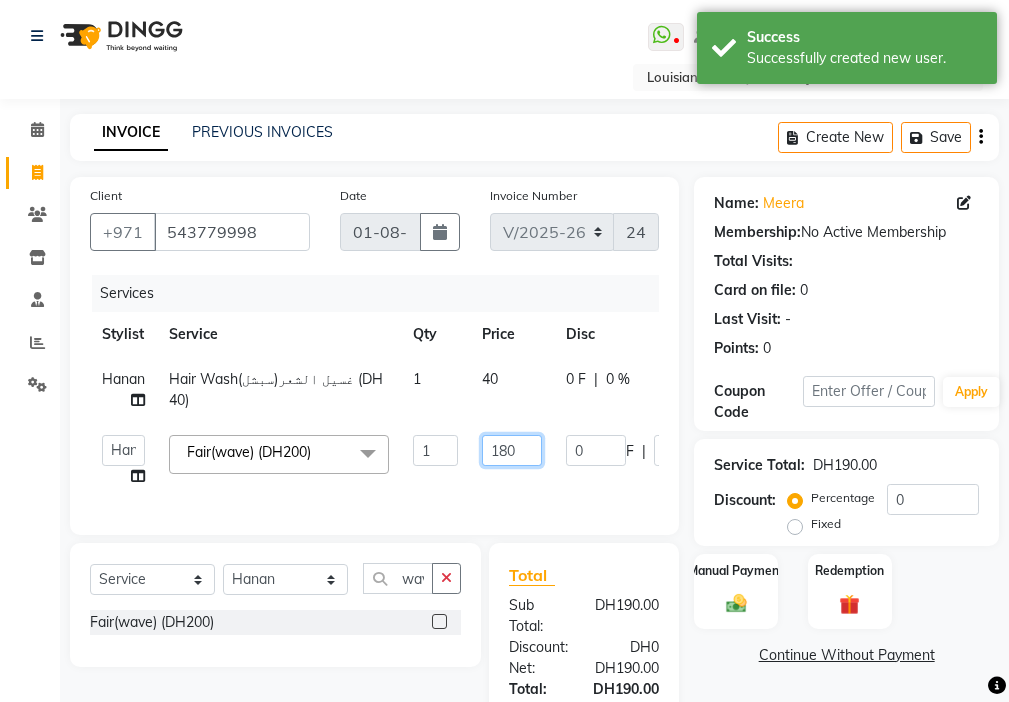 click on "180" 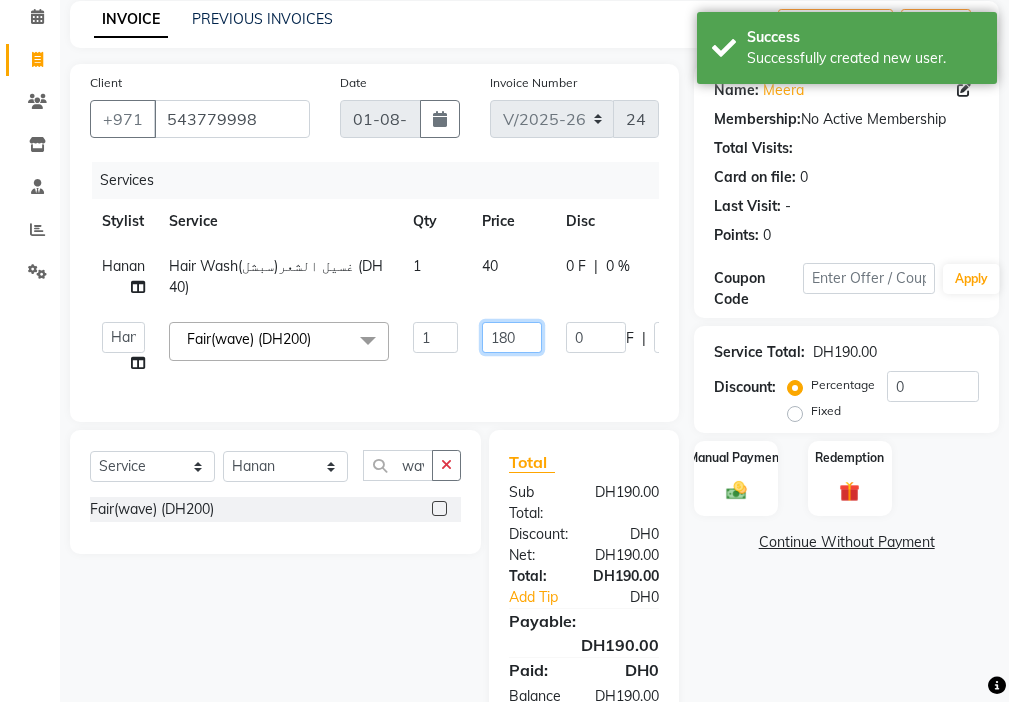 scroll, scrollTop: 119, scrollLeft: 0, axis: vertical 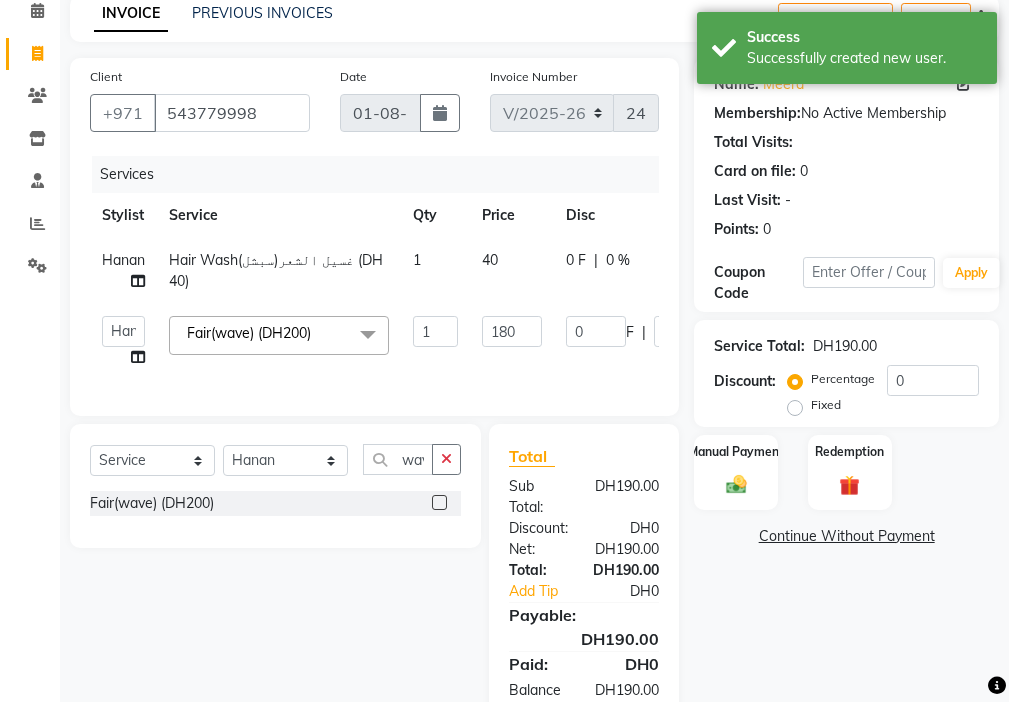 click on "[FIRST] [FIRST] [FIRST] [FIRST] Cashier [FIRST] [FIRST] [FIRST] [FIRST] Kbina Madam mamta [FIRST] [FIRST] [FIRST] [FIRST] [FIRST] Fair(wave) (DH200)  x Beauty Makeup (DH400) Beauty Facial (DH150) Beauty Face Shama (DH60) Beauty Face Bleach (DH60) Beauty Face Threading (DH50) Beauty Upper Lips Bleach (DH20) Forhead Waxing (DH10) Nose Waxing (DH10) Upper Lip Waxing (DH10) Hand Waxing Full (DH70) Beauty Eyelashes Adhesive (DH30) Beauty Eye Makeup (DH150) Beauty Hand Henna (حناء اليد) (DH50) Beauty Legs Henna(حناء الرجل) (DH50) paraffin wax hand (DH30) paraffin  wax leg  (DH50) chin threading (DH15) Extra Pin (DH20) ROOT HALF DYE (DH80) Beauty Gasha (DH50) Baby Start (DH20) Rinceage  (DH200) Enercose (DH200) Rosemary (DH80) Filler (DH0) Sedar (DH80) photo (DH10) Al mashat (DH80) Half leg Waxing (شمع نصف الرجل) (DH50) Half Hand Waxing (شمع اليدين) (DH40) Under Arms Waxing (شمع الابط) (DH20) Manicure  (المنكير) (DH50) 1 180" 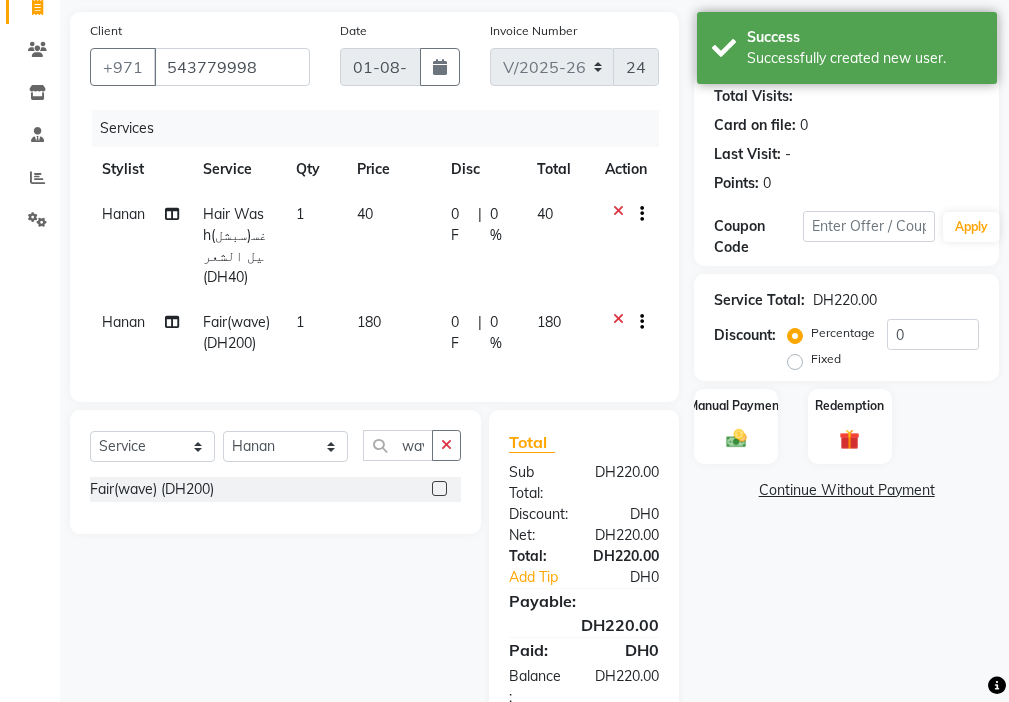 scroll, scrollTop: 158, scrollLeft: 0, axis: vertical 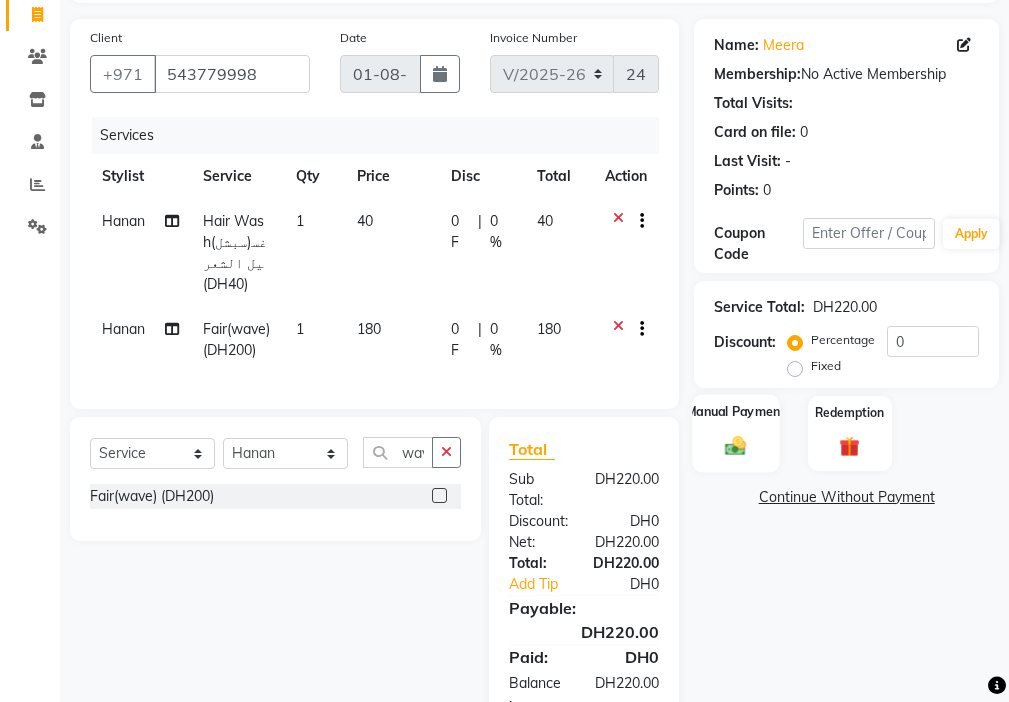 click on "Manual Payment" 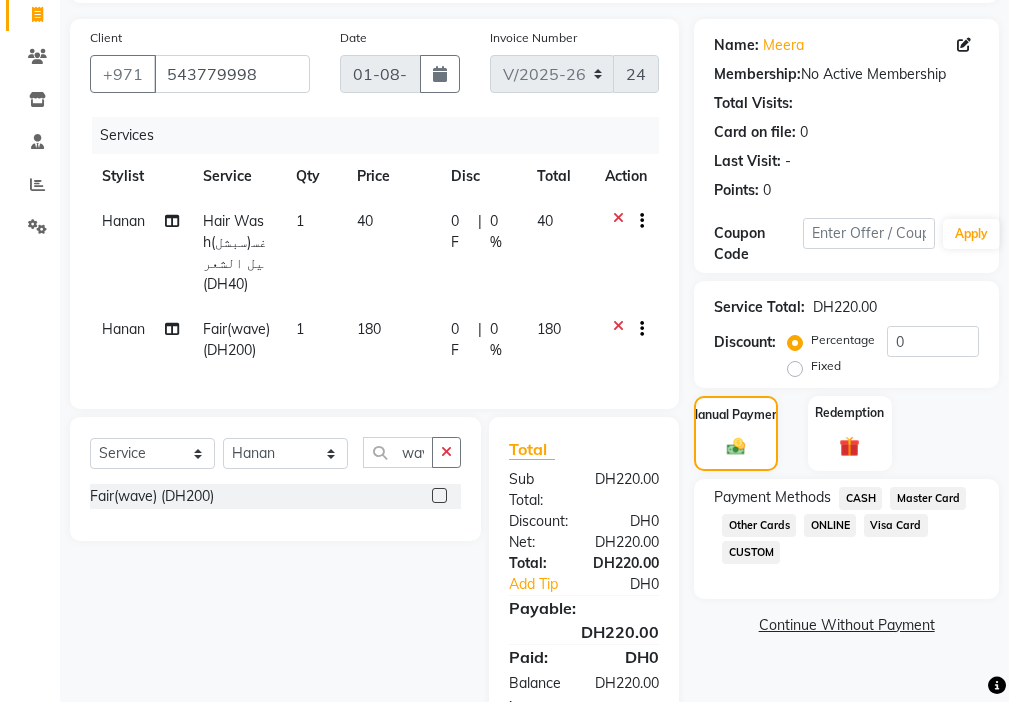 click on "Master Card" 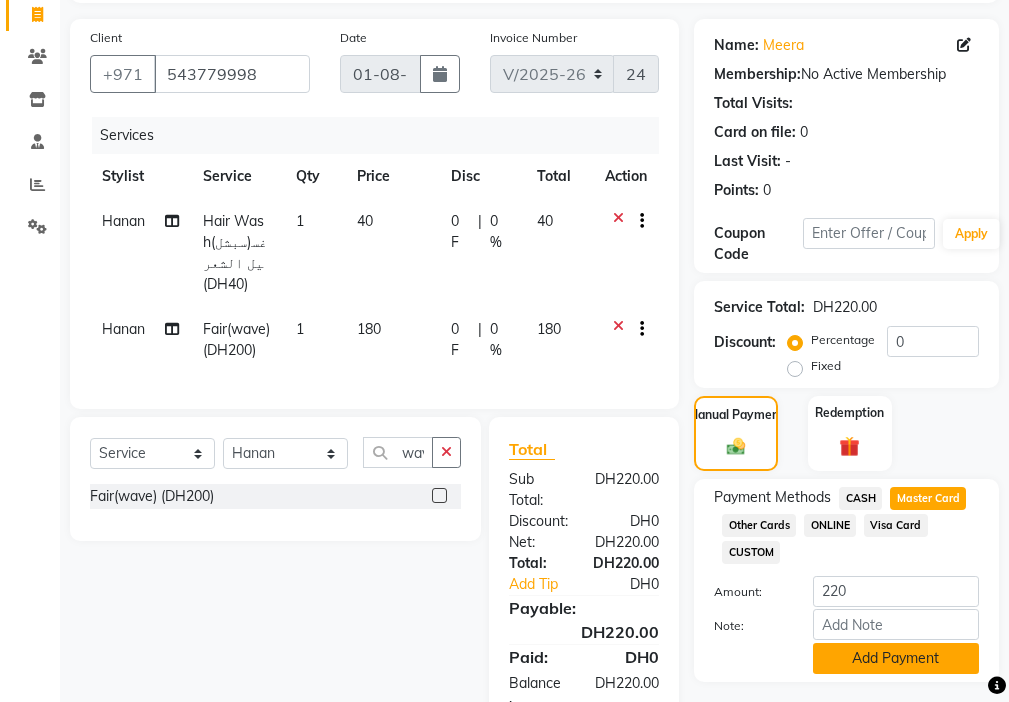 click on "Add Payment" 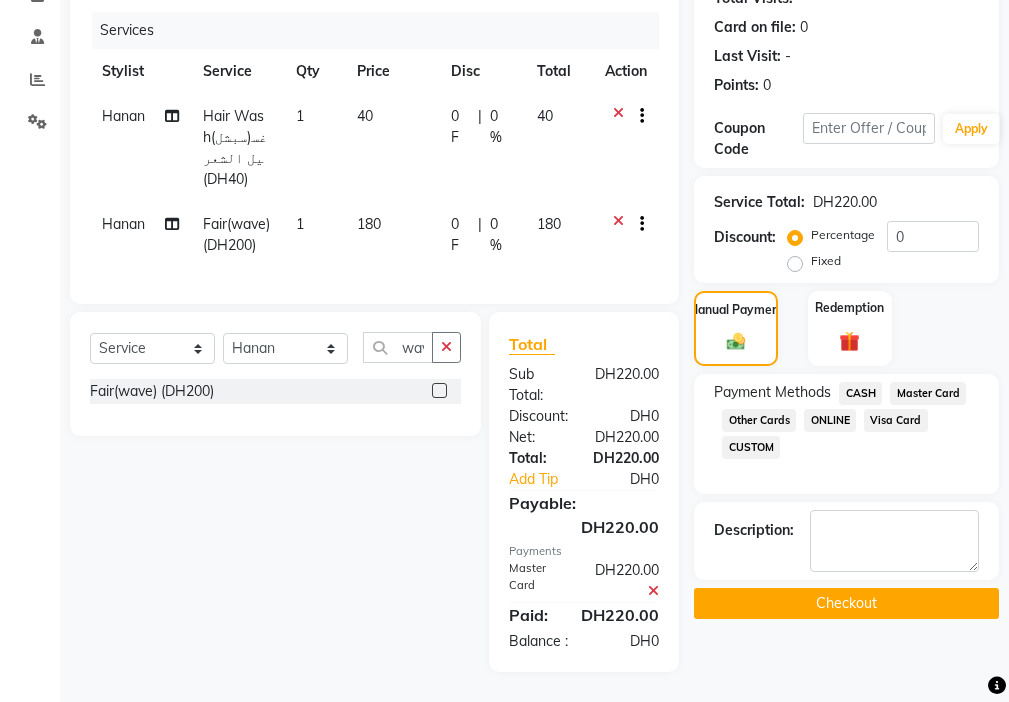 scroll, scrollTop: 320, scrollLeft: 0, axis: vertical 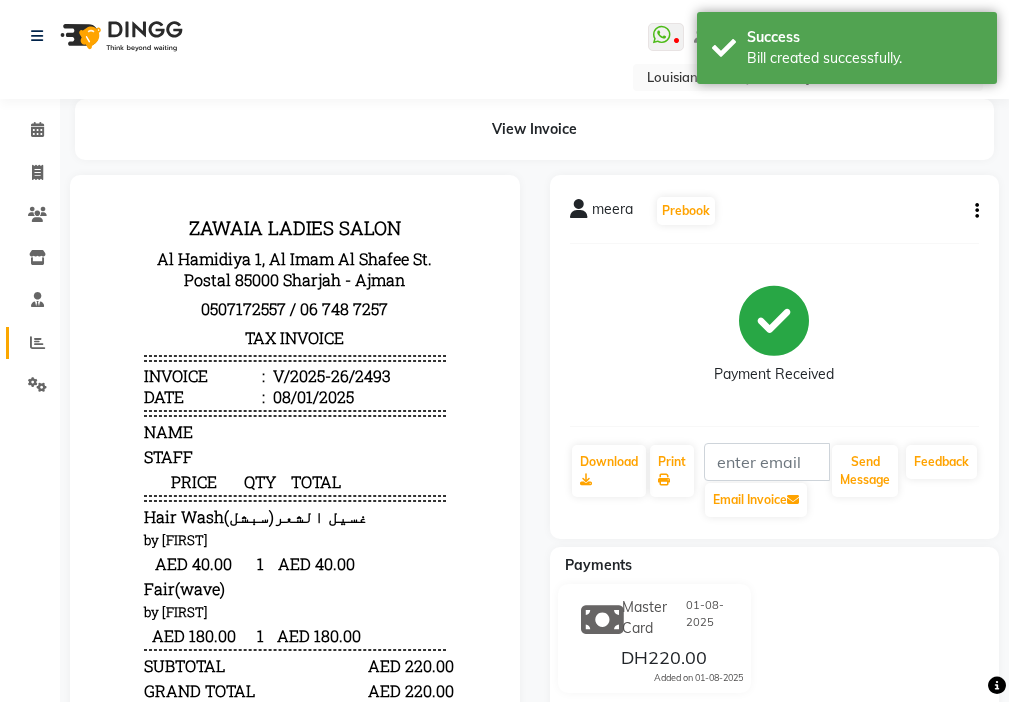 click on "Reports" 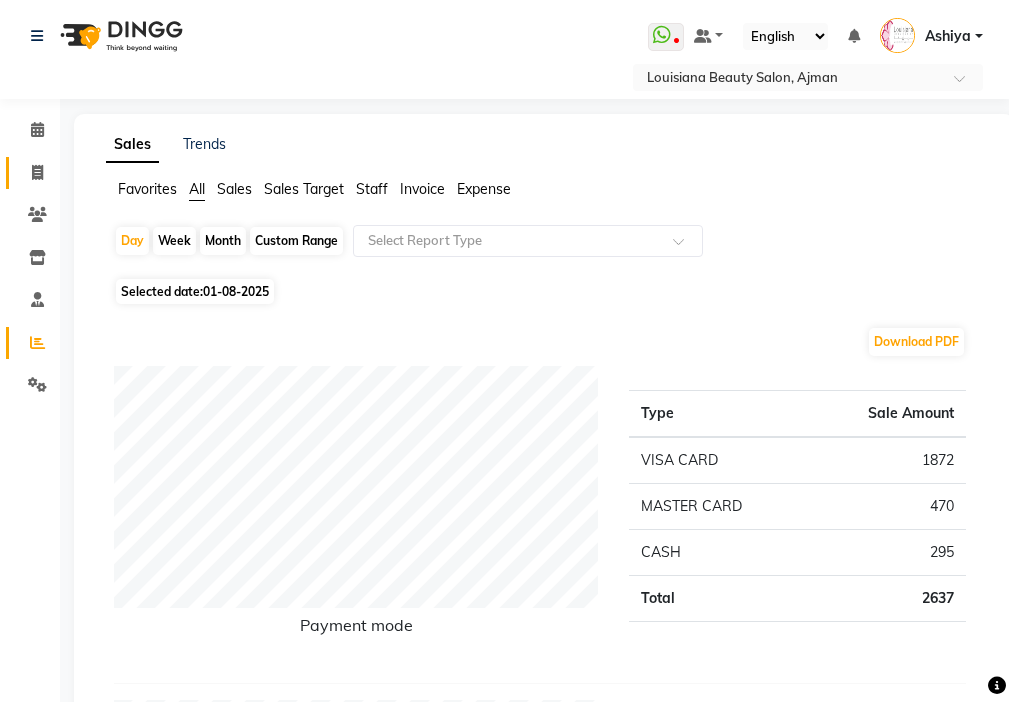 click 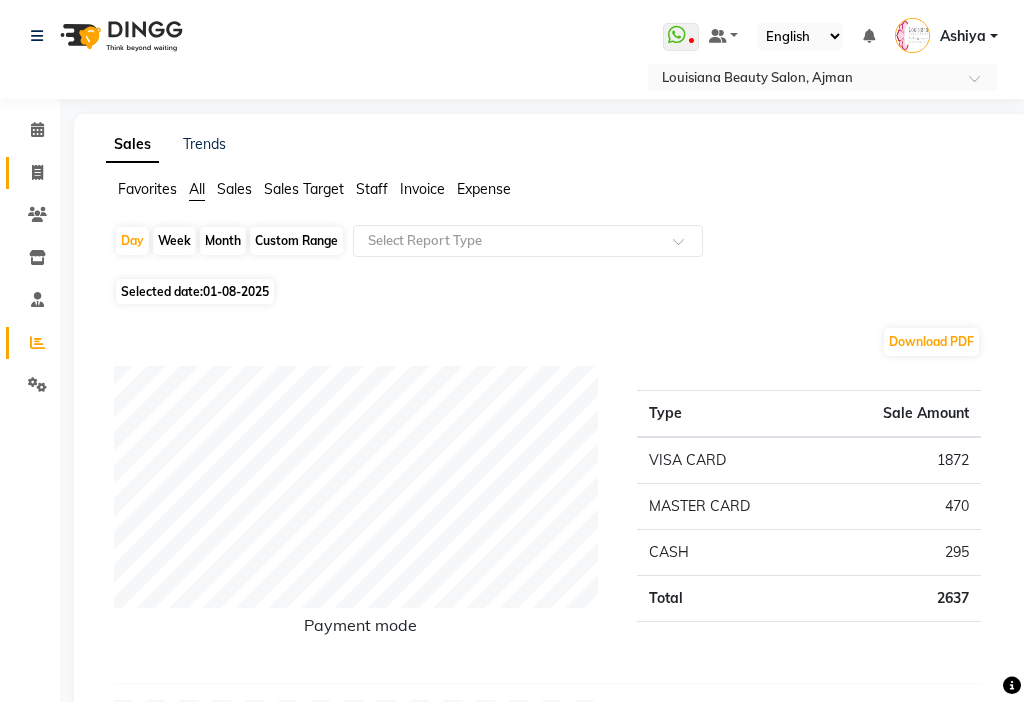 select on "service" 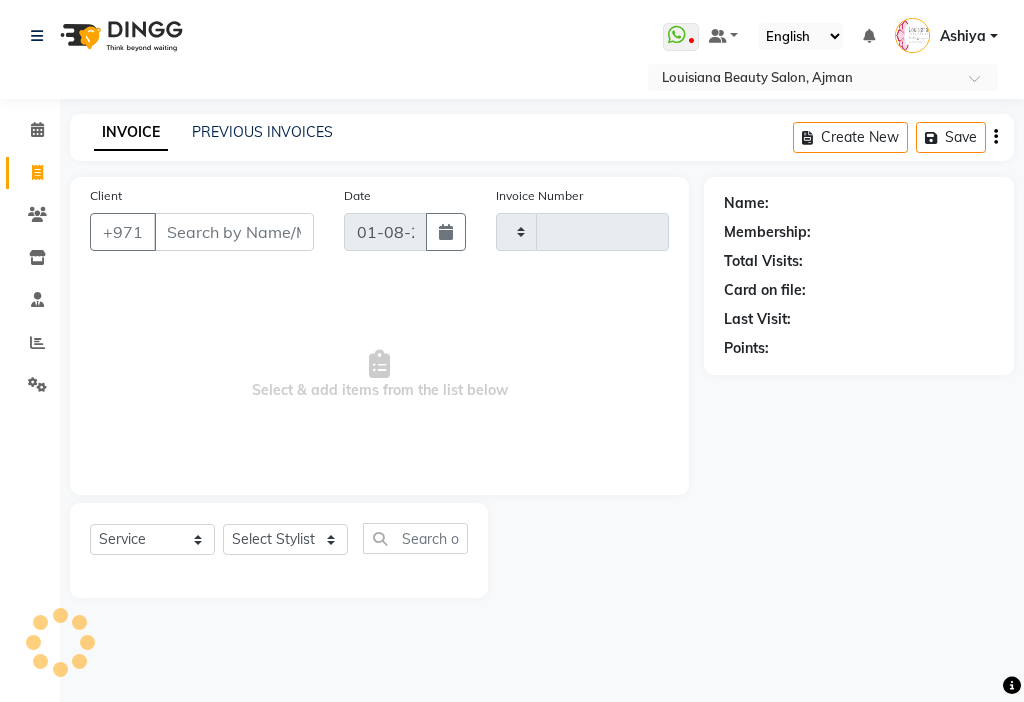 type on "2494" 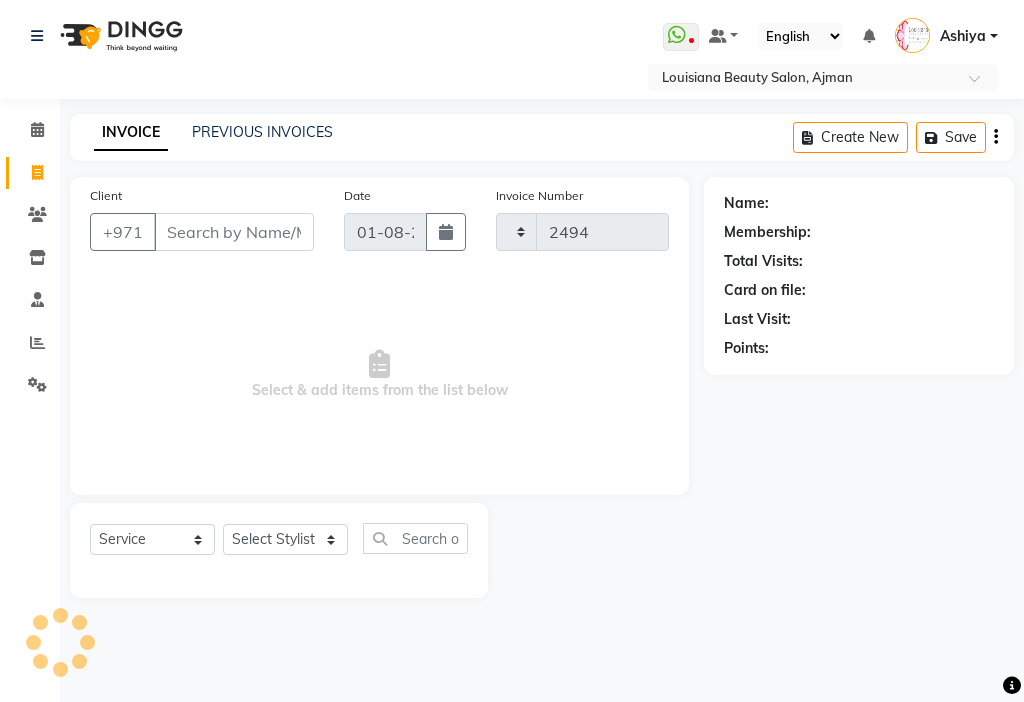 select on "637" 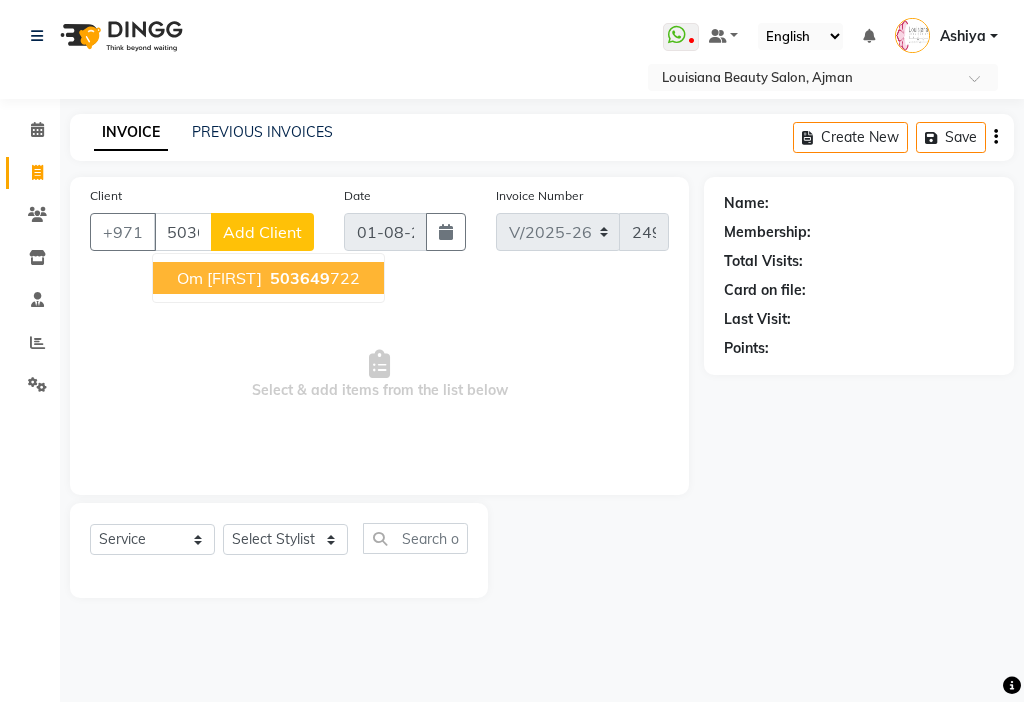 click on "503649" at bounding box center [300, 278] 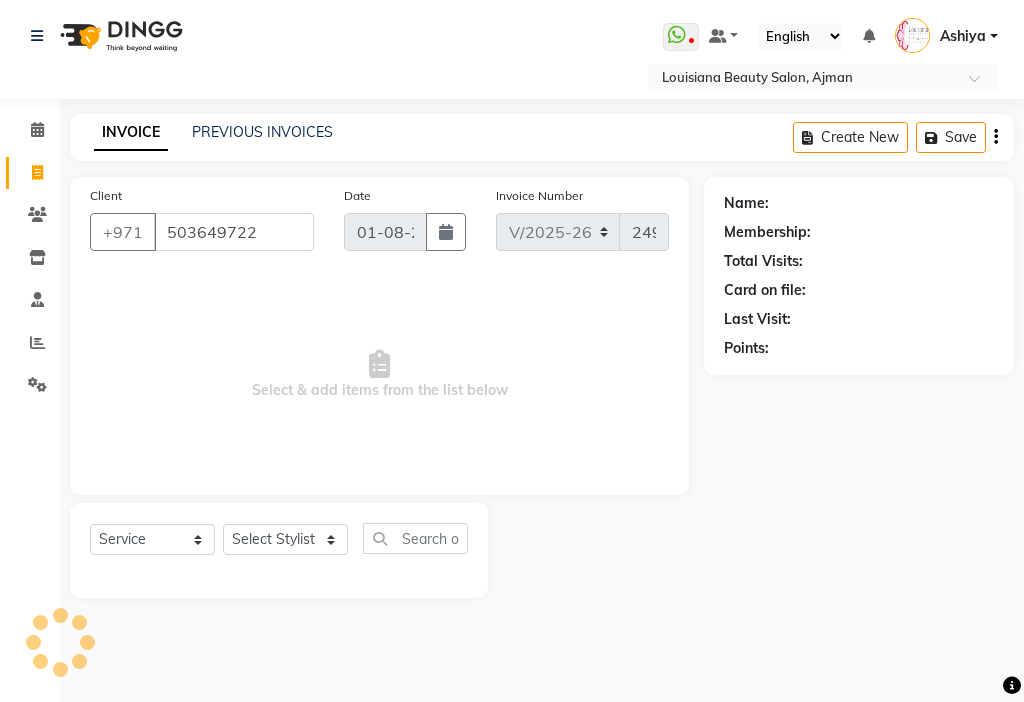 type on "503649722" 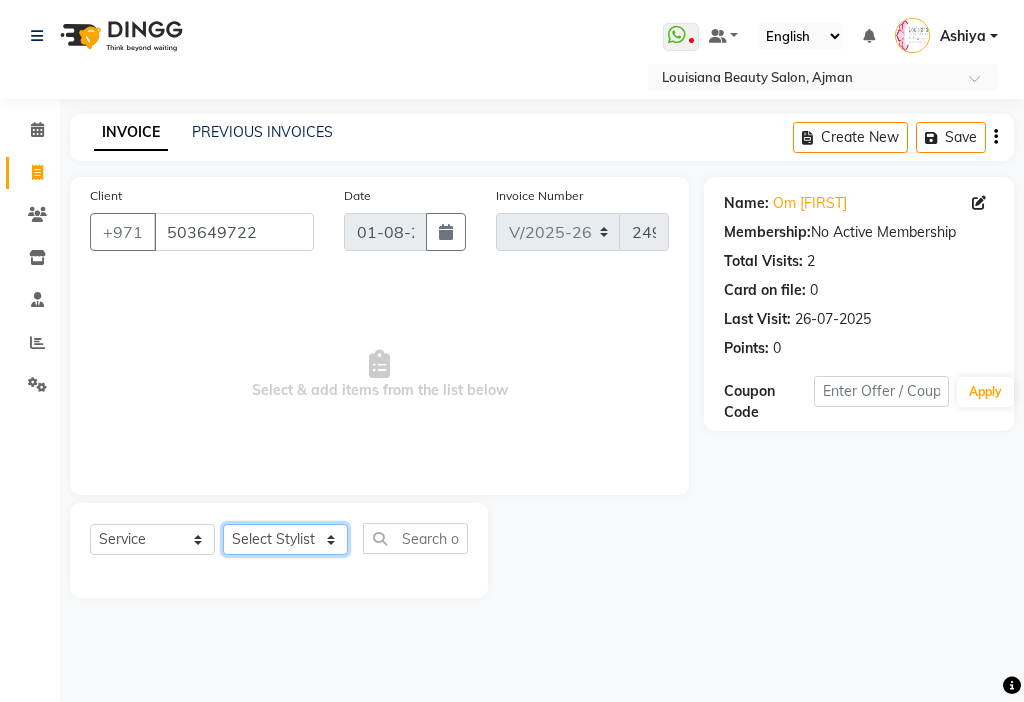 click on "Select Stylist [FIRST] [FIRST] [FIRST] [FIRST] Cashier [FIRST] [FIRST] [FIRST] [FIRST] Kbina Madam mamta [FIRST] [FIRST] [FIRST] [FIRST] [FIRST]" 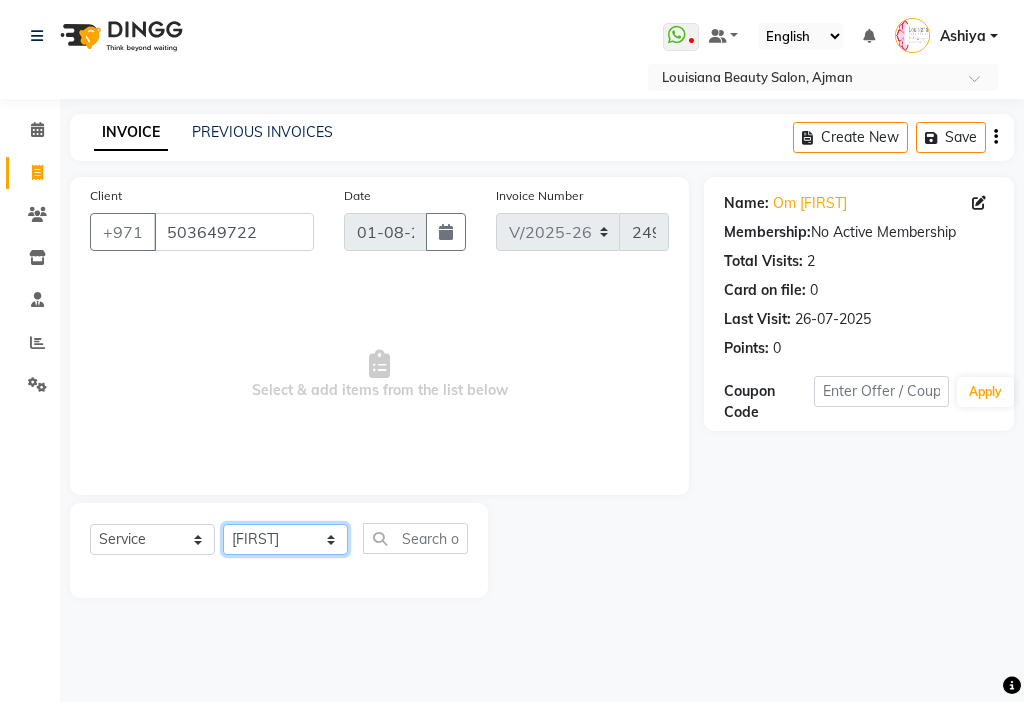 click on "Select Stylist [FIRST] [FIRST] [FIRST] [FIRST] Cashier [FIRST] [FIRST] [FIRST] [FIRST] Kbina Madam mamta [FIRST] [FIRST] [FIRST] [FIRST] [FIRST]" 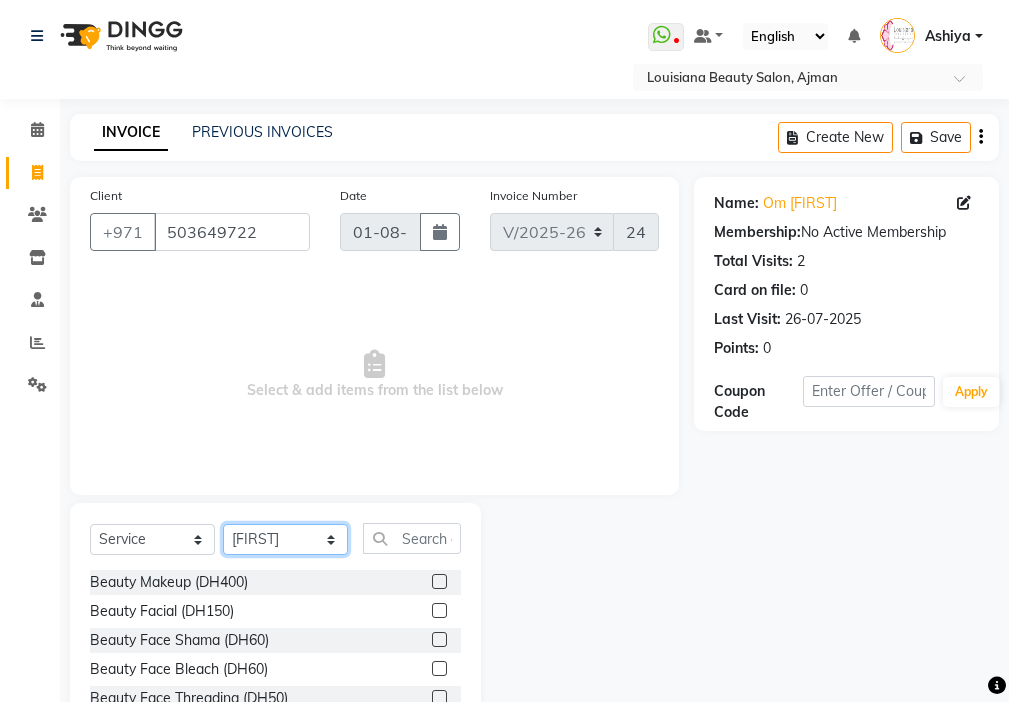 click on "Select Stylist [FIRST] [FIRST] [FIRST] [FIRST] Cashier [FIRST] [FIRST] [FIRST] [FIRST] Kbina Madam mamta [FIRST] [FIRST] [FIRST] [FIRST] [FIRST]" 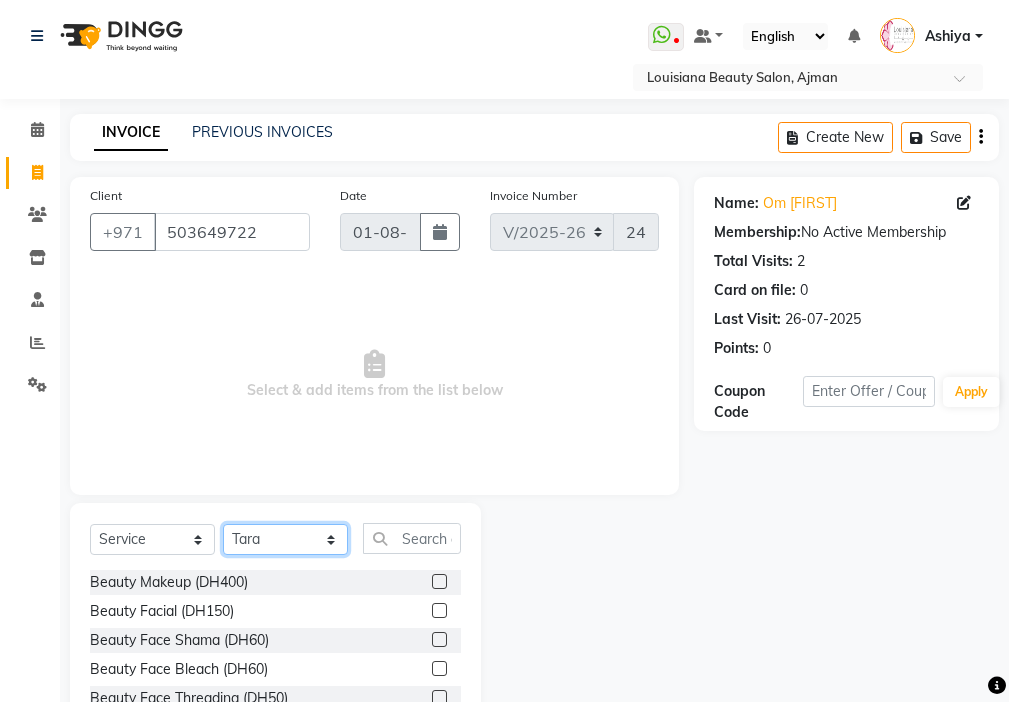 click on "Select Stylist [FIRST] [FIRST] [FIRST] [FIRST] Cashier [FIRST] [FIRST] [FIRST] [FIRST] Kbina Madam mamta [FIRST] [FIRST] [FIRST] [FIRST] [FIRST]" 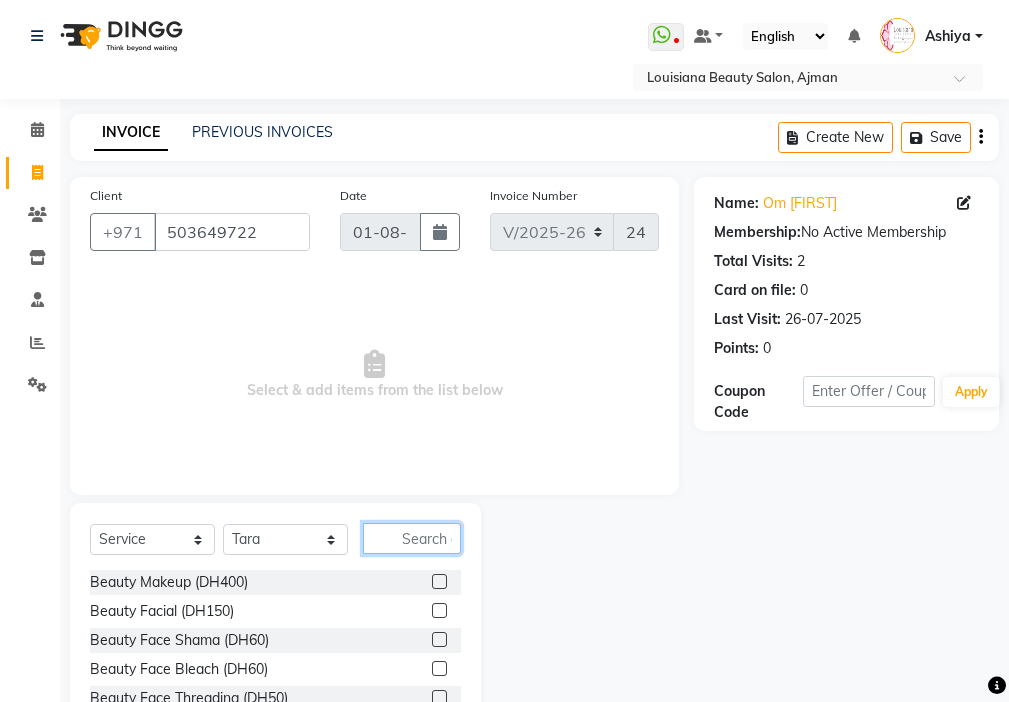 click 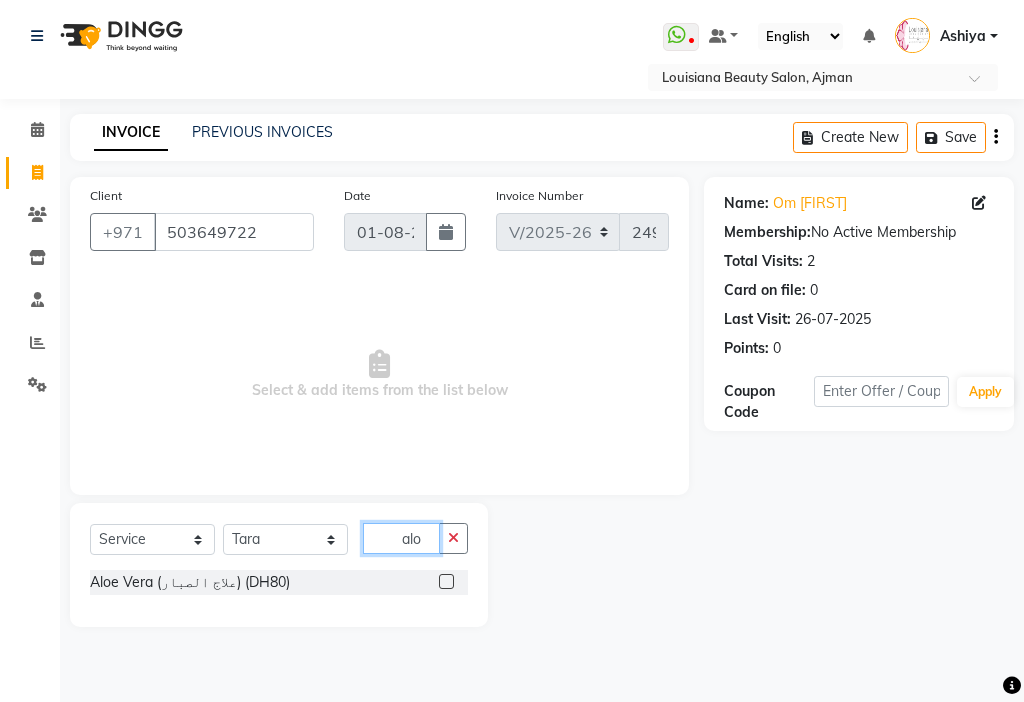 type on "alo" 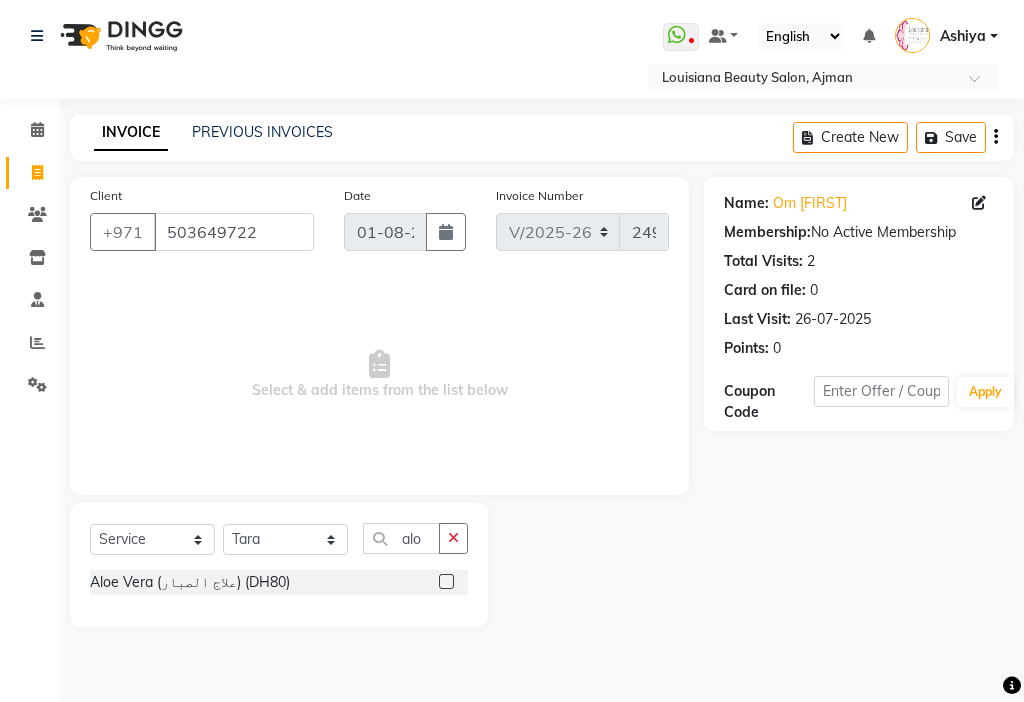 click 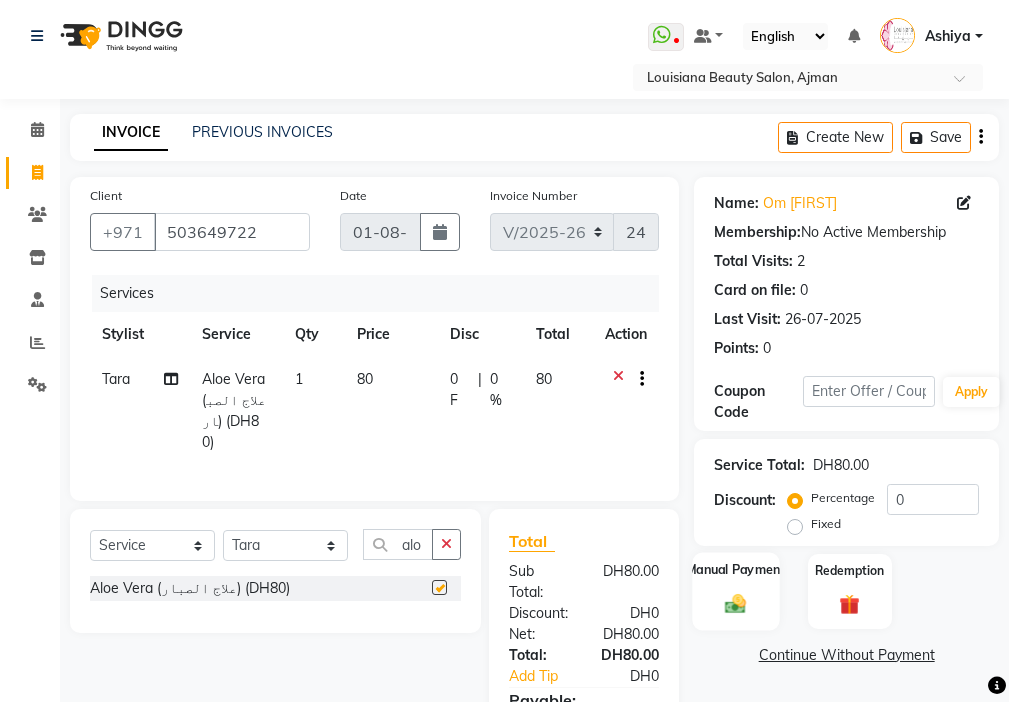 click on "Manual Payment" 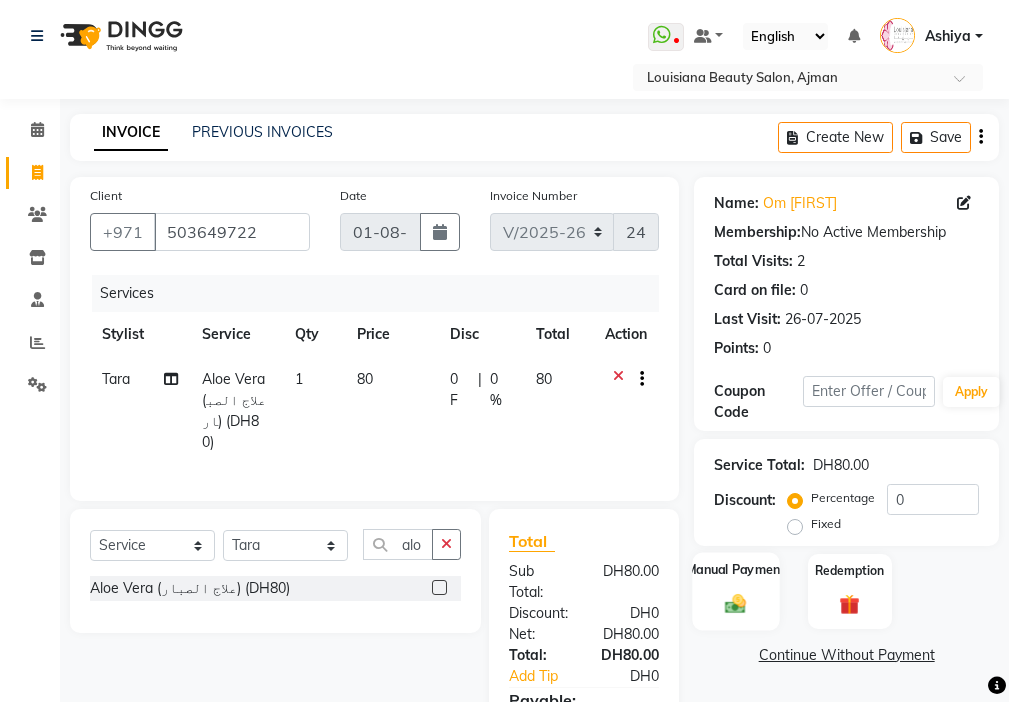 checkbox on "false" 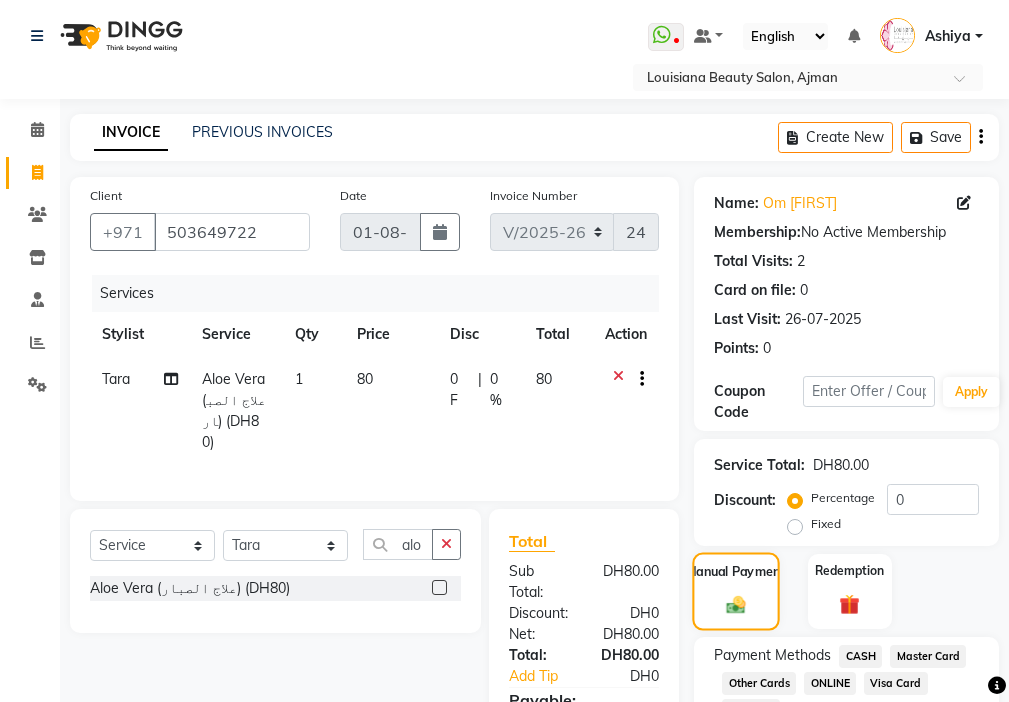 scroll, scrollTop: 149, scrollLeft: 0, axis: vertical 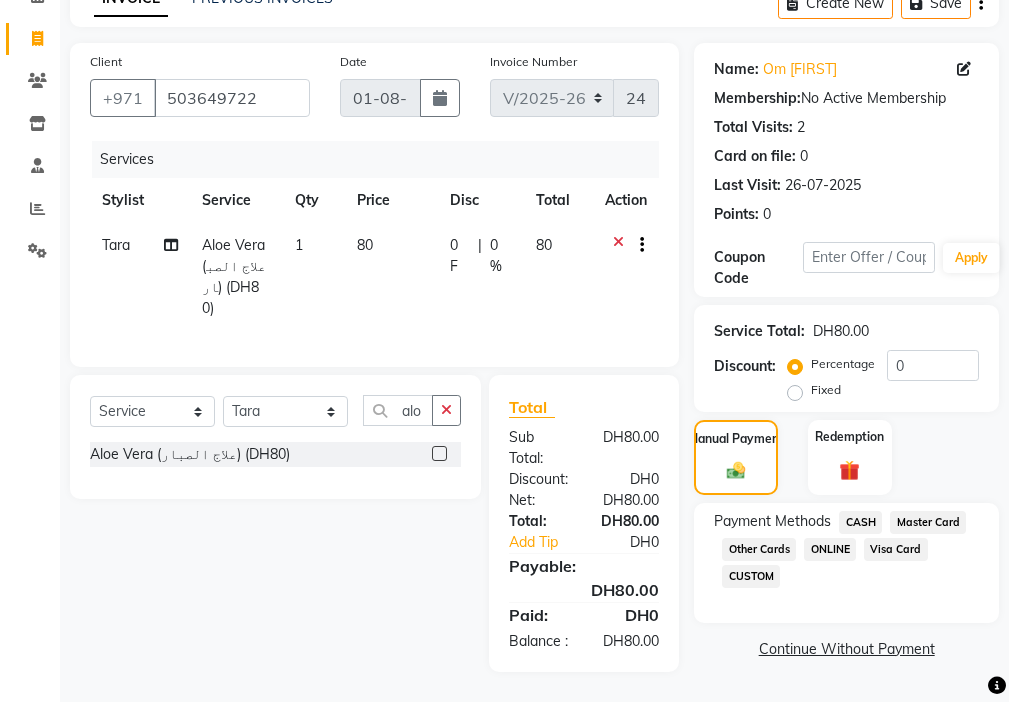 click on "CASH" 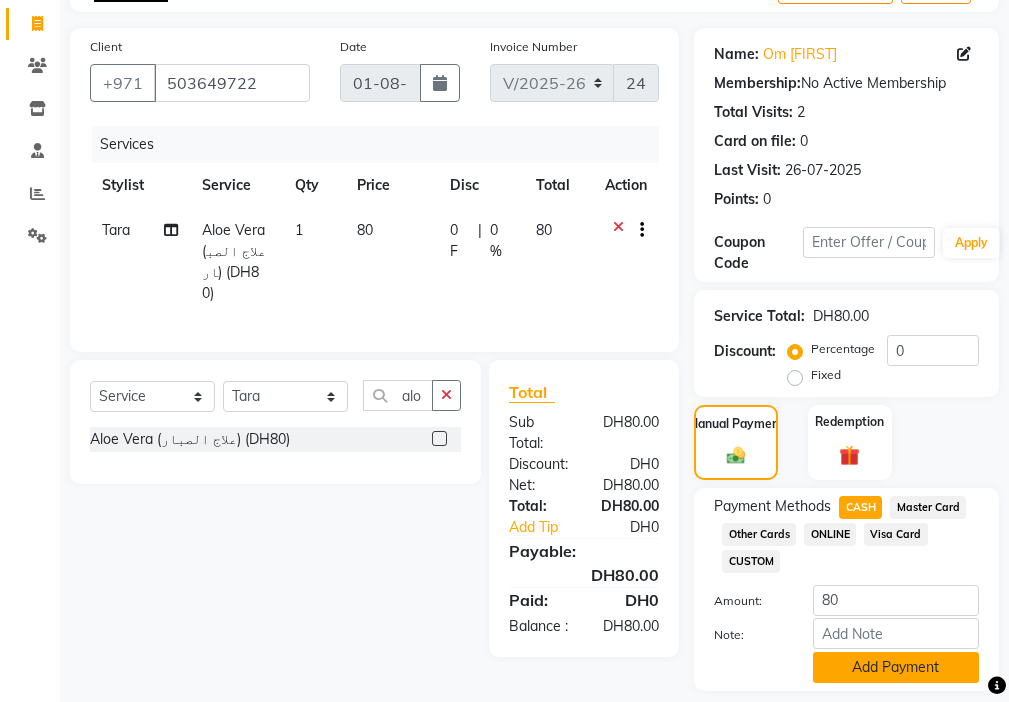 click on "Add Payment" 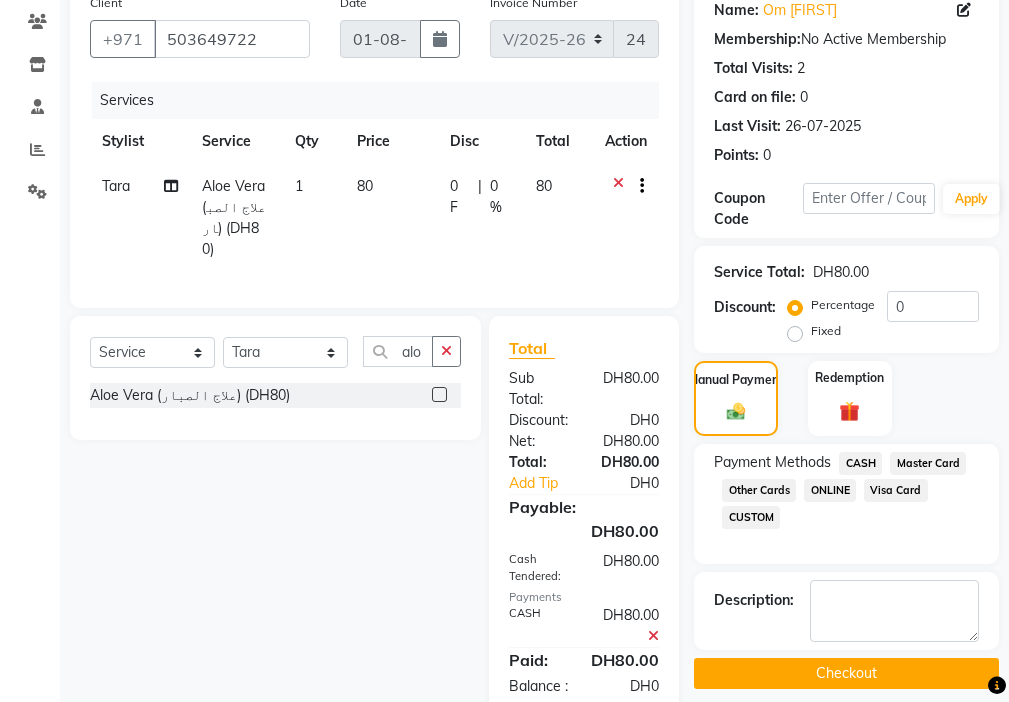 scroll, scrollTop: 253, scrollLeft: 0, axis: vertical 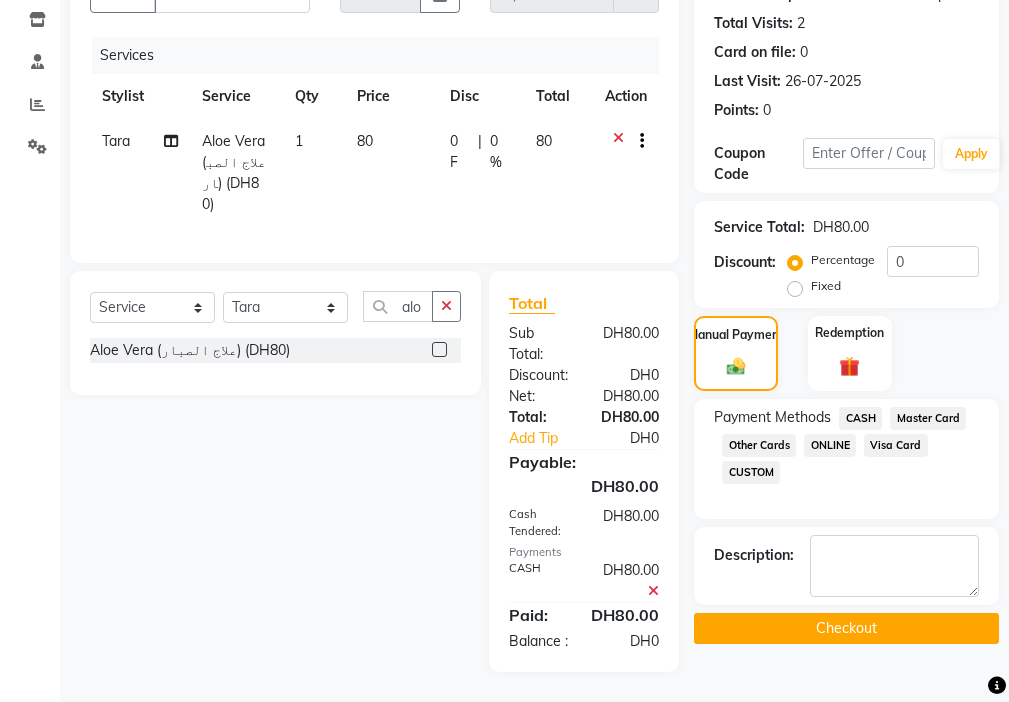 click on "Checkout" 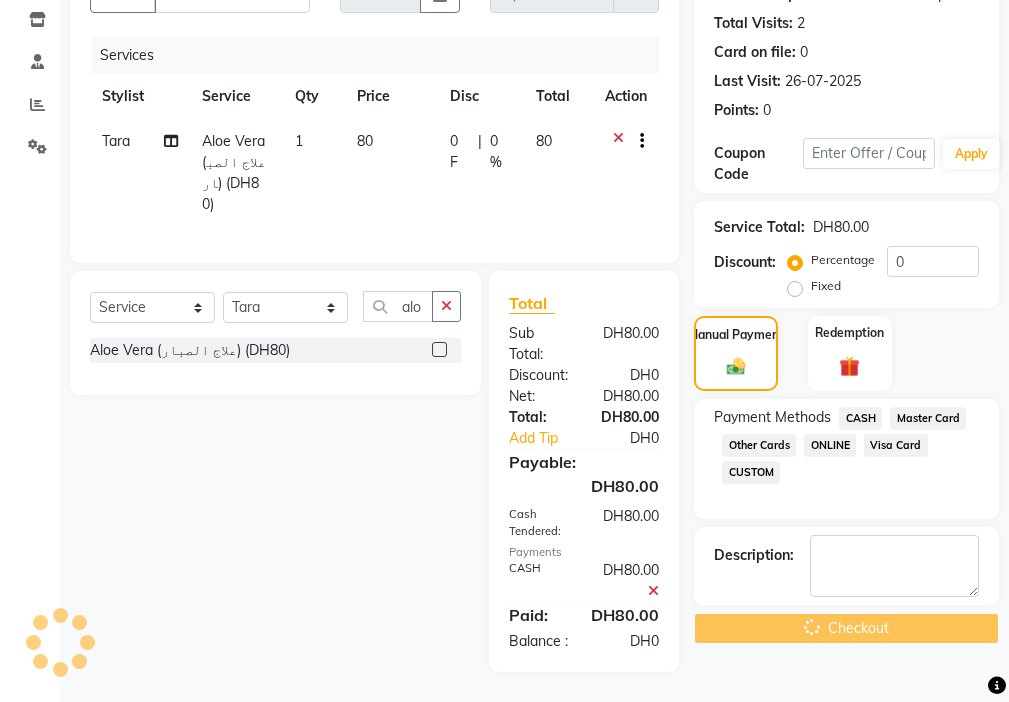 scroll, scrollTop: 0, scrollLeft: 0, axis: both 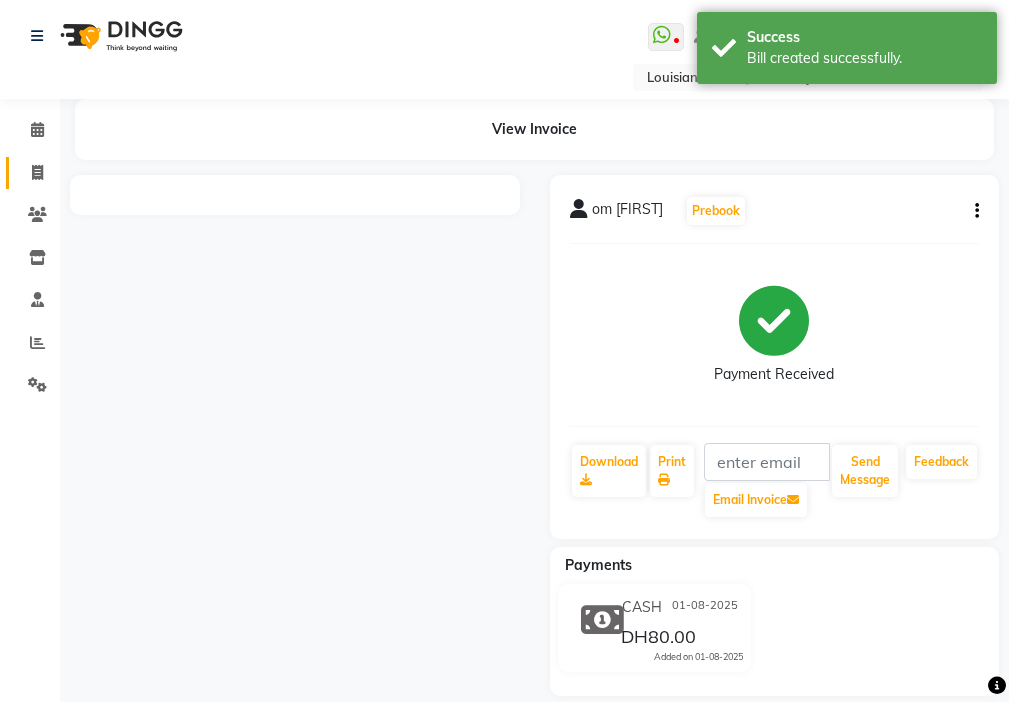 click 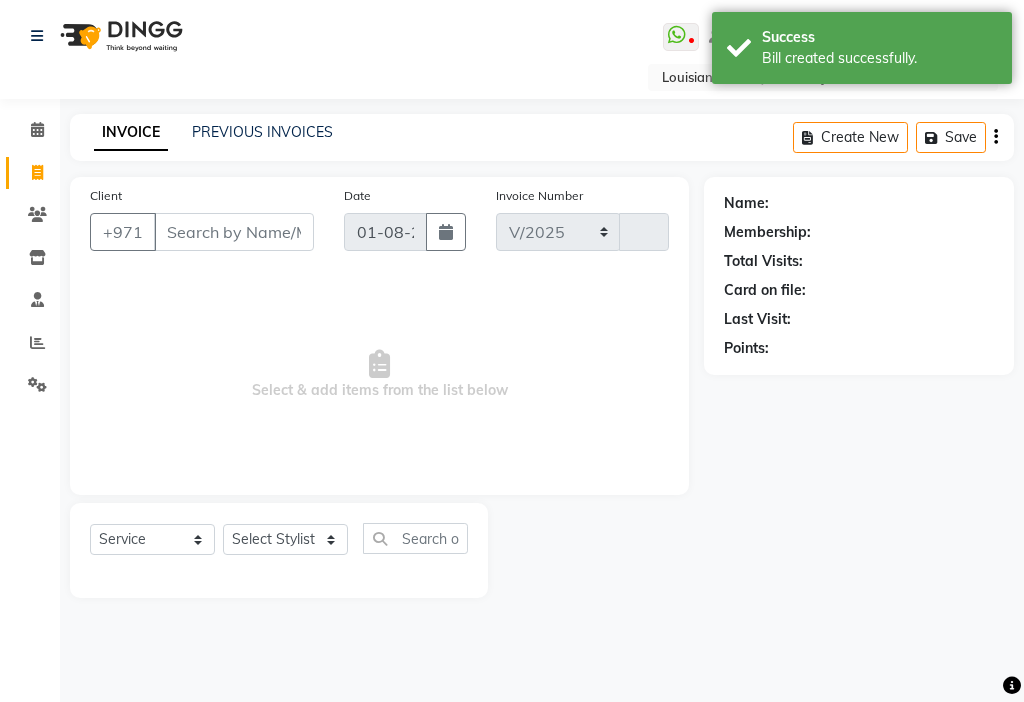 select on "637" 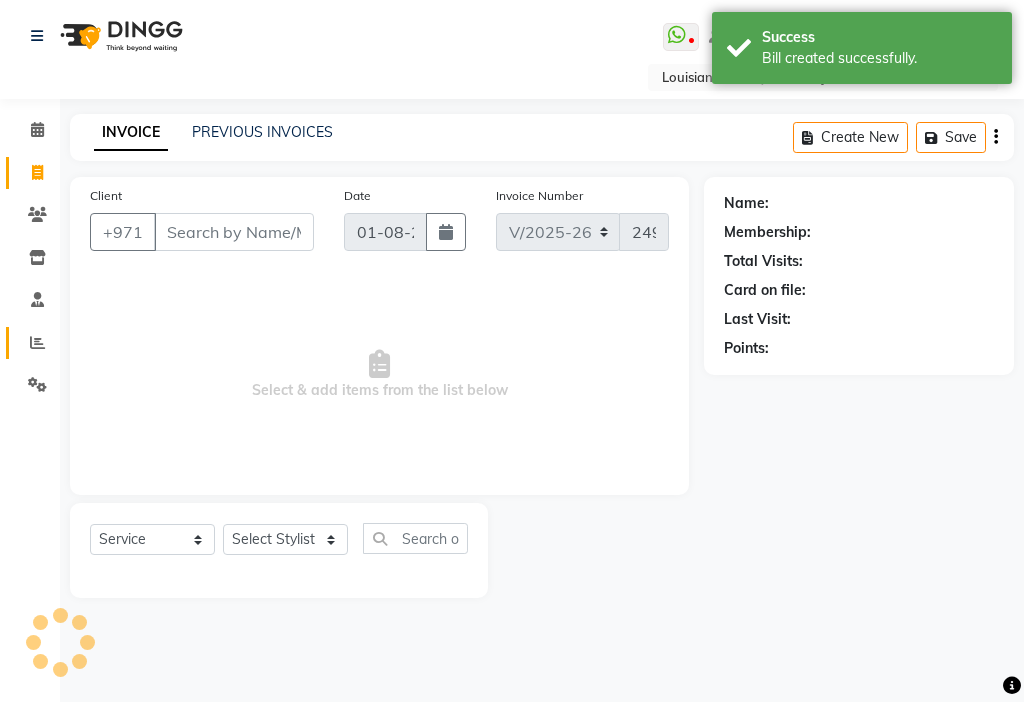 click 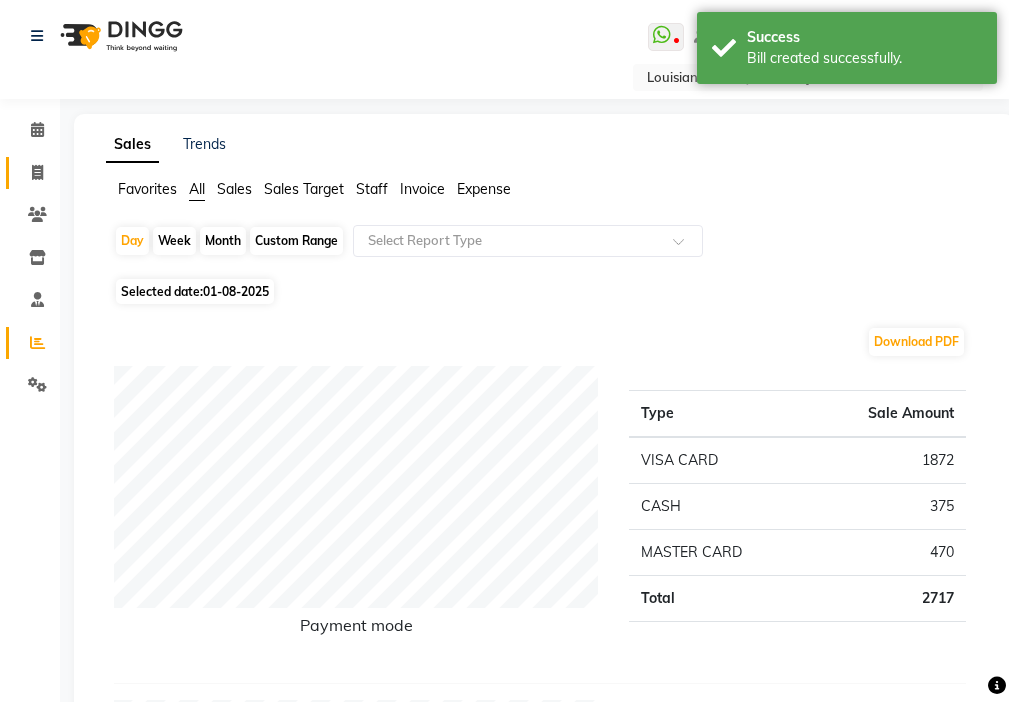 click 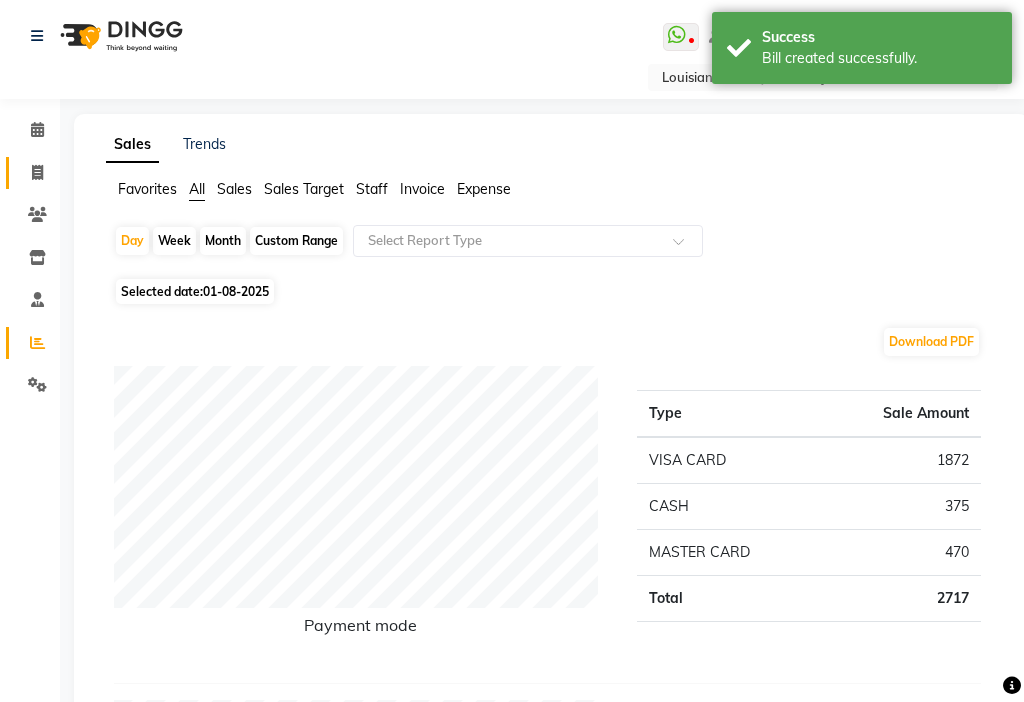 select on "service" 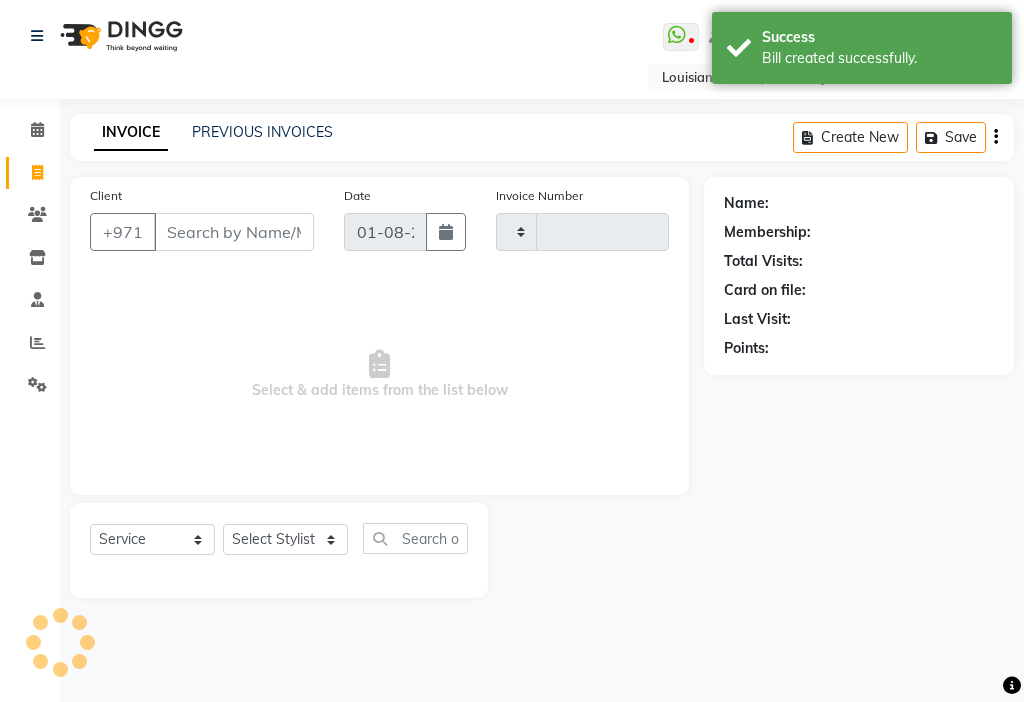 type on "2495" 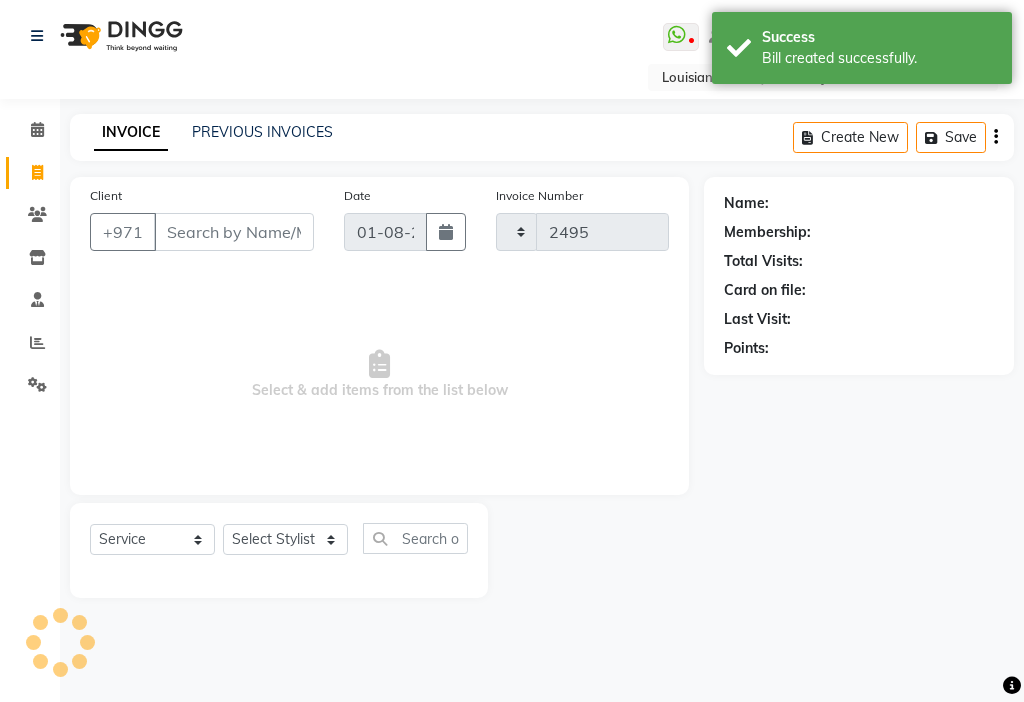 select on "637" 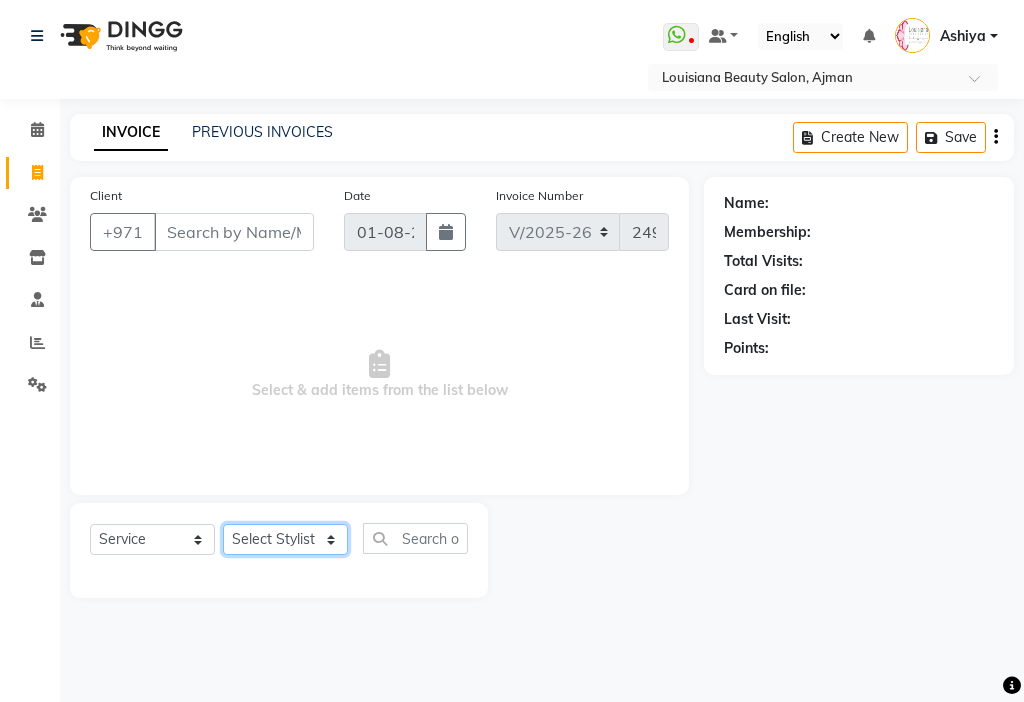 click on "Select Stylist [FIRST] [FIRST] [FIRST] [FIRST] Cashier [FIRST] [FIRST] [FIRST] [FIRST] Kbina Madam mamta [FIRST] [FIRST] [FIRST] [FIRST] [FIRST]" 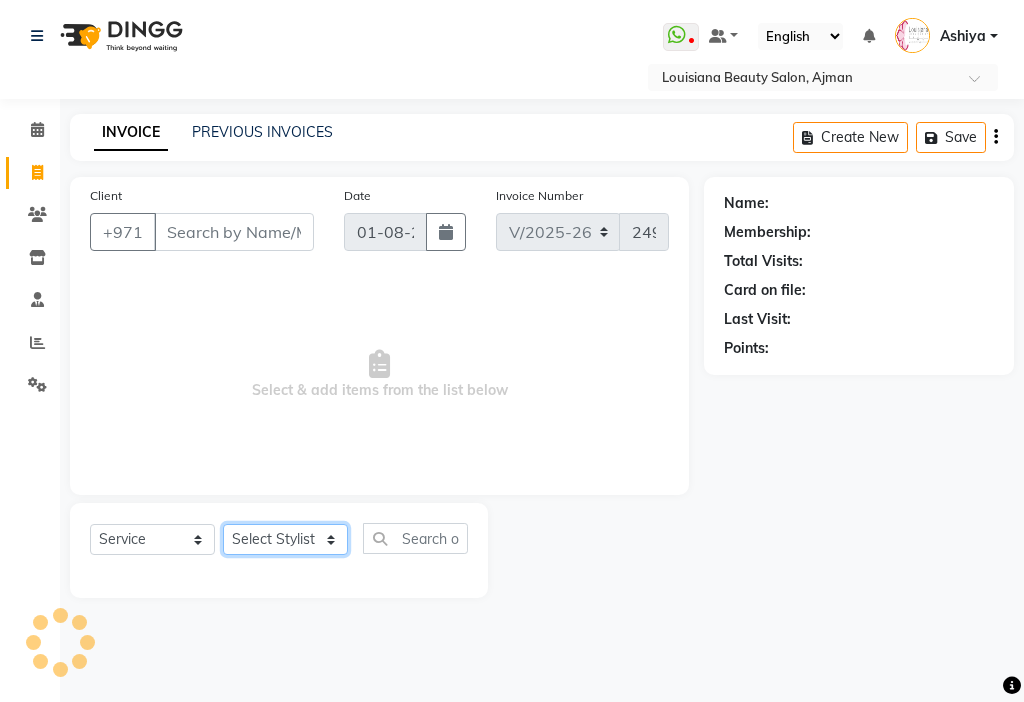 select on "69766" 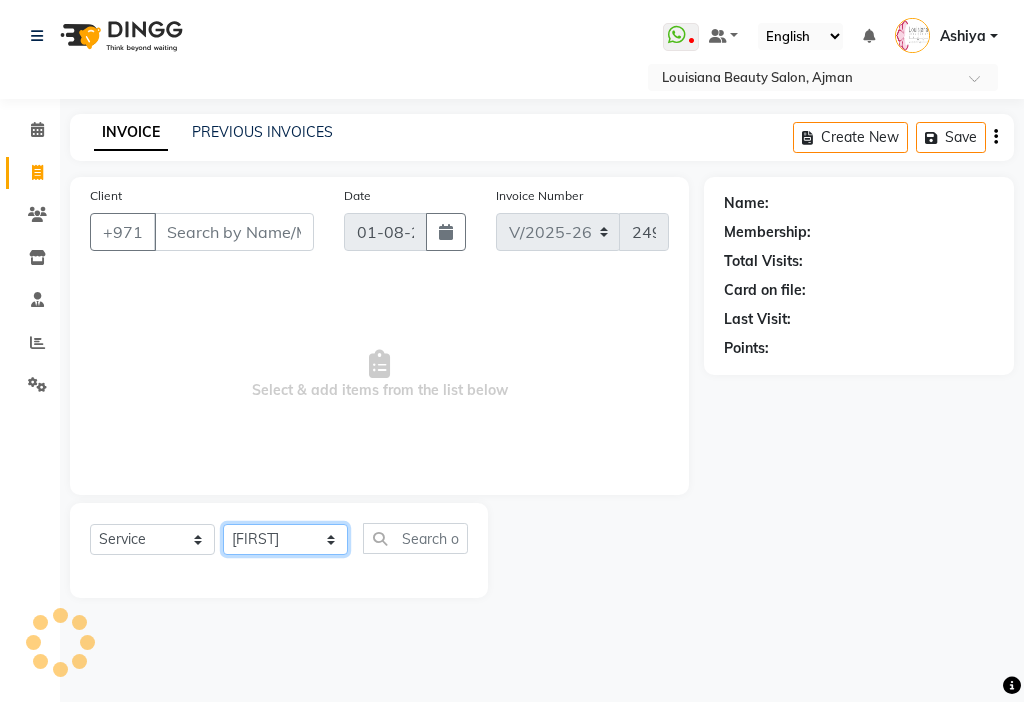 click on "Select Stylist [FIRST] [FIRST] [FIRST] [FIRST] Cashier [FIRST] [FIRST] [FIRST] [FIRST] Kbina Madam mamta [FIRST] [FIRST] [FIRST] [FIRST] [FIRST]" 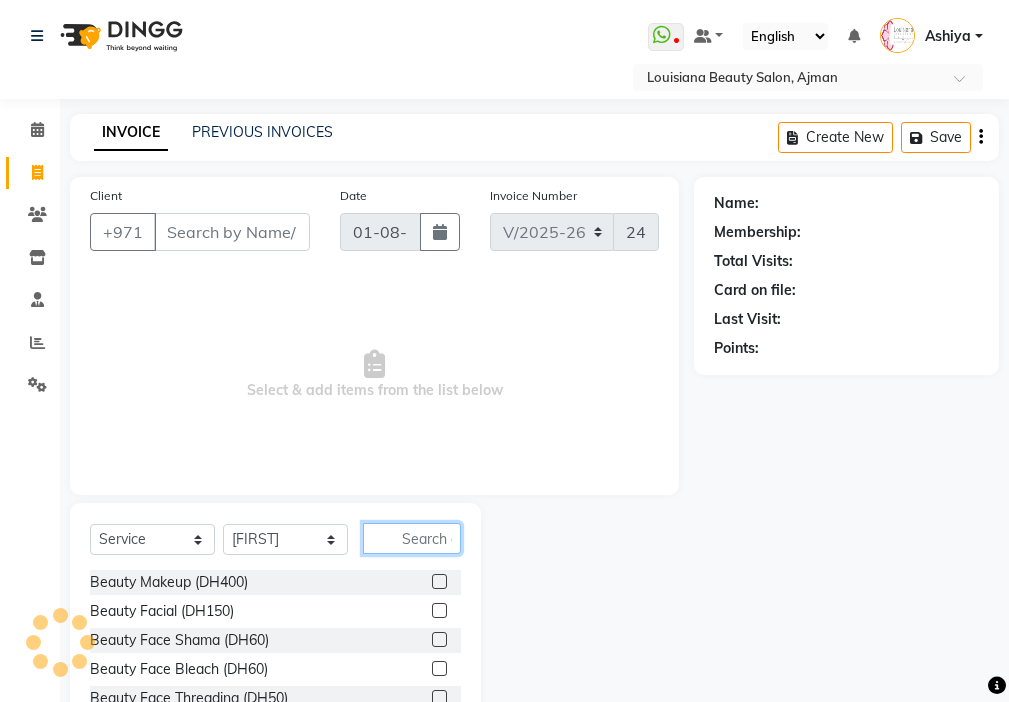 click 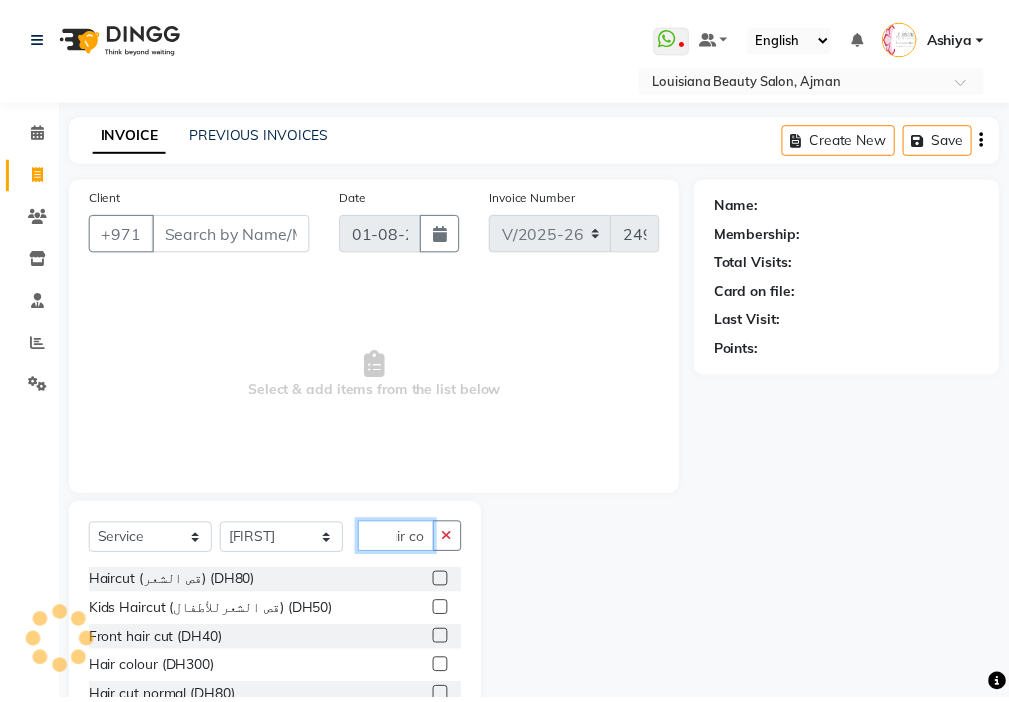scroll, scrollTop: 0, scrollLeft: 17, axis: horizontal 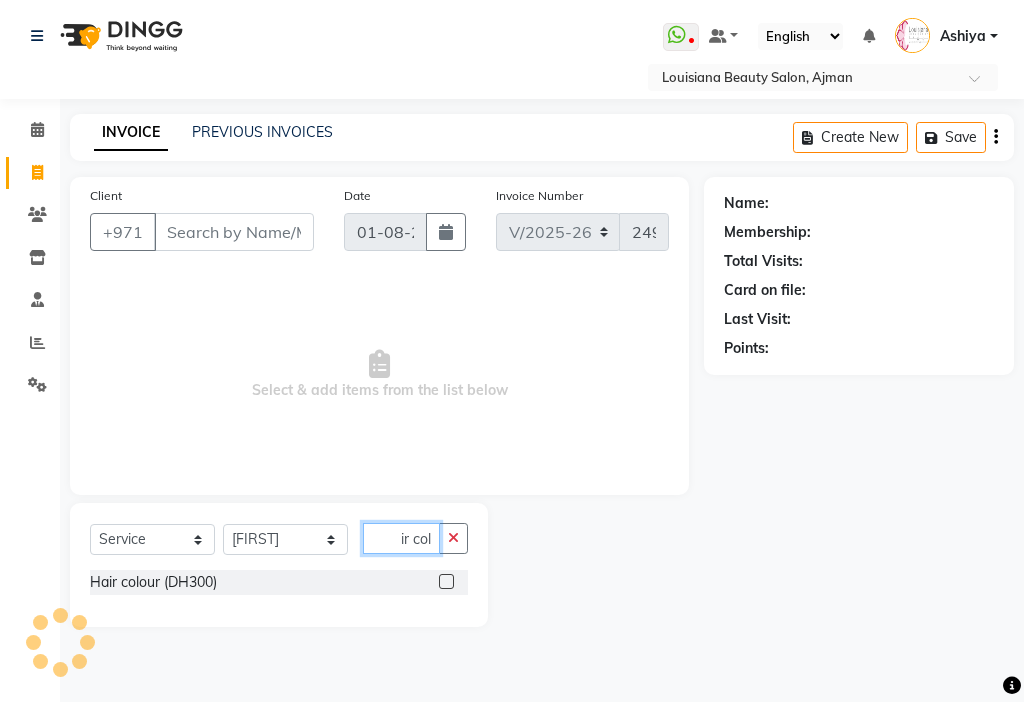 type on "hair col" 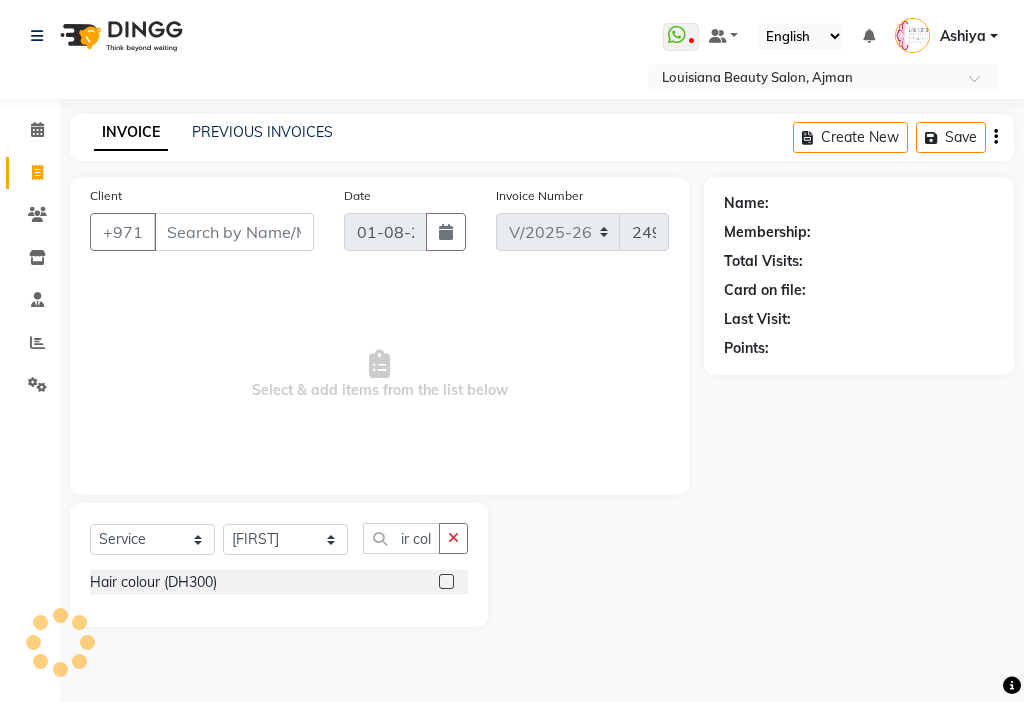 click 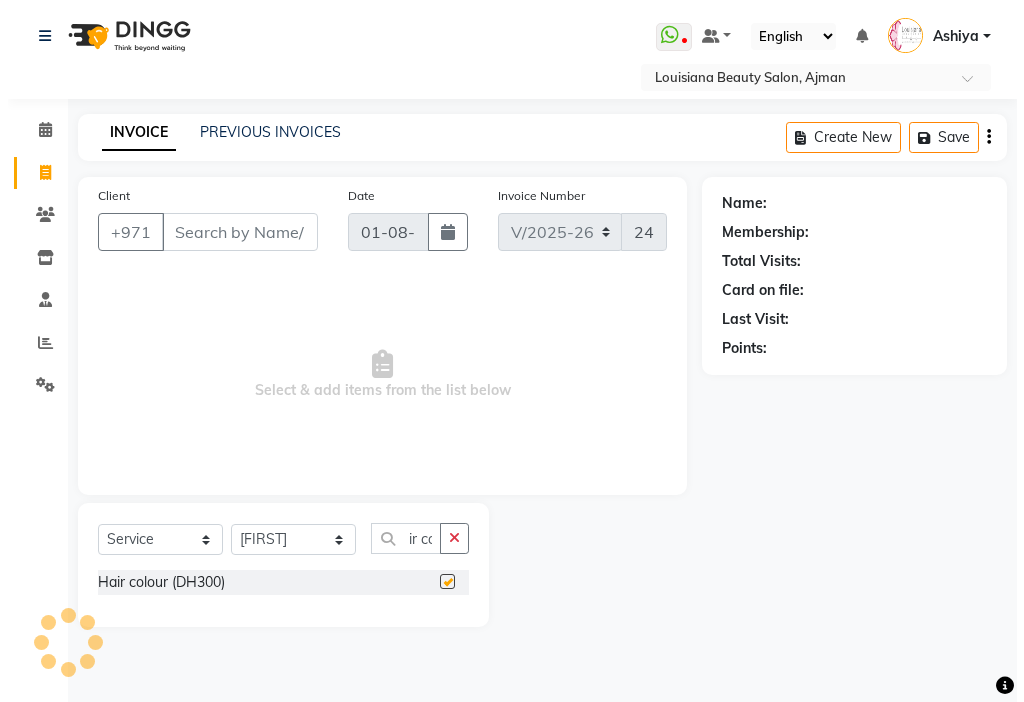 scroll, scrollTop: 0, scrollLeft: 0, axis: both 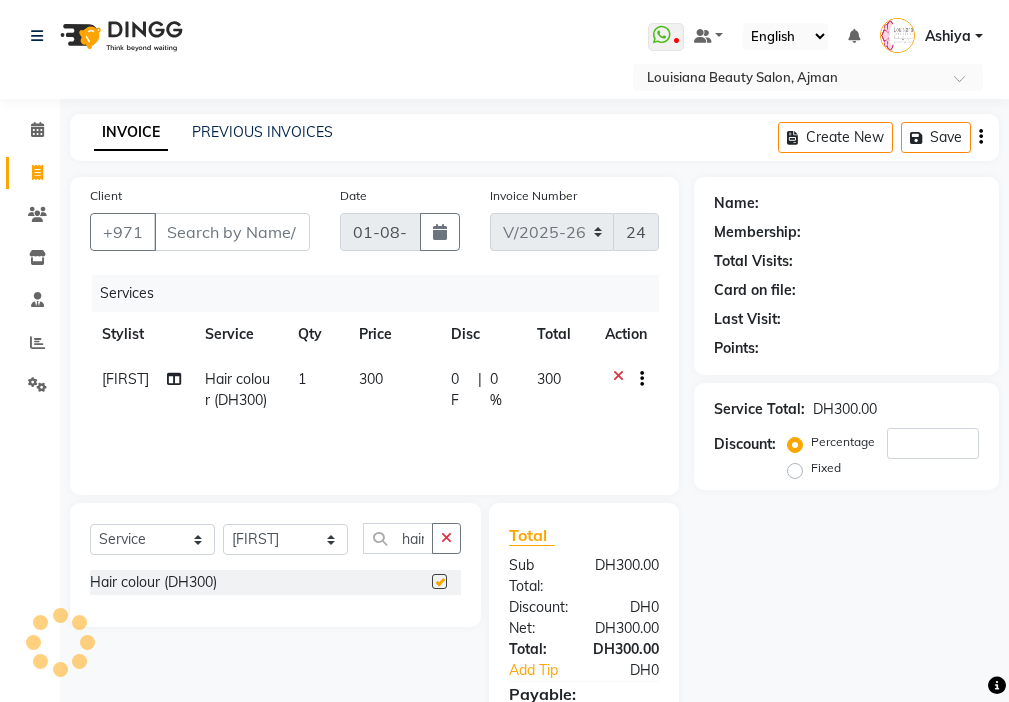 click on "300" 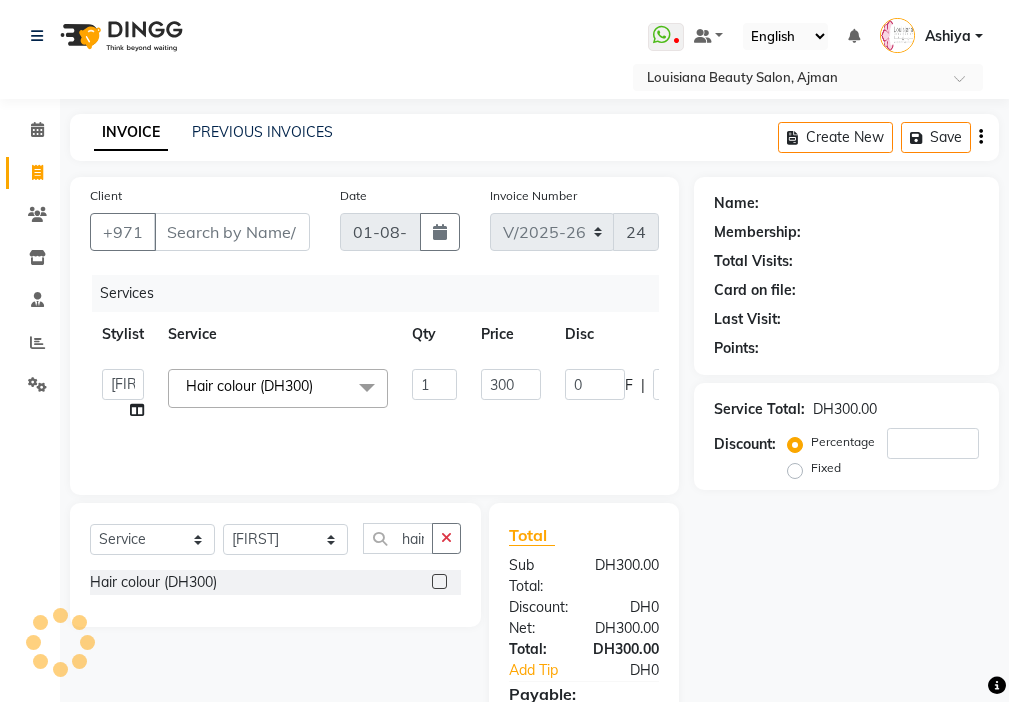checkbox on "false" 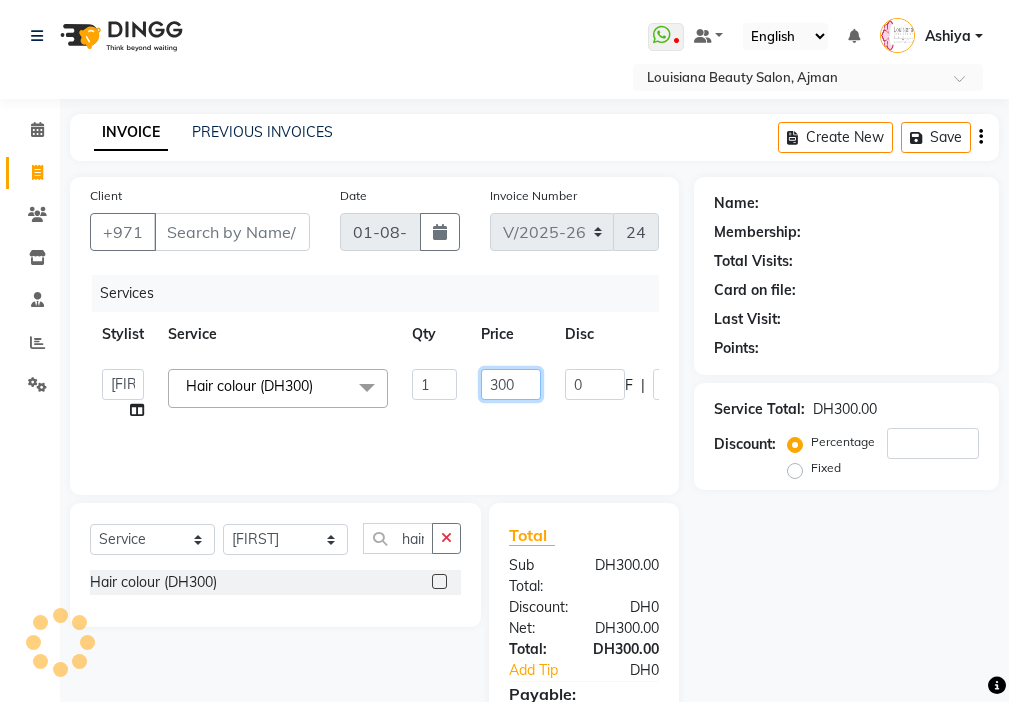 click on "300" 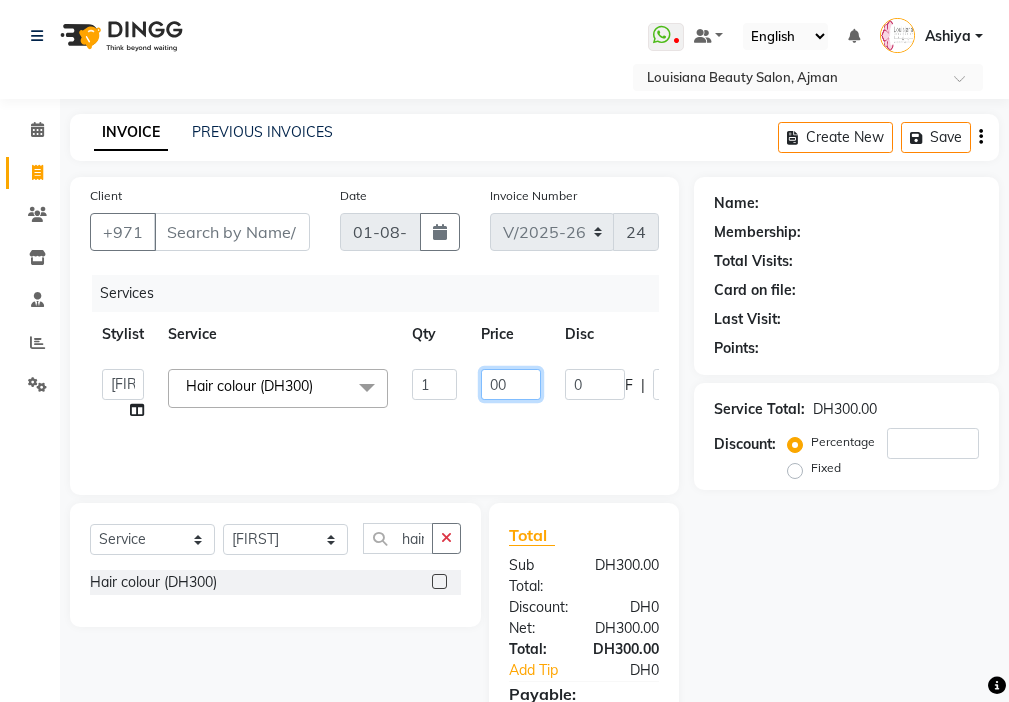type on "400" 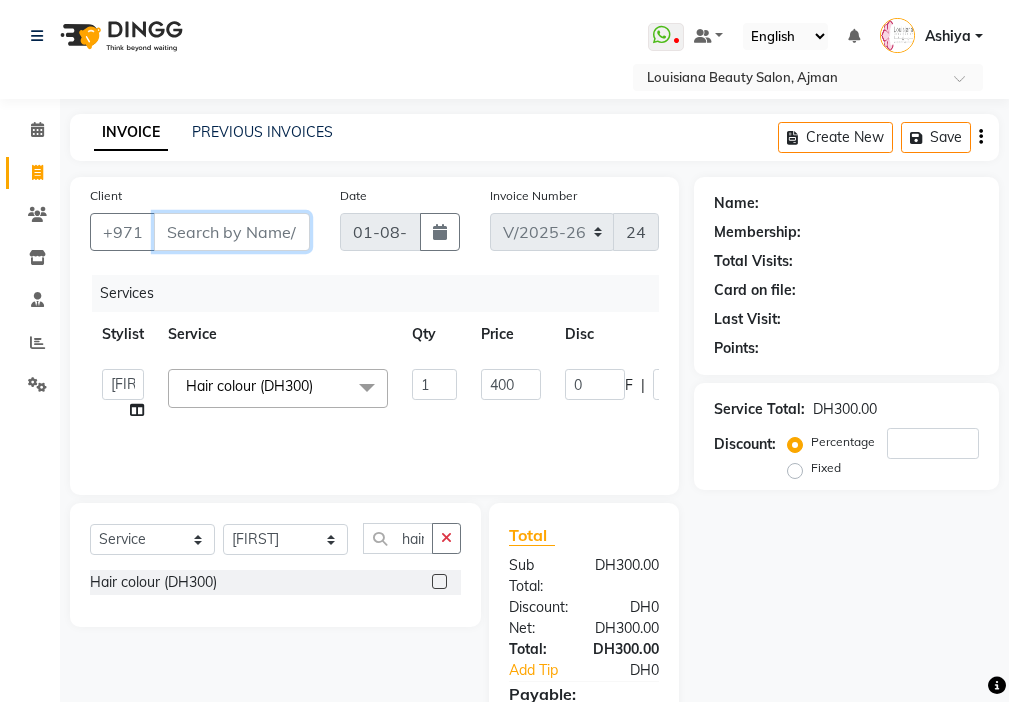 click on "Client" at bounding box center [232, 232] 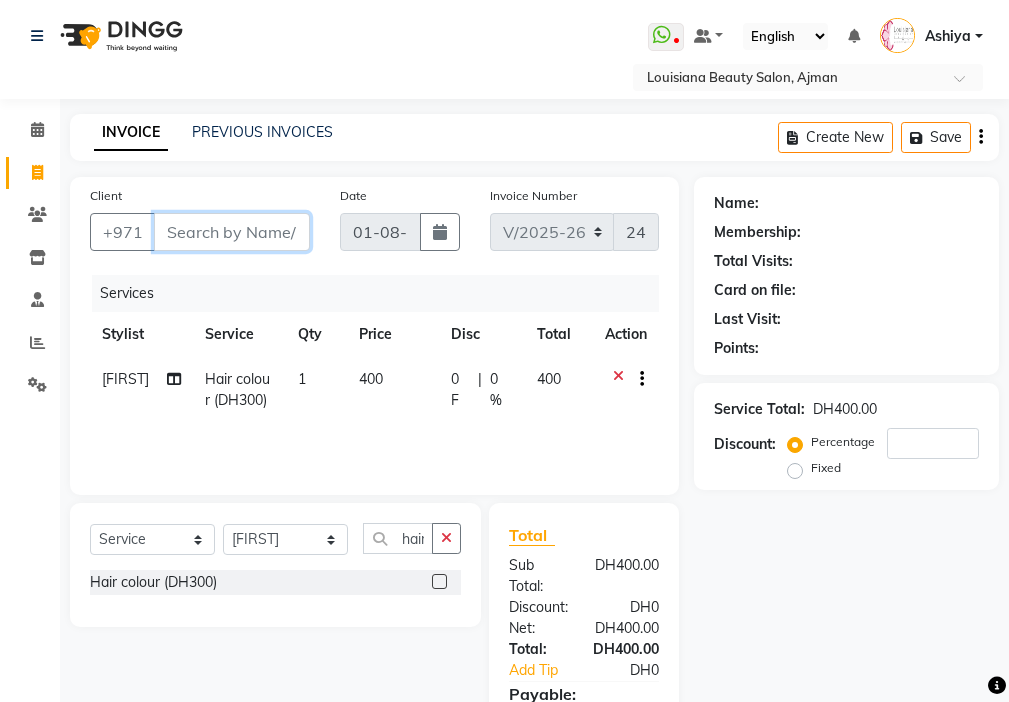 type on "5" 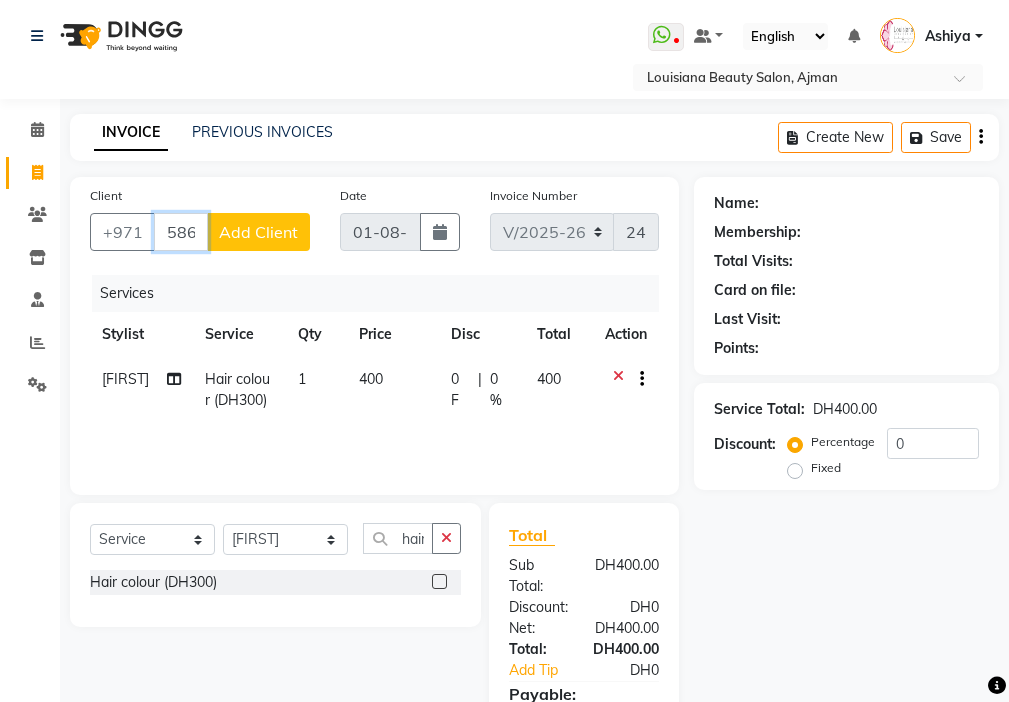 type on "586677238" 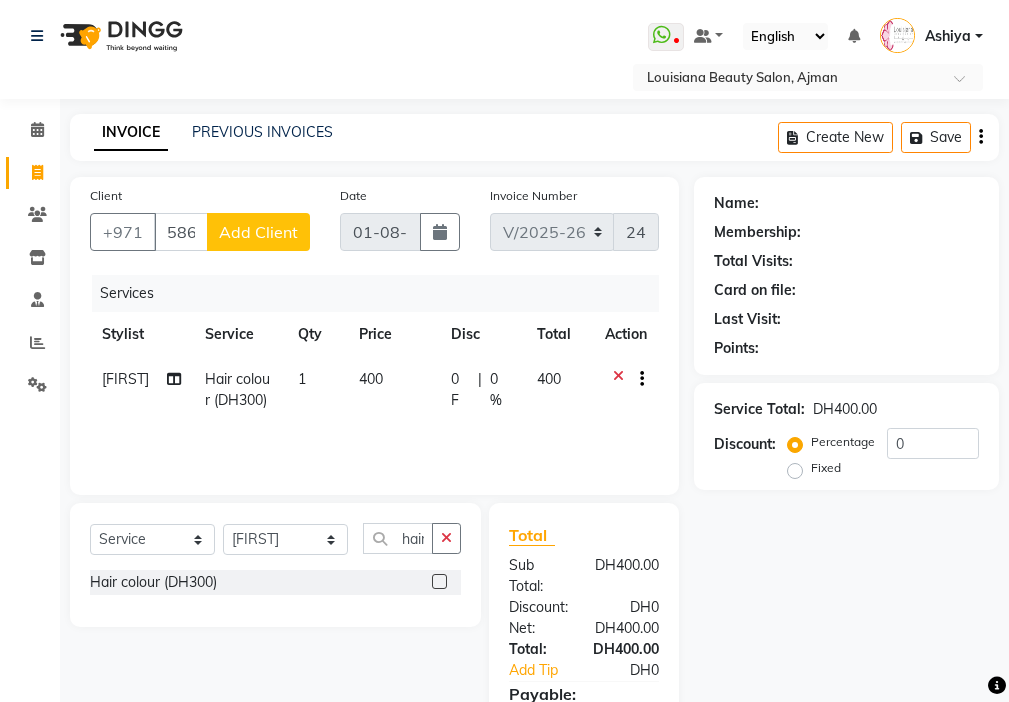click on "Add Client" 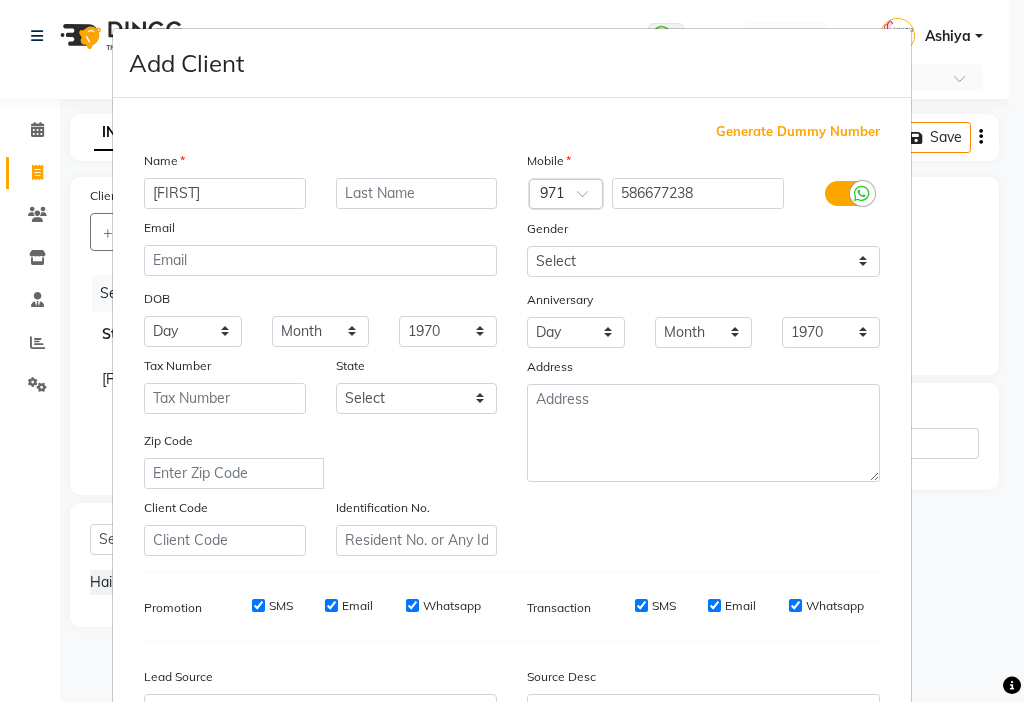 type on "[FIRST]" 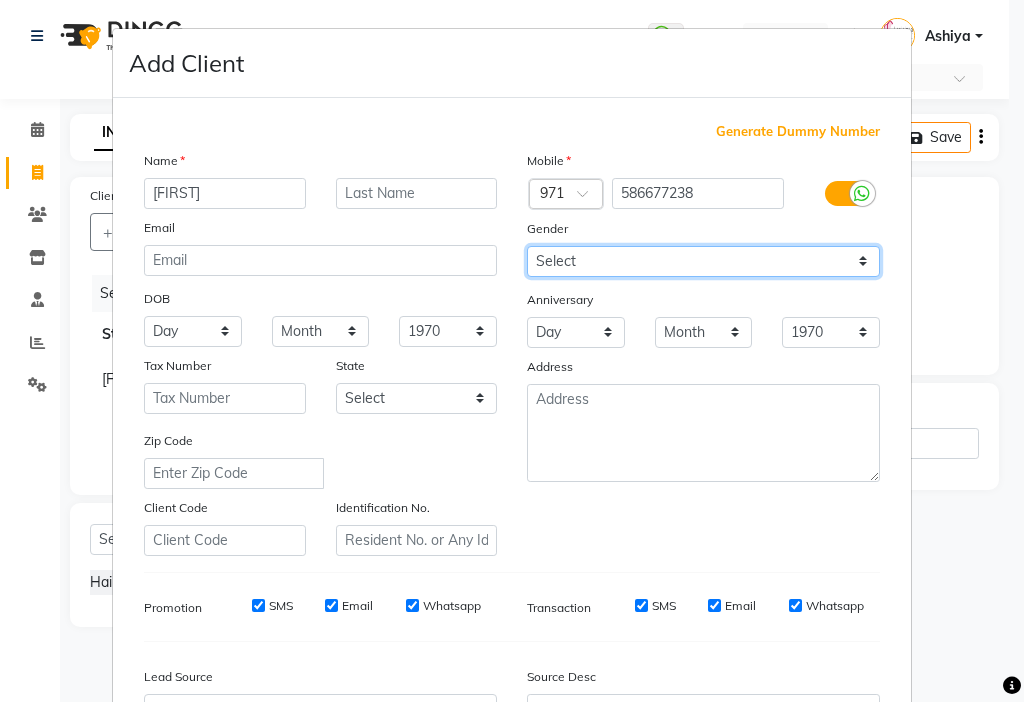 click on "Select Male Female Other Prefer Not To Say" at bounding box center (703, 261) 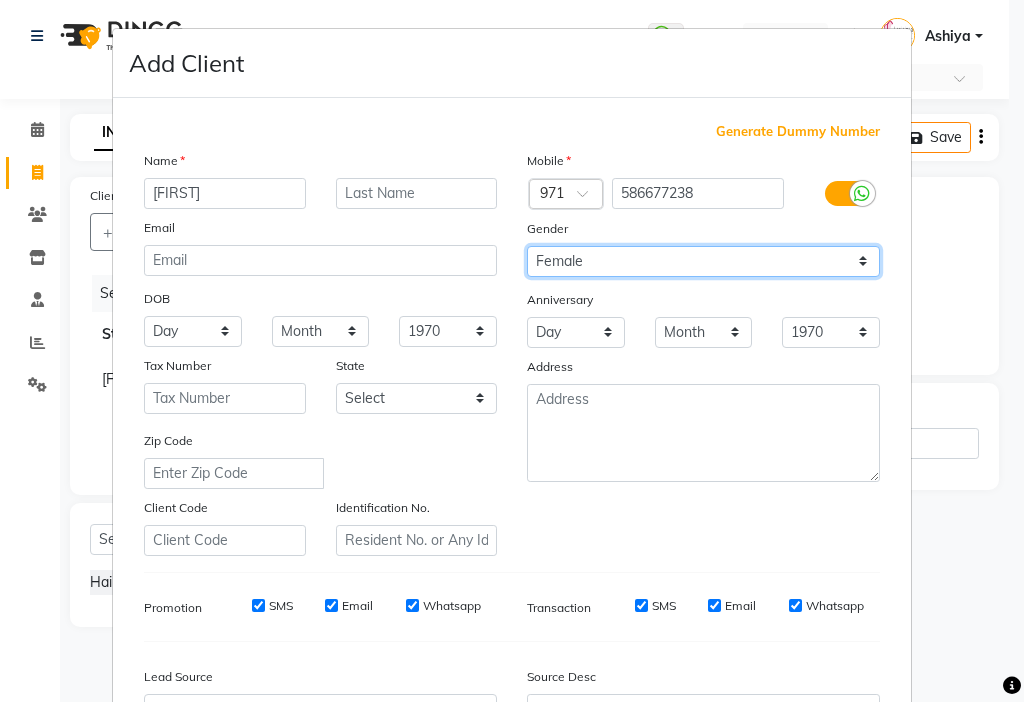 click on "Select Male Female Other Prefer Not To Say" at bounding box center [703, 261] 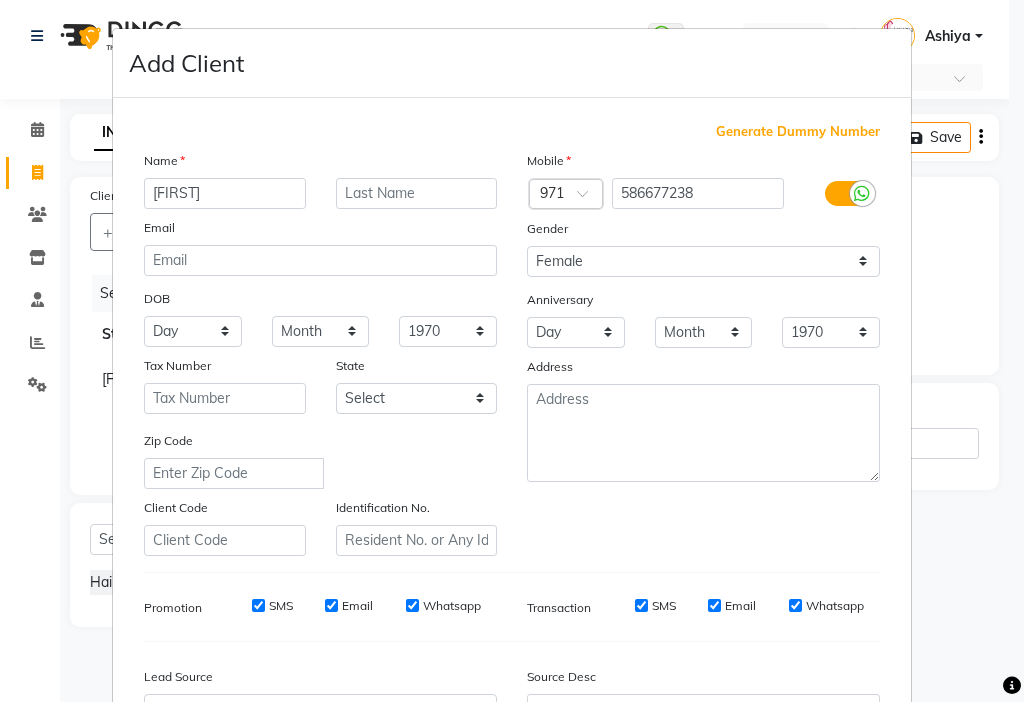 click on "SMS" at bounding box center (258, 605) 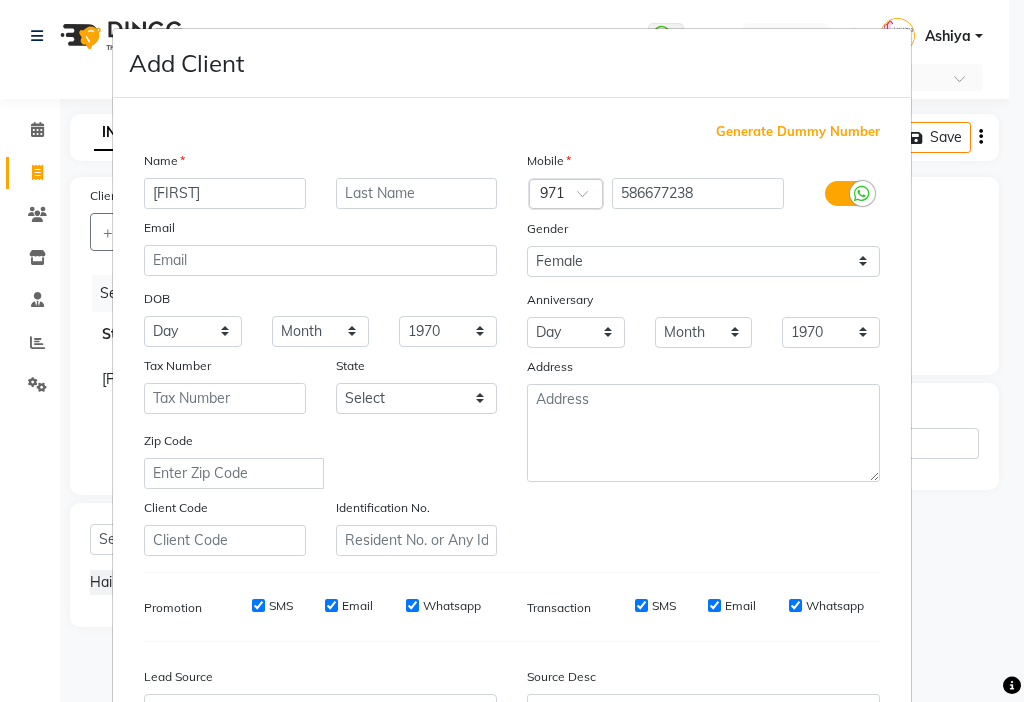 checkbox on "false" 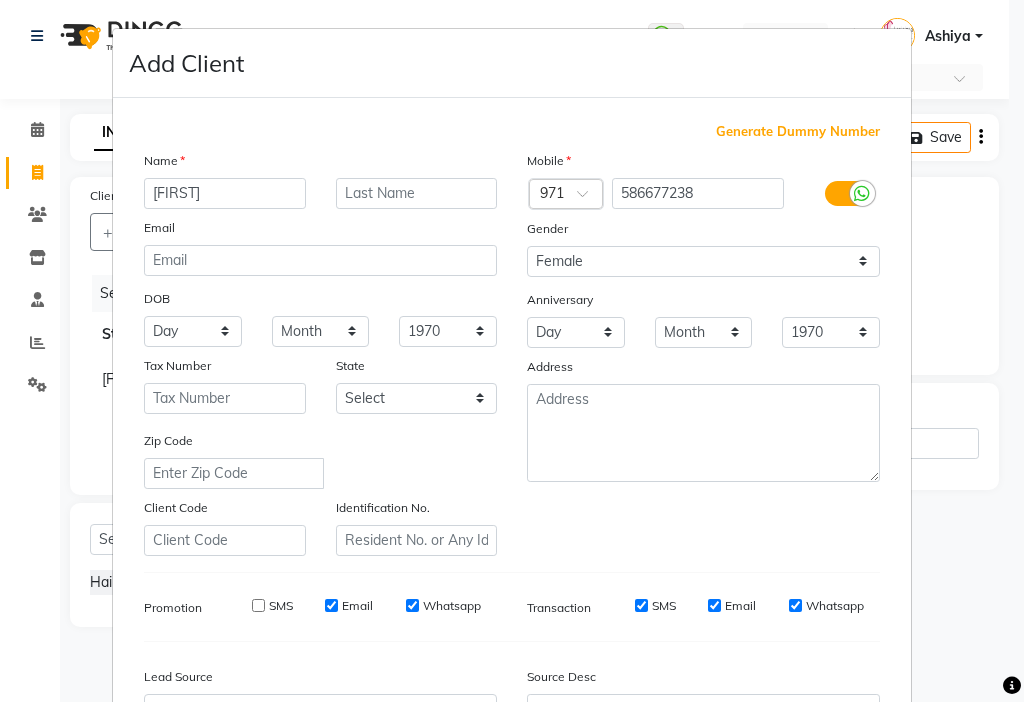 click on "Email" at bounding box center (331, 605) 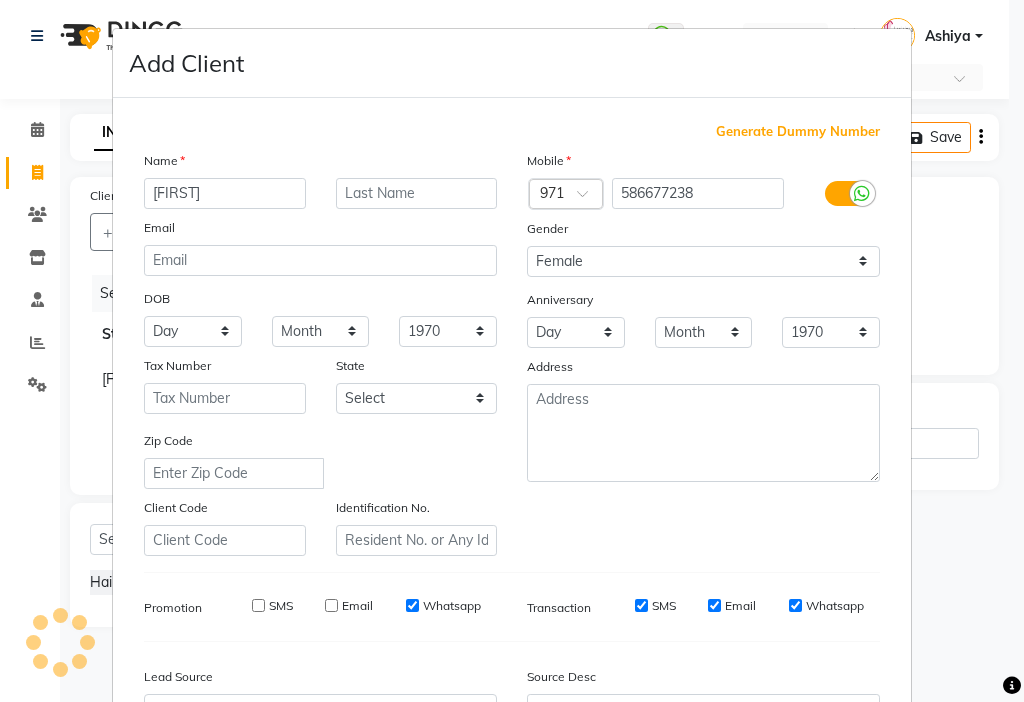 click on "SMS" at bounding box center (664, 606) 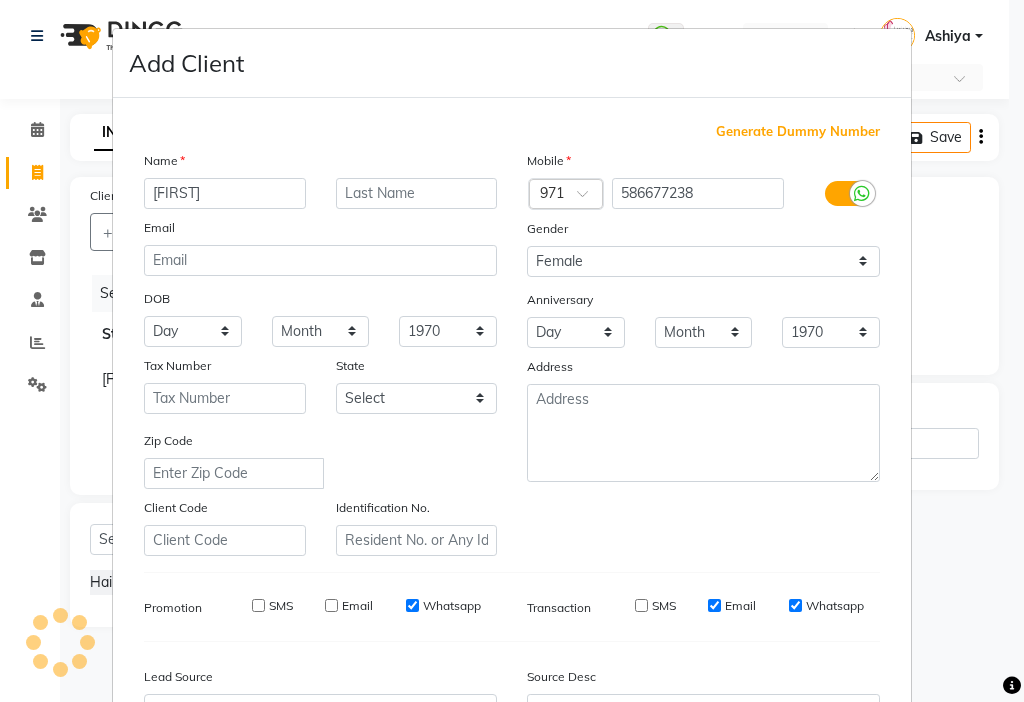 click on "Email" at bounding box center (740, 606) 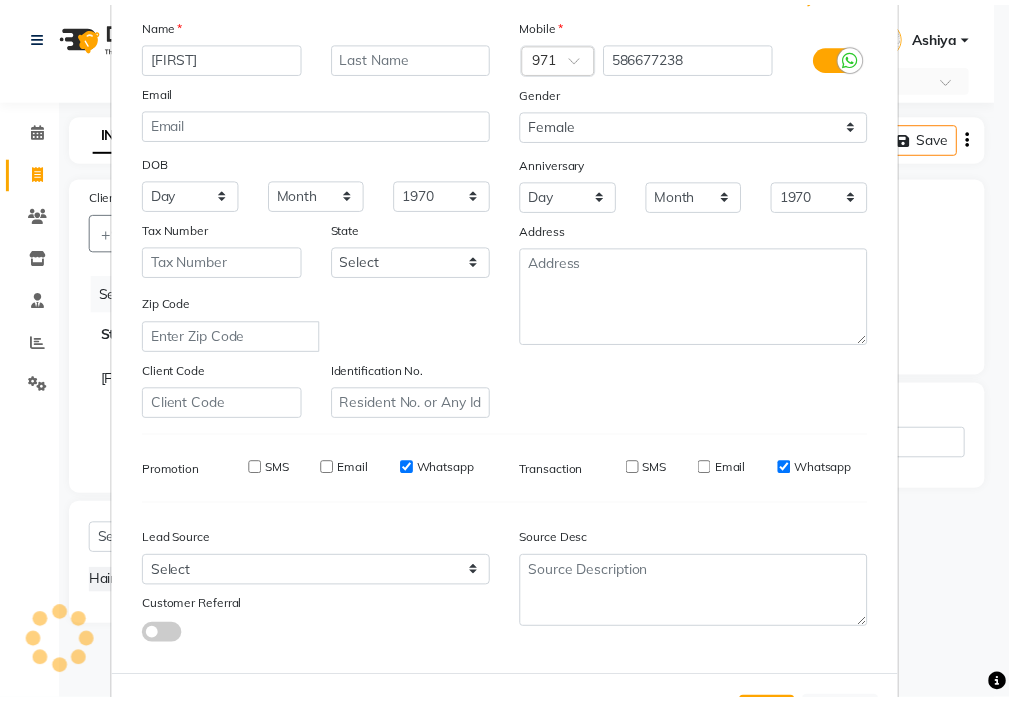 scroll, scrollTop: 221, scrollLeft: 0, axis: vertical 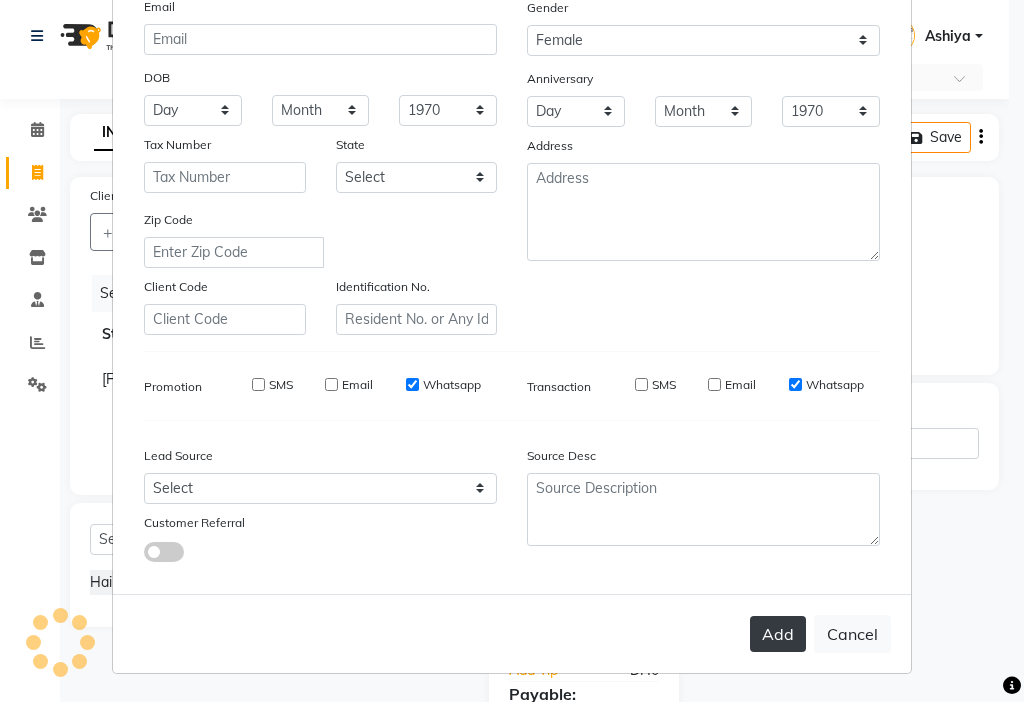 click on "Add" at bounding box center (778, 634) 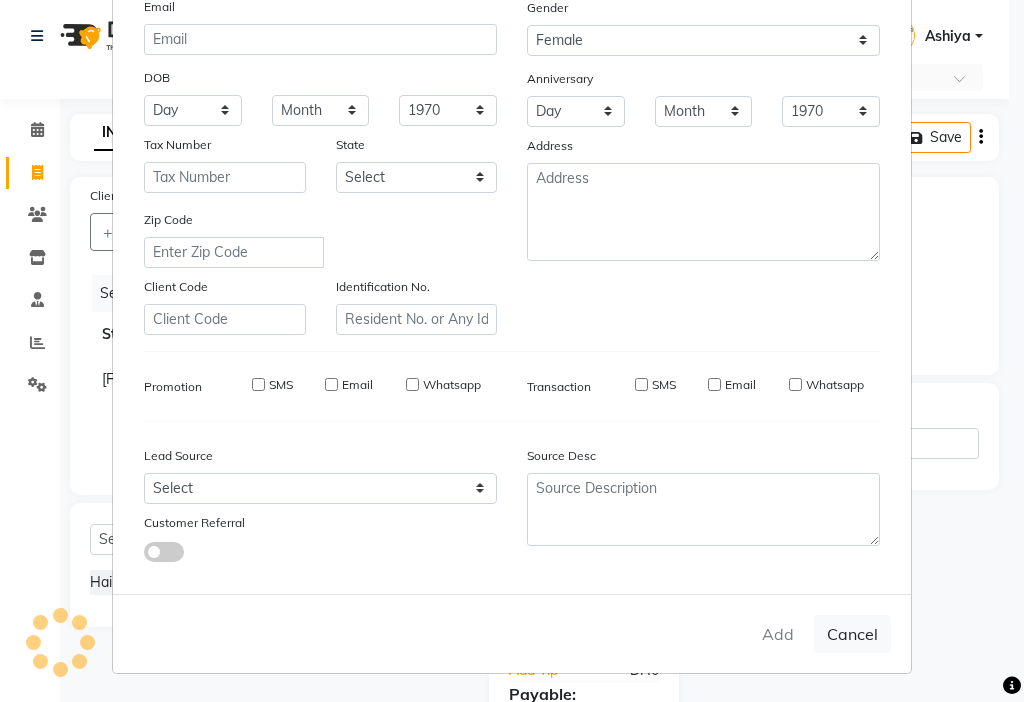type 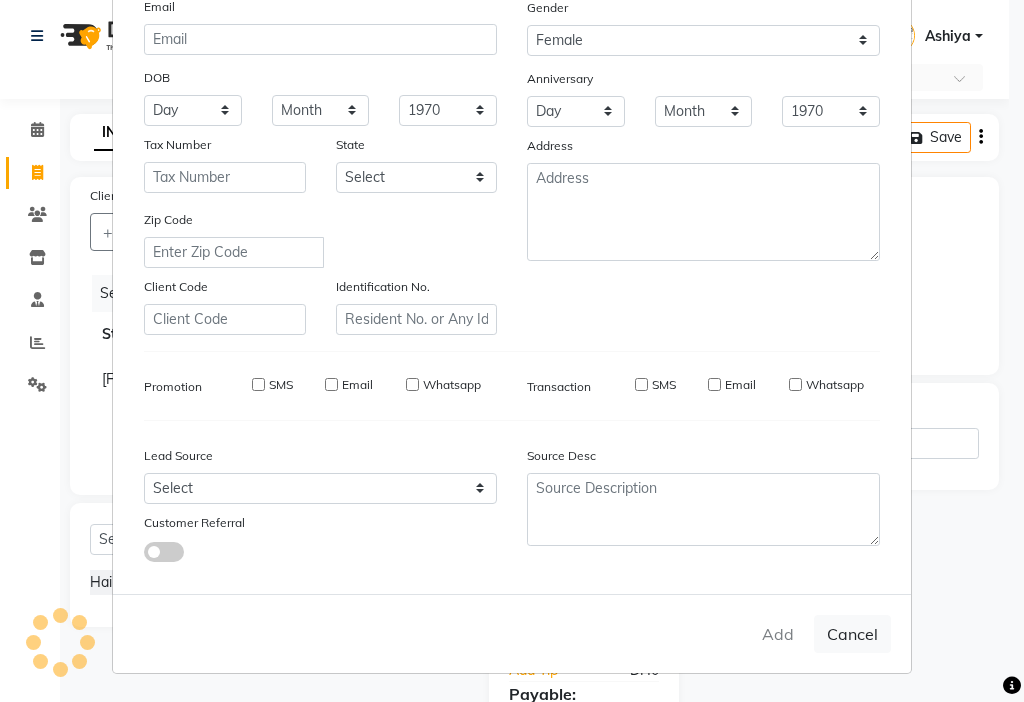select 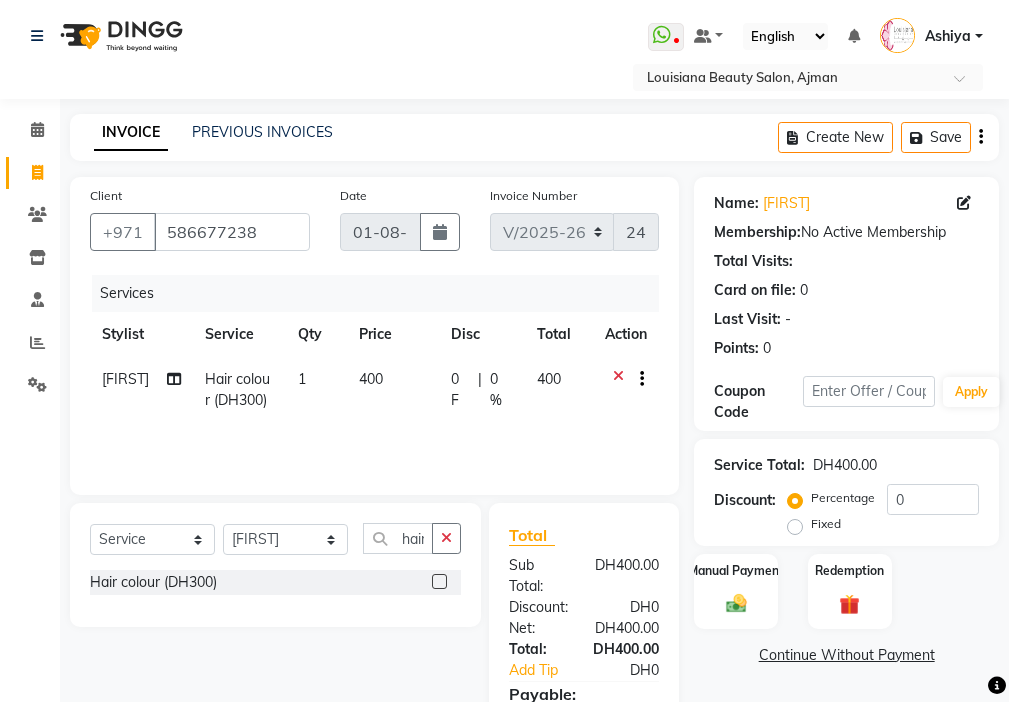 click 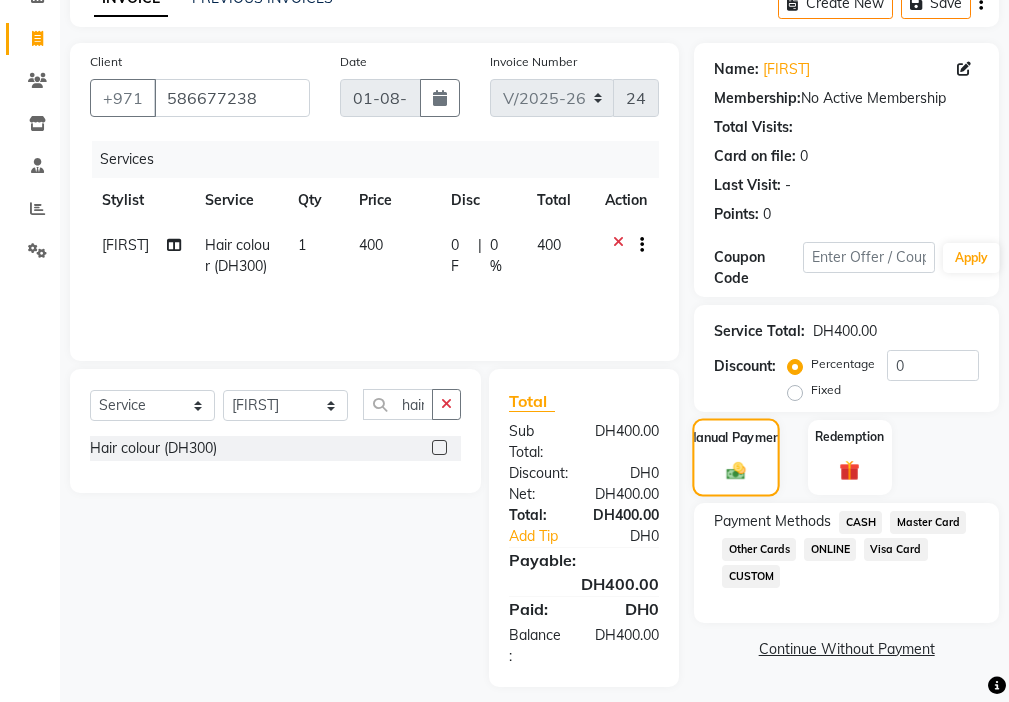 scroll, scrollTop: 135, scrollLeft: 0, axis: vertical 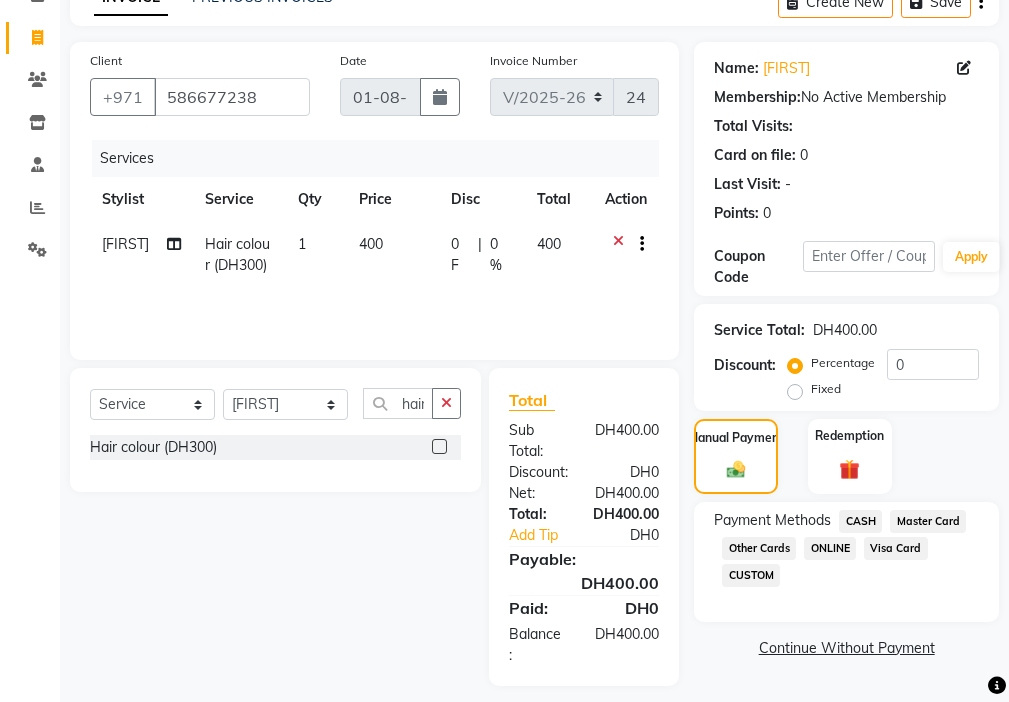 click on "Payment Methods  CASH   Master Card   Other Cards   ONLINE   Visa Card   CUSTOM" 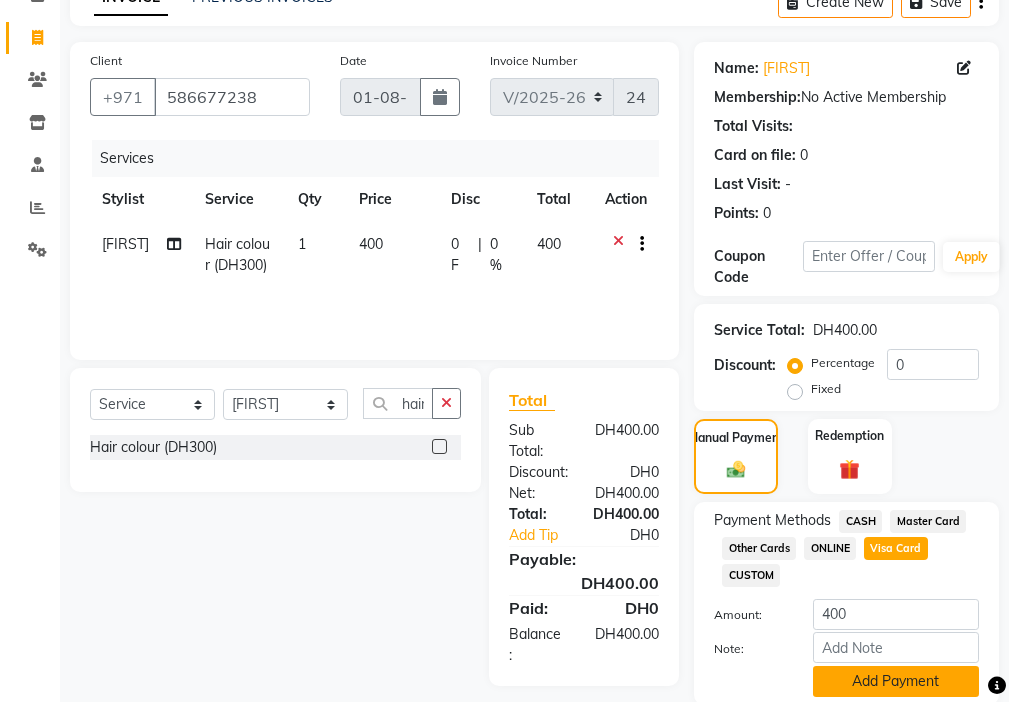 click on "Add Payment" 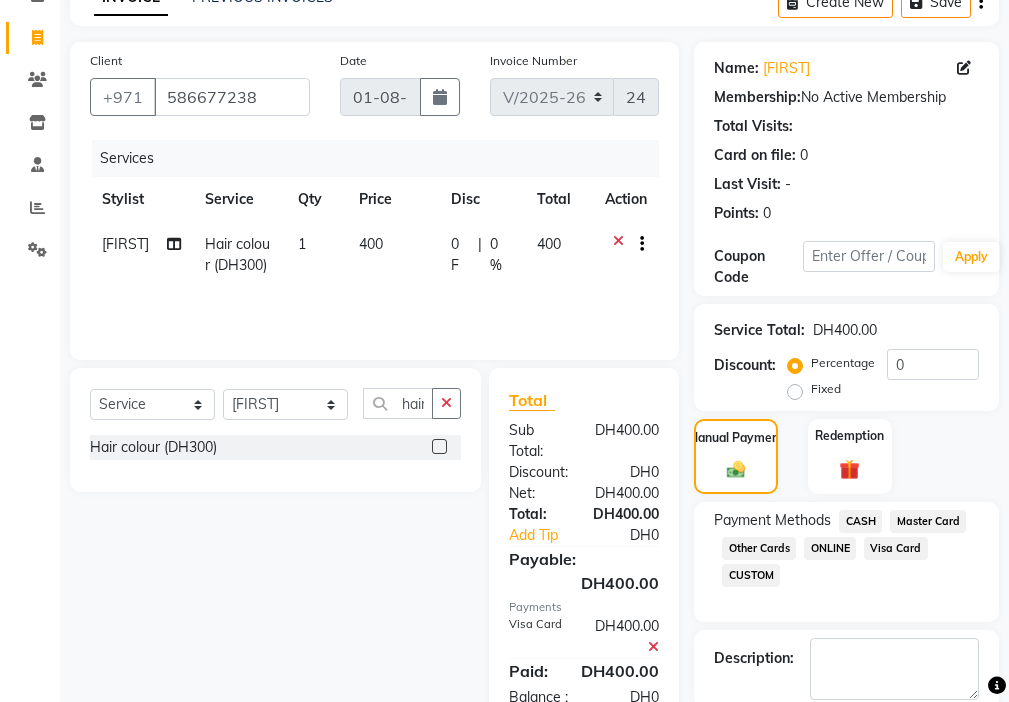 scroll, scrollTop: 212, scrollLeft: 0, axis: vertical 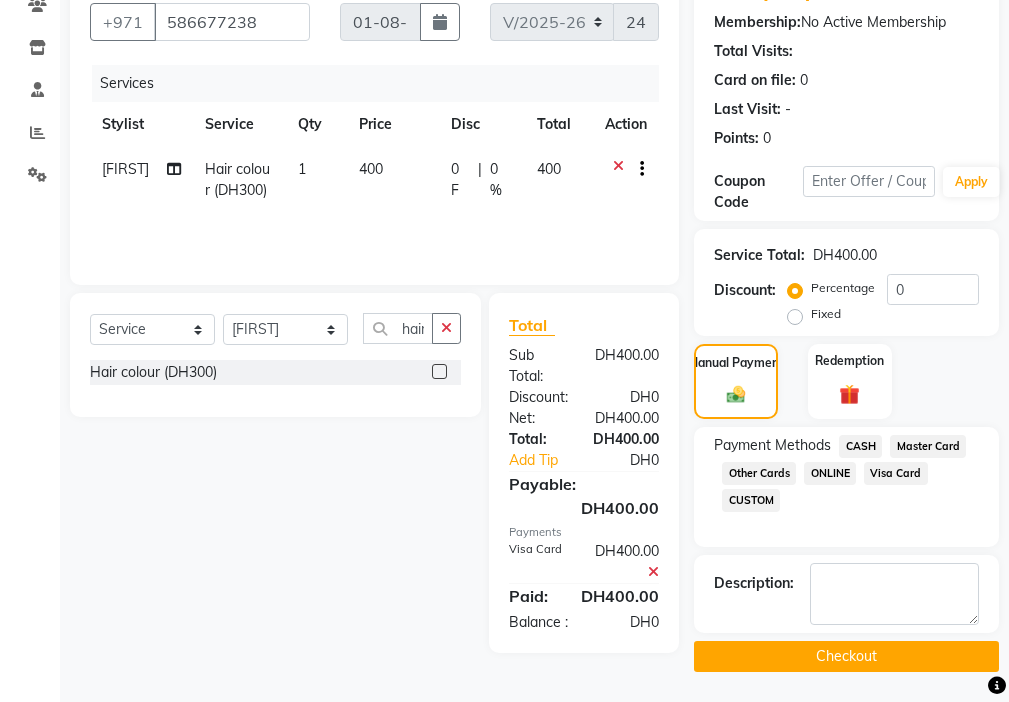 click on "Checkout" 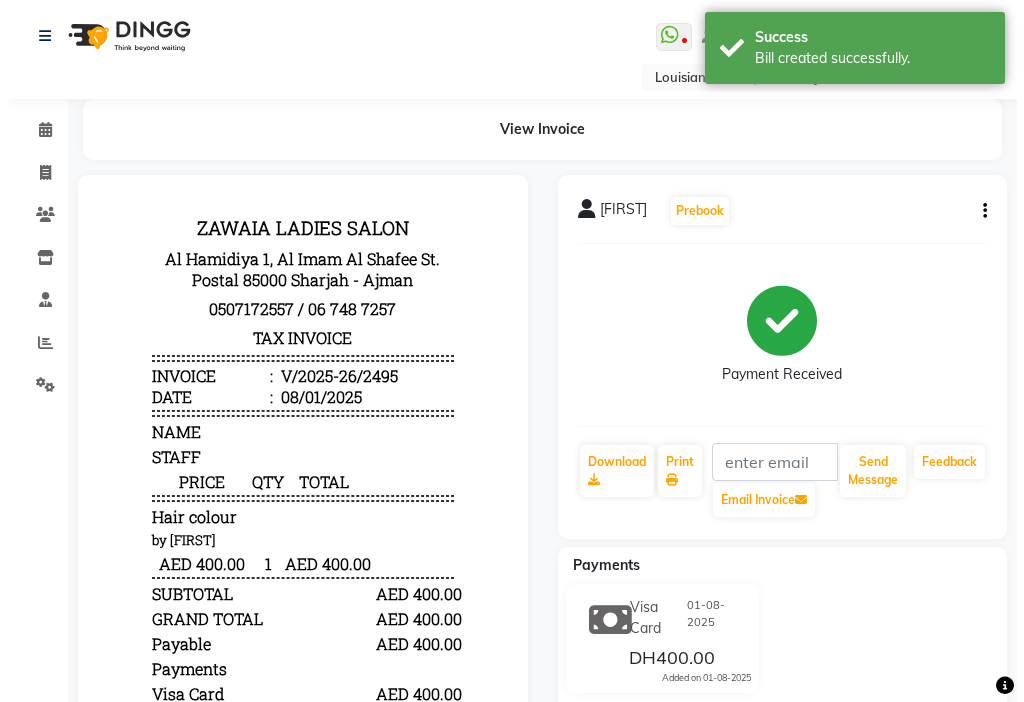 scroll, scrollTop: 0, scrollLeft: 0, axis: both 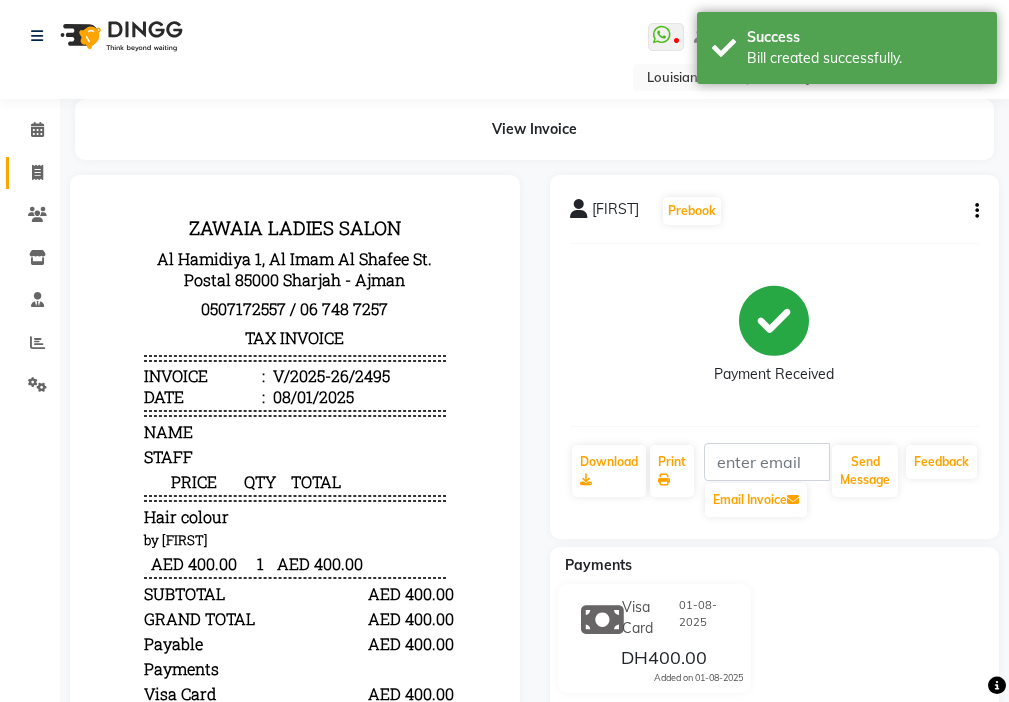 click 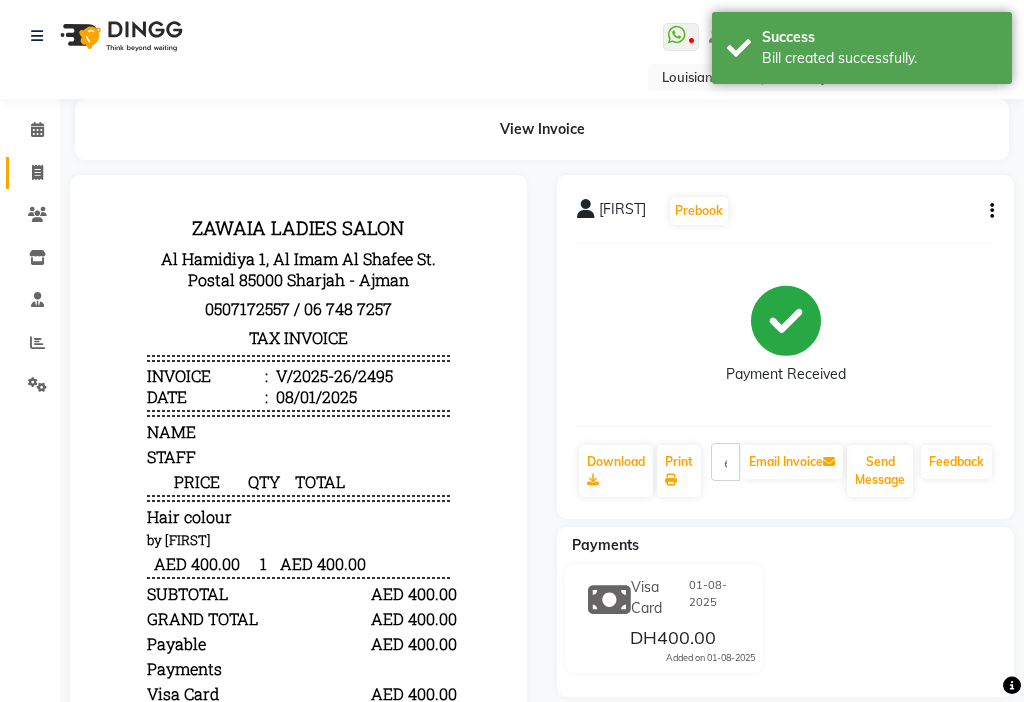 select on "service" 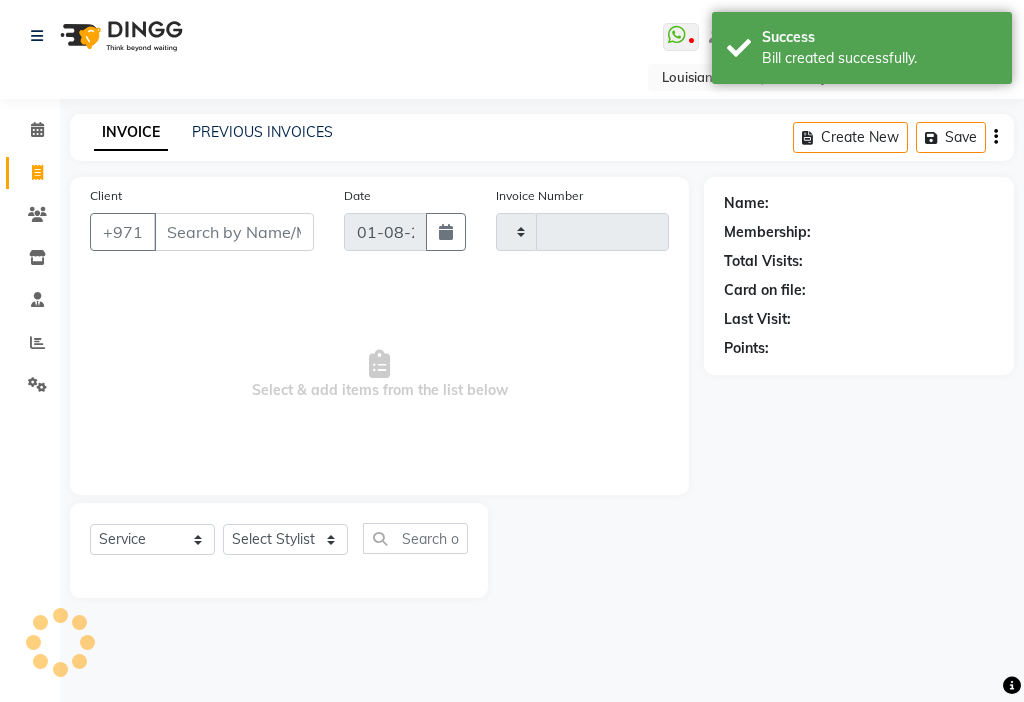 type on "2496" 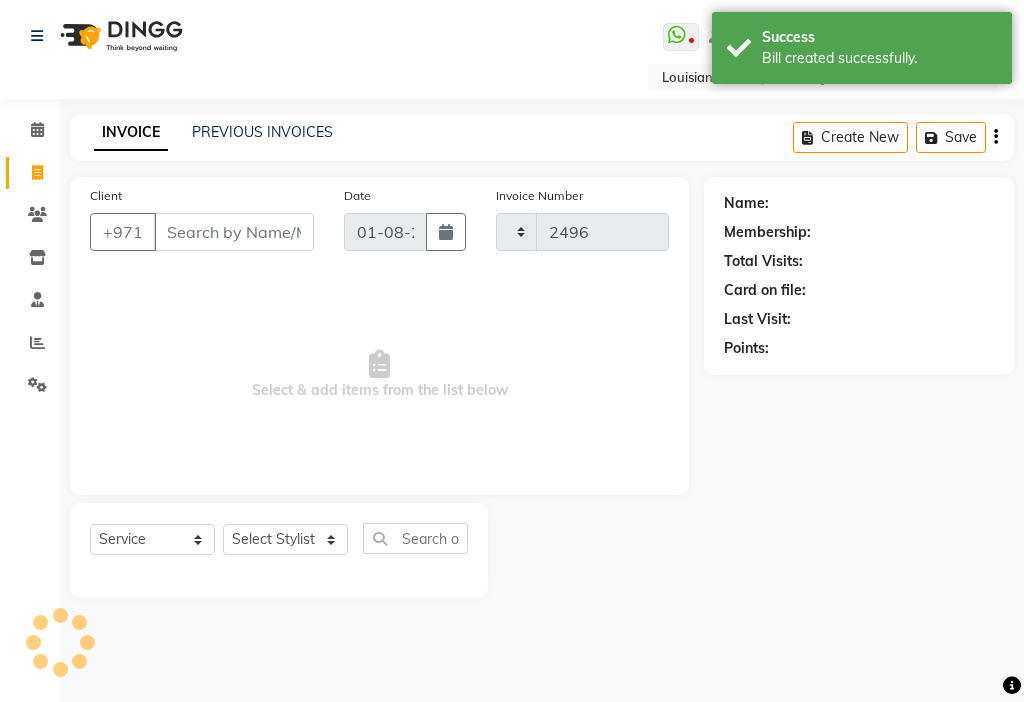 select on "637" 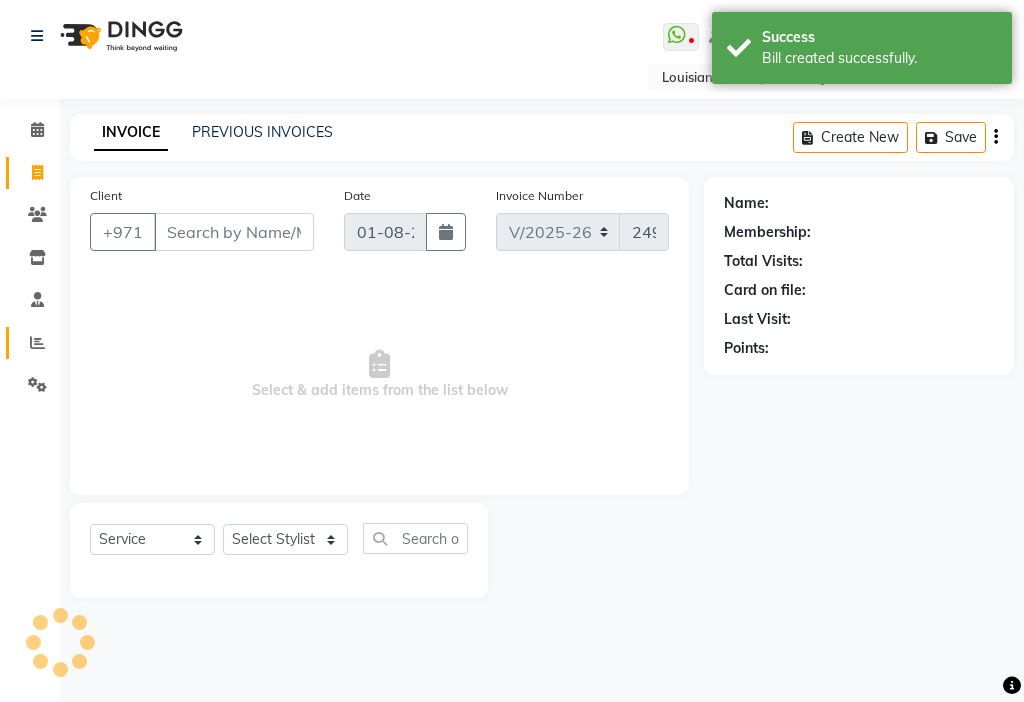 click 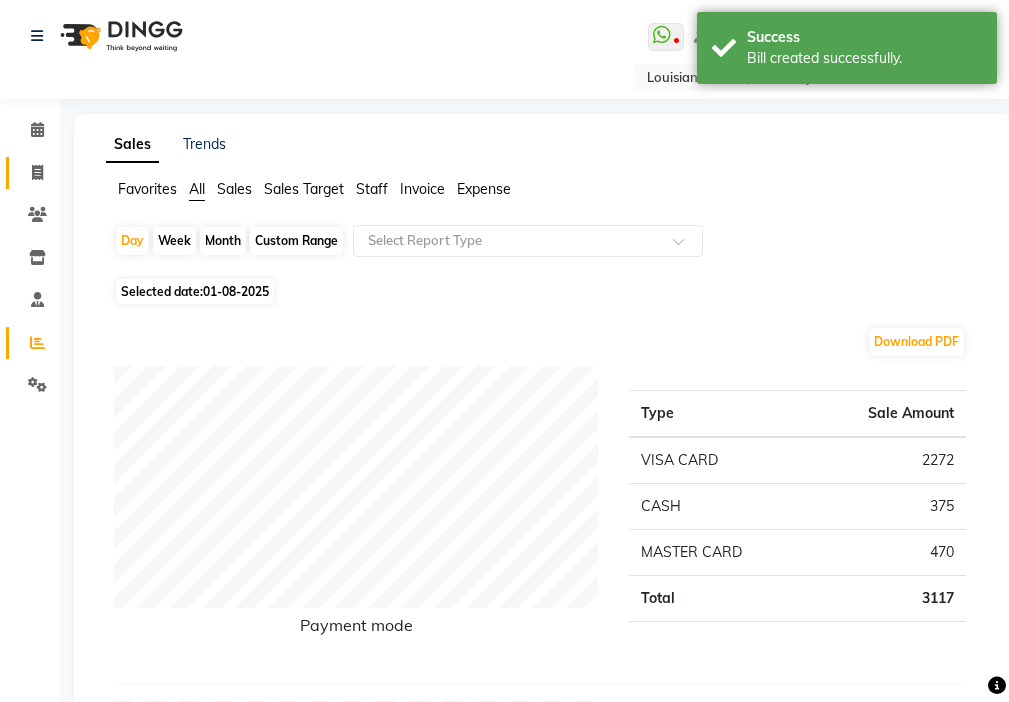 click 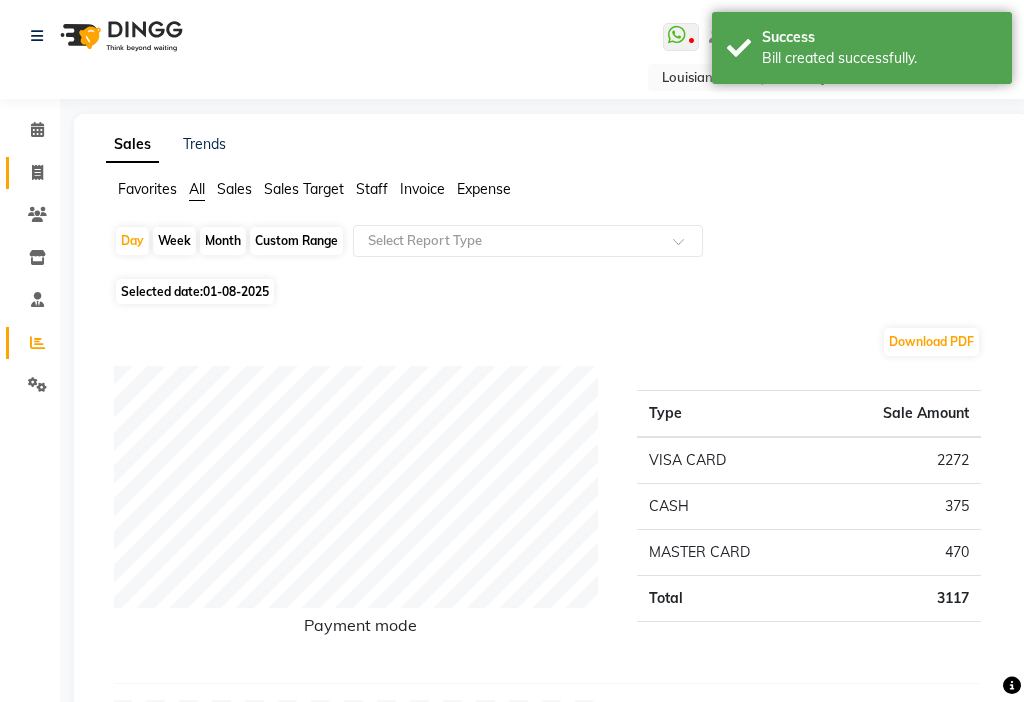 select on "637" 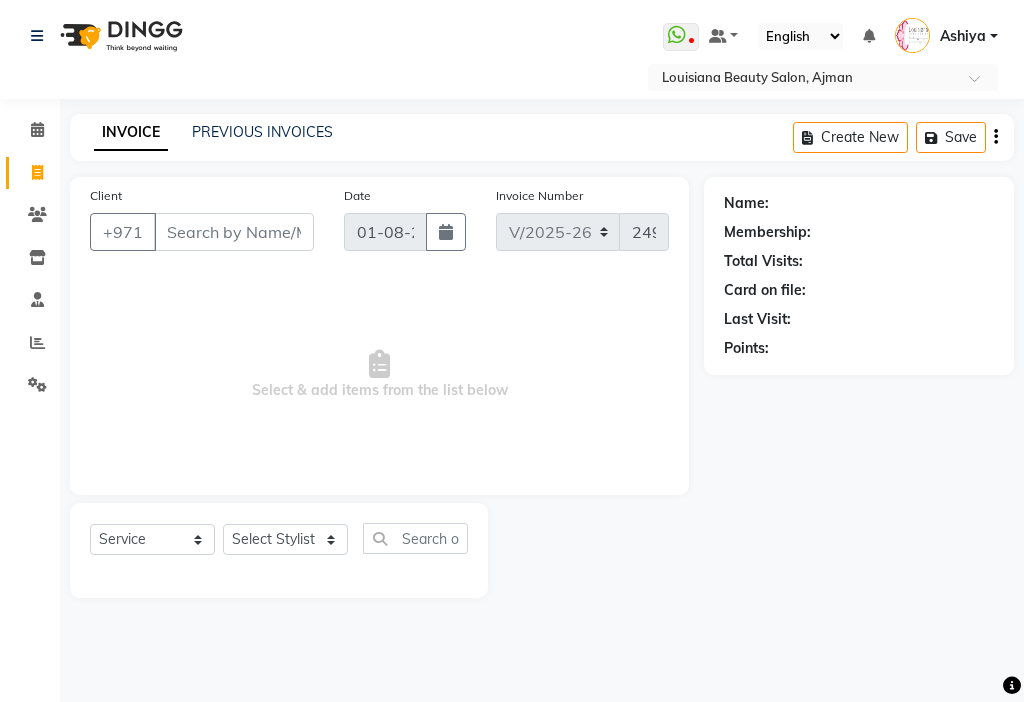 drag, startPoint x: 37, startPoint y: 172, endPoint x: 236, endPoint y: 296, distance: 234.47174 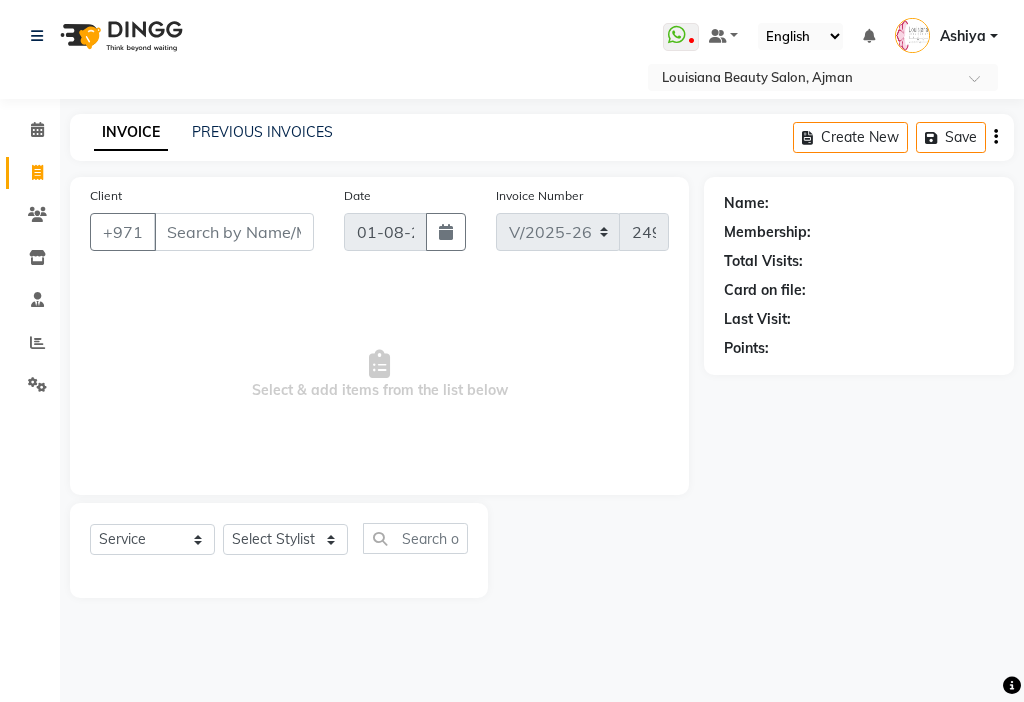 click on "Select & add items from the list below" at bounding box center (379, 375) 